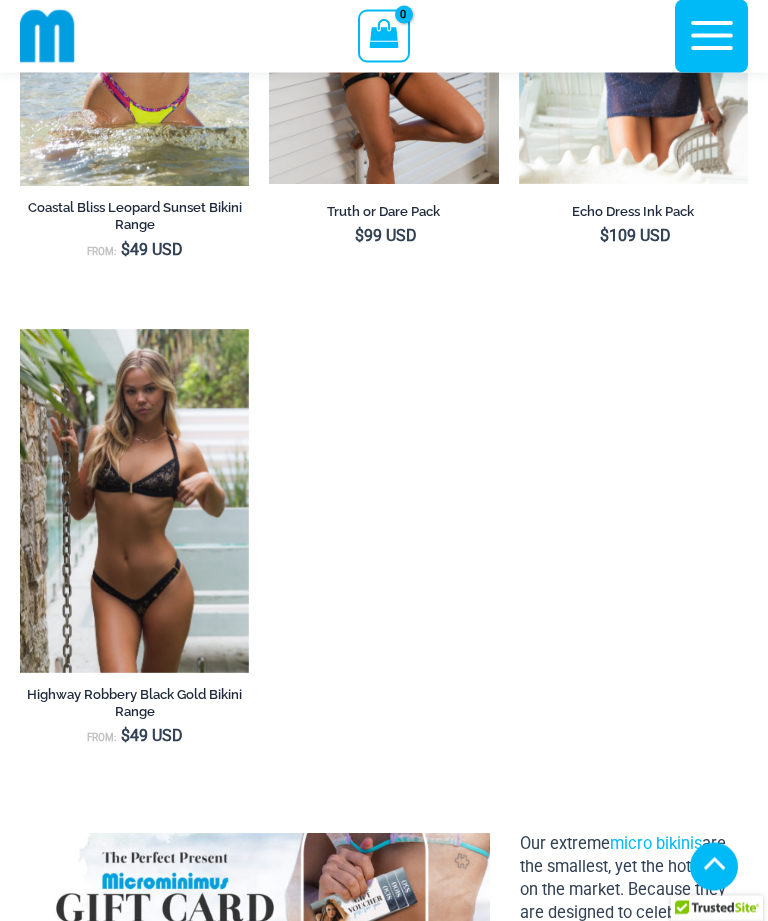 scroll, scrollTop: 2242, scrollLeft: 0, axis: vertical 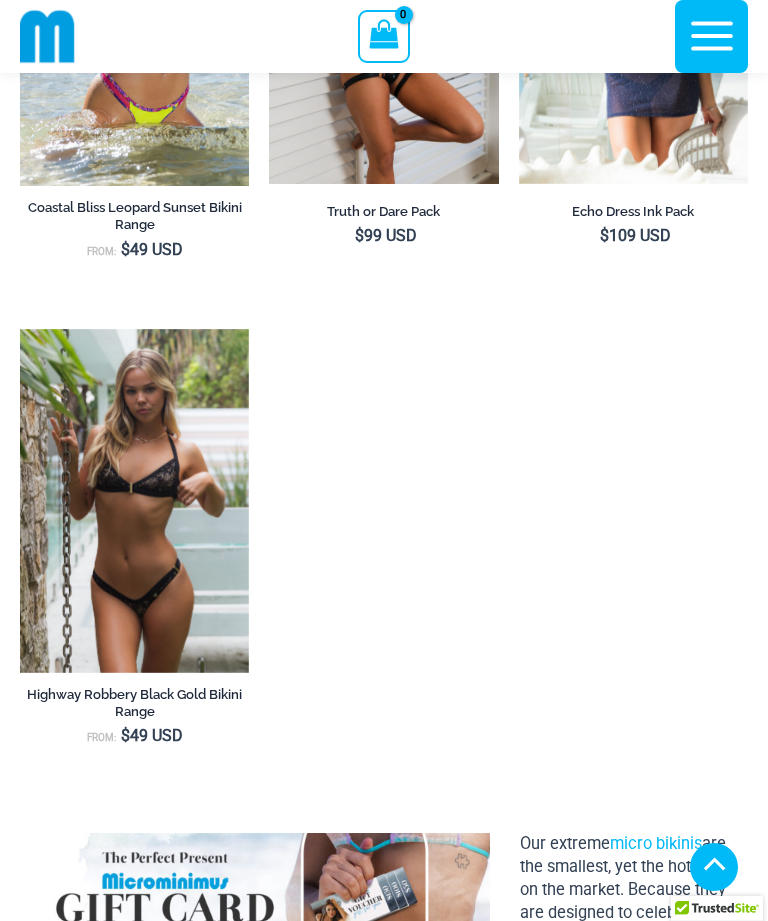 click at bounding box center [20, 329] 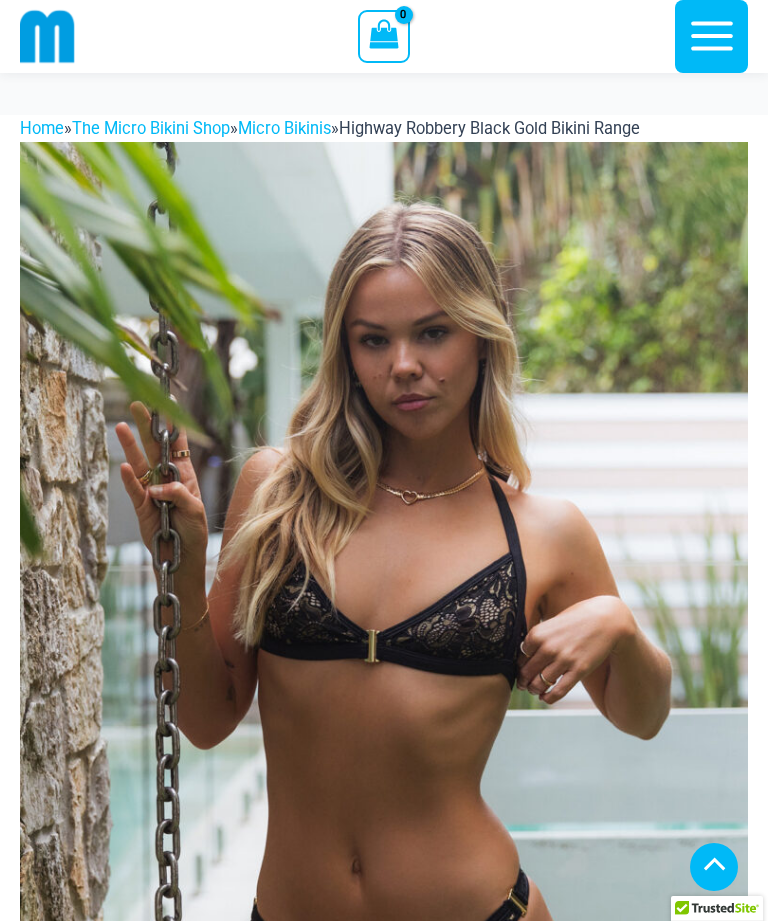 scroll, scrollTop: 977, scrollLeft: 0, axis: vertical 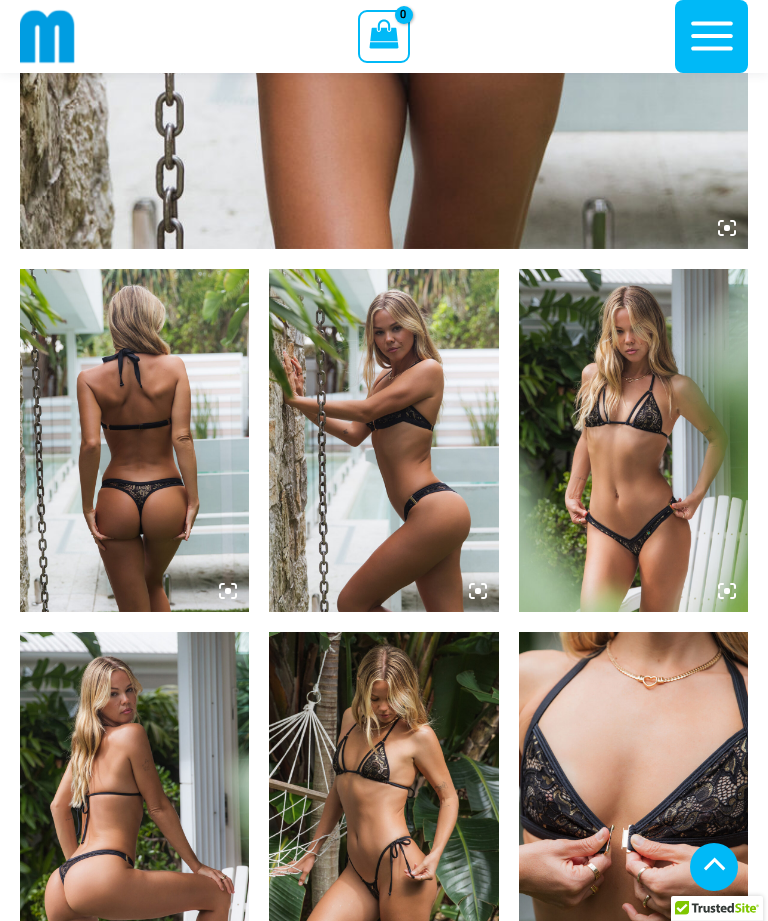 click at bounding box center [384, -297] 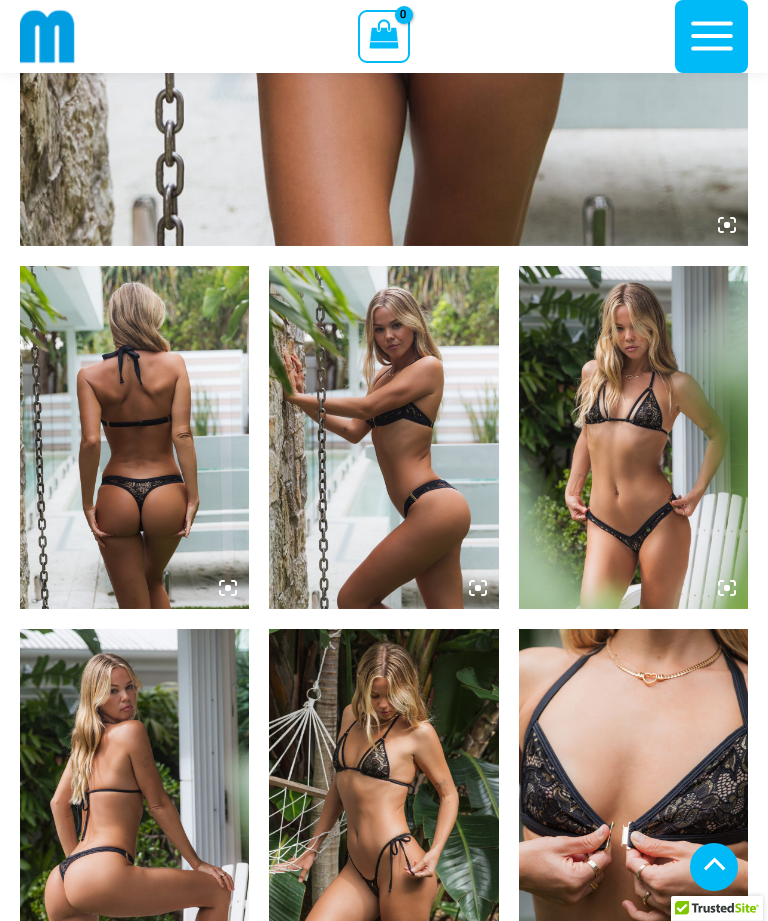 scroll, scrollTop: 496, scrollLeft: 0, axis: vertical 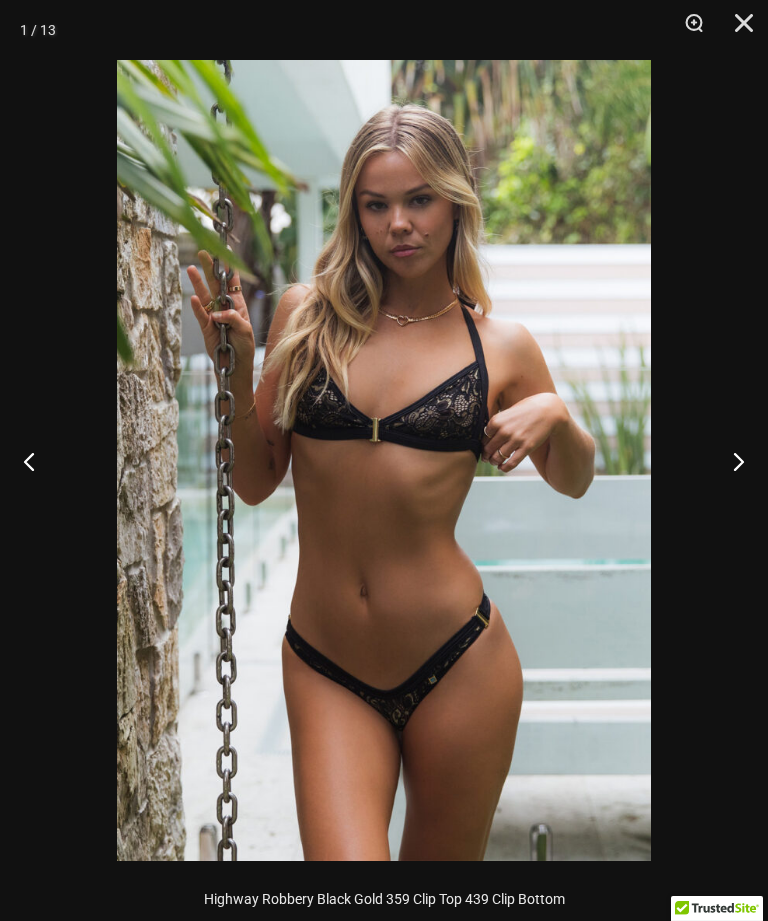 click at bounding box center [730, 461] 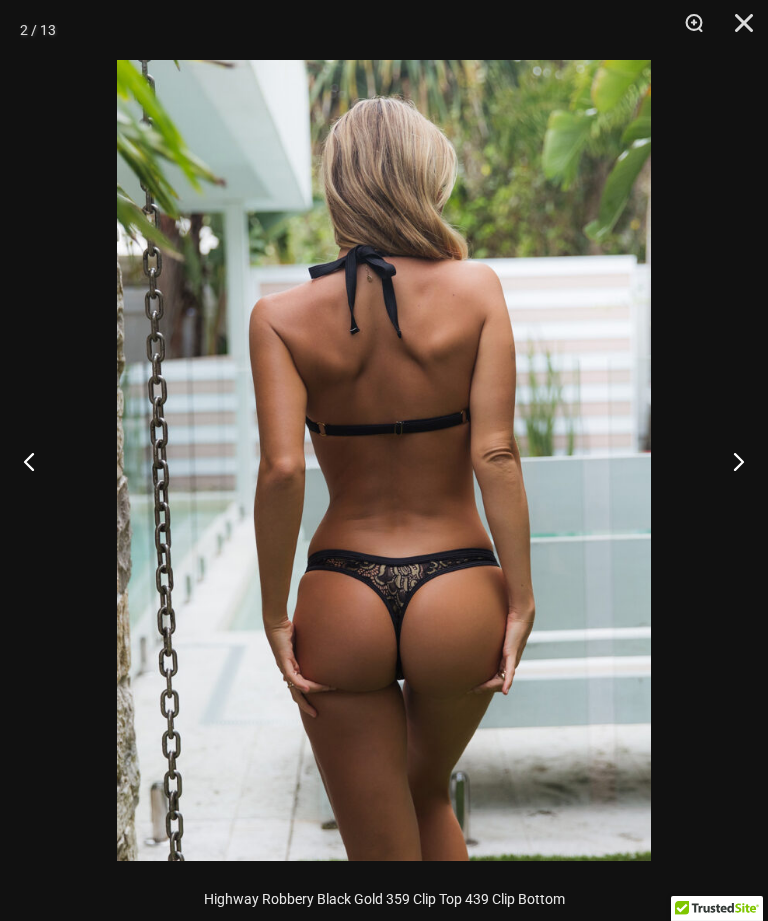 click at bounding box center (730, 461) 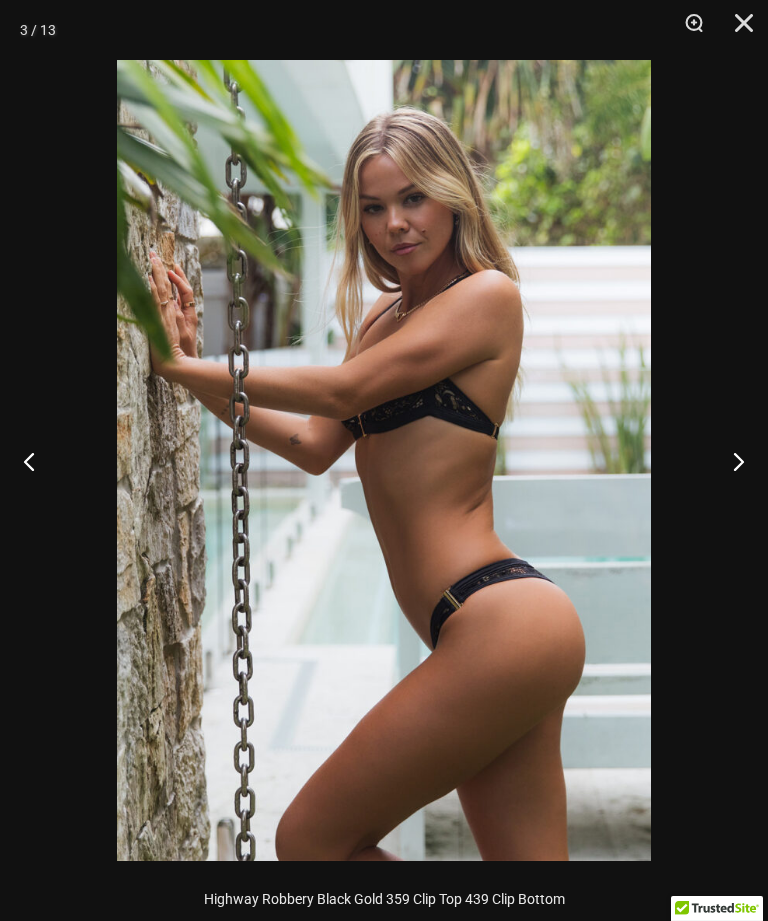 click at bounding box center [37, 461] 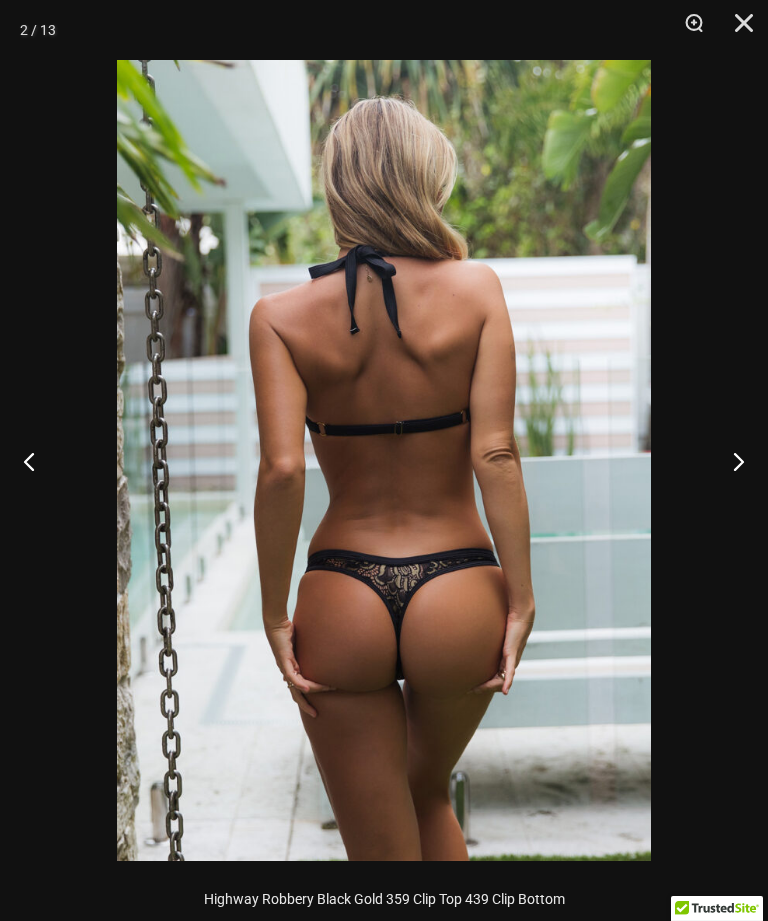 click at bounding box center [730, 461] 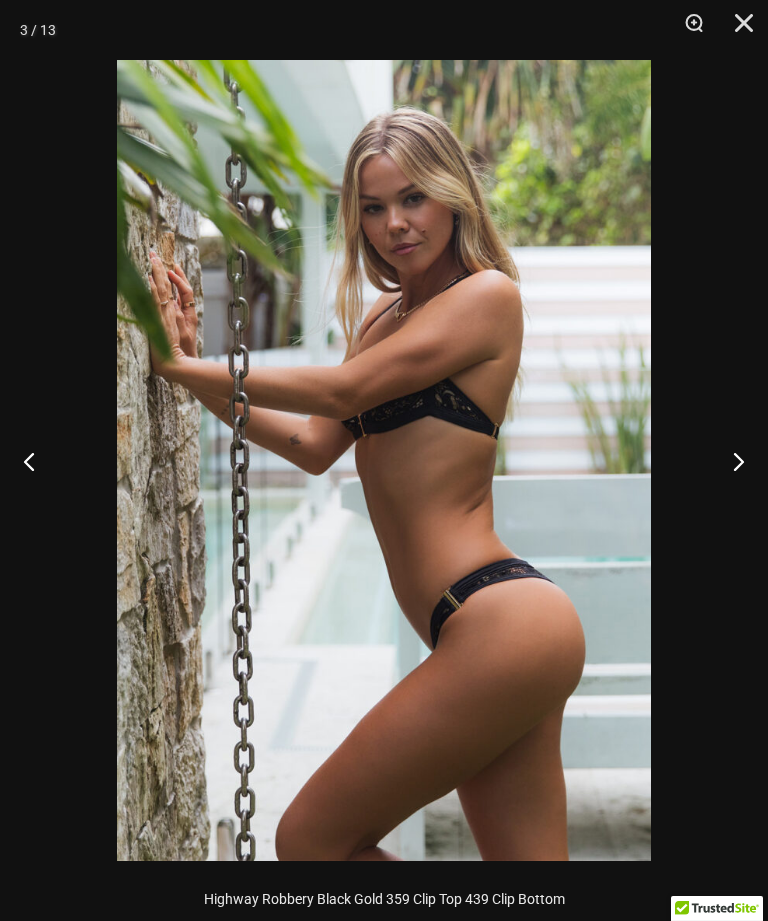 click at bounding box center (730, 461) 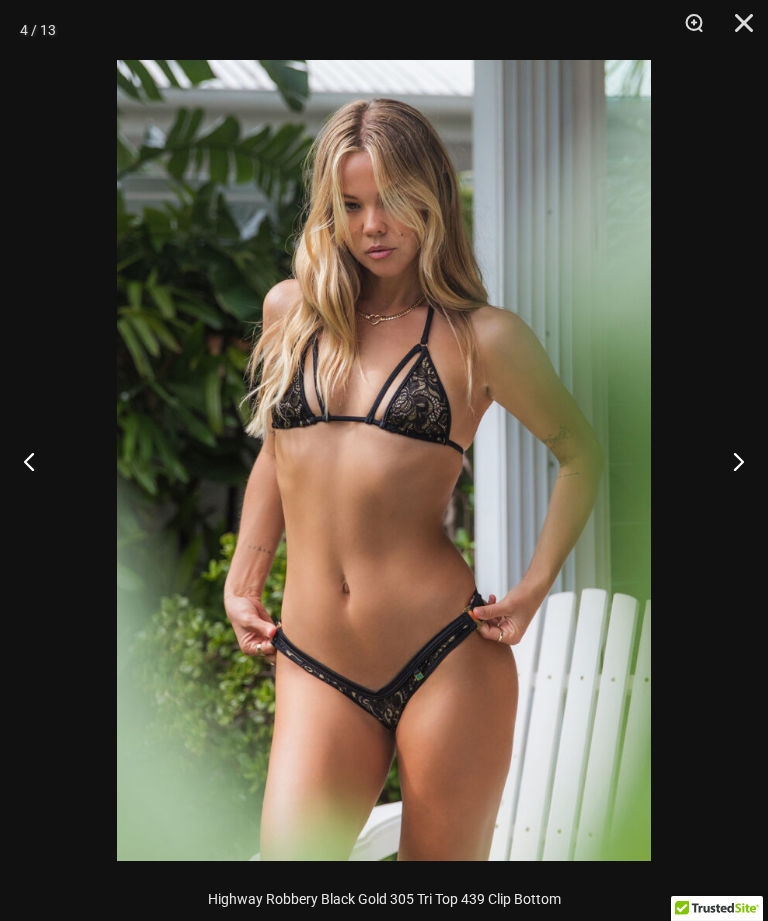 click at bounding box center [730, 461] 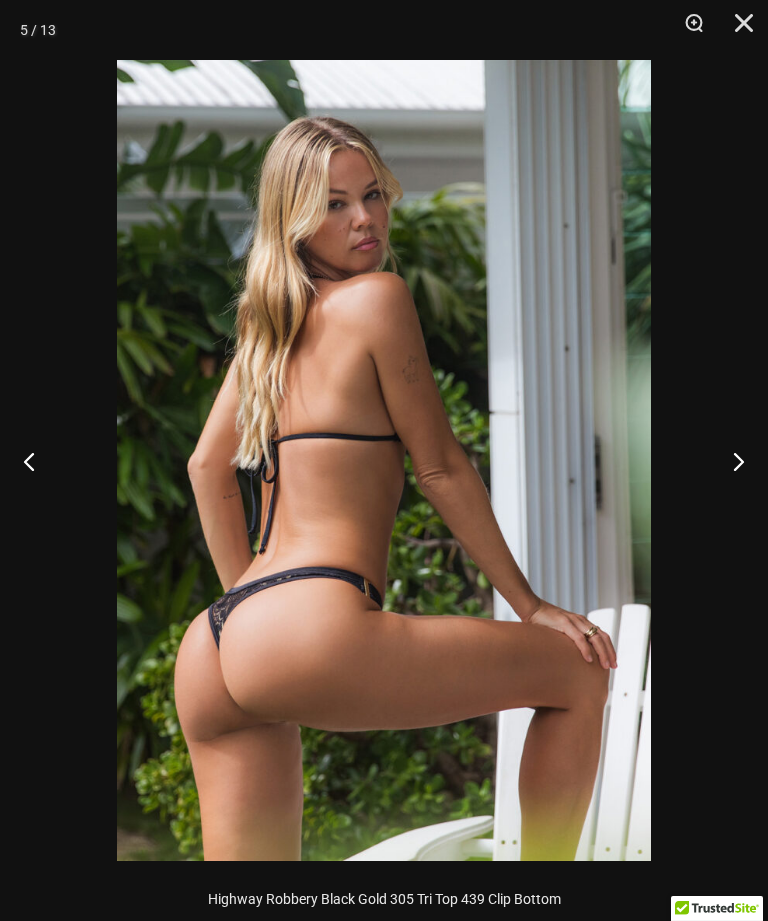 click at bounding box center (730, 461) 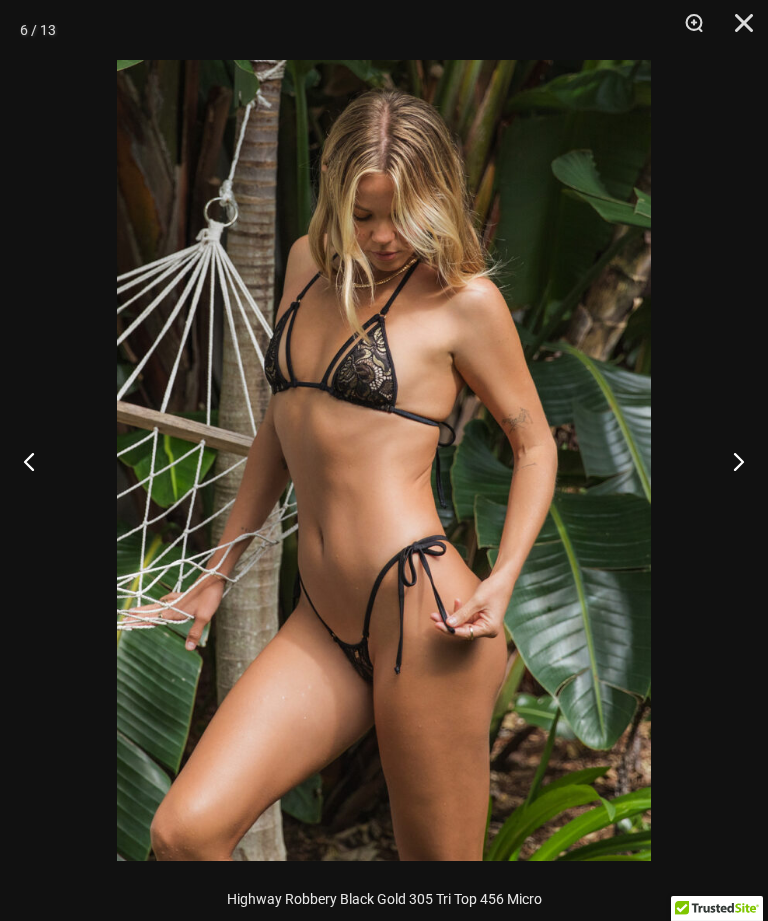click at bounding box center (730, 461) 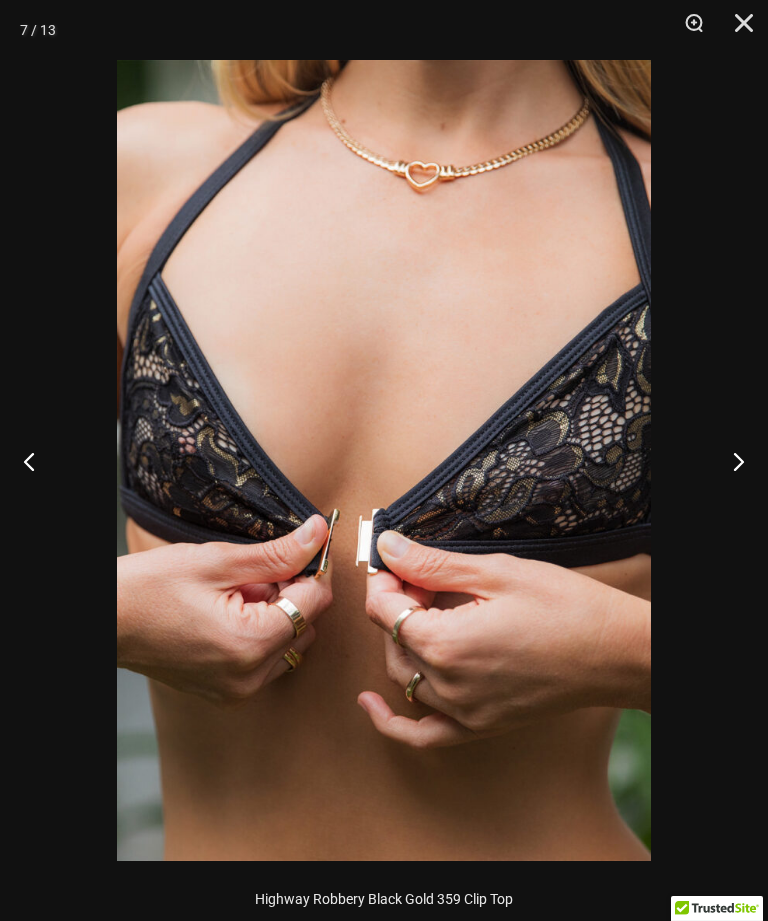 click at bounding box center (730, 461) 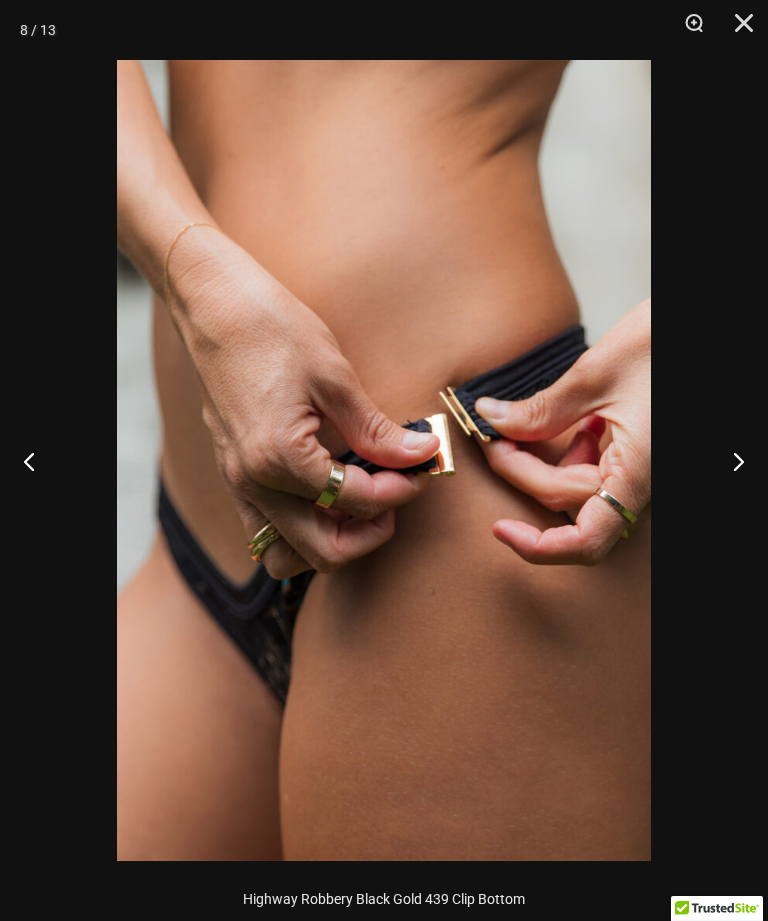 click at bounding box center (730, 461) 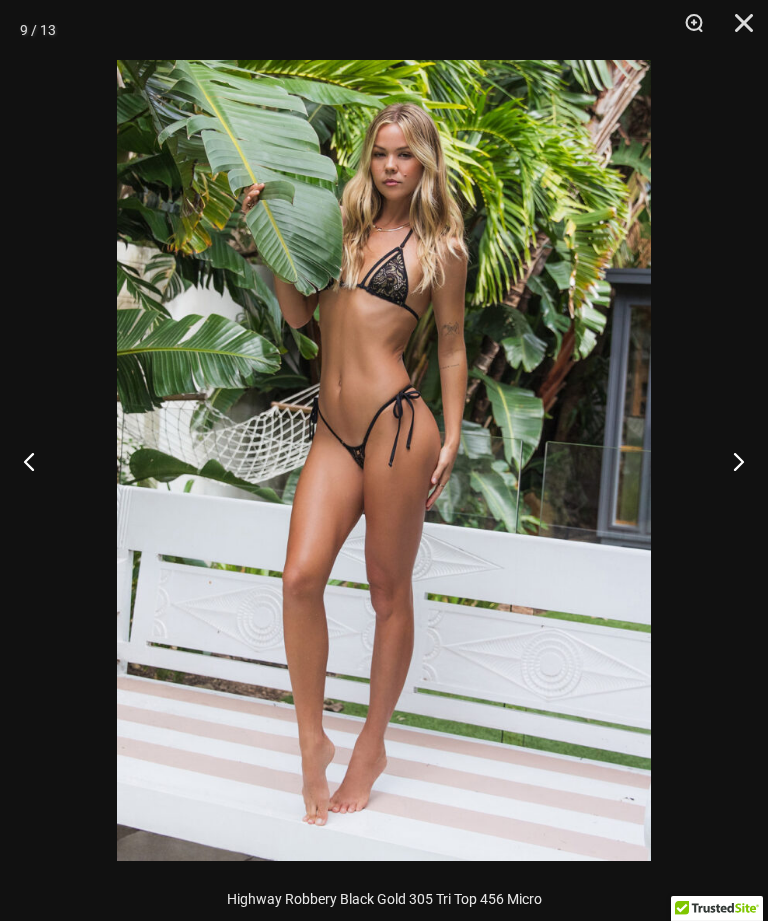 click at bounding box center [730, 461] 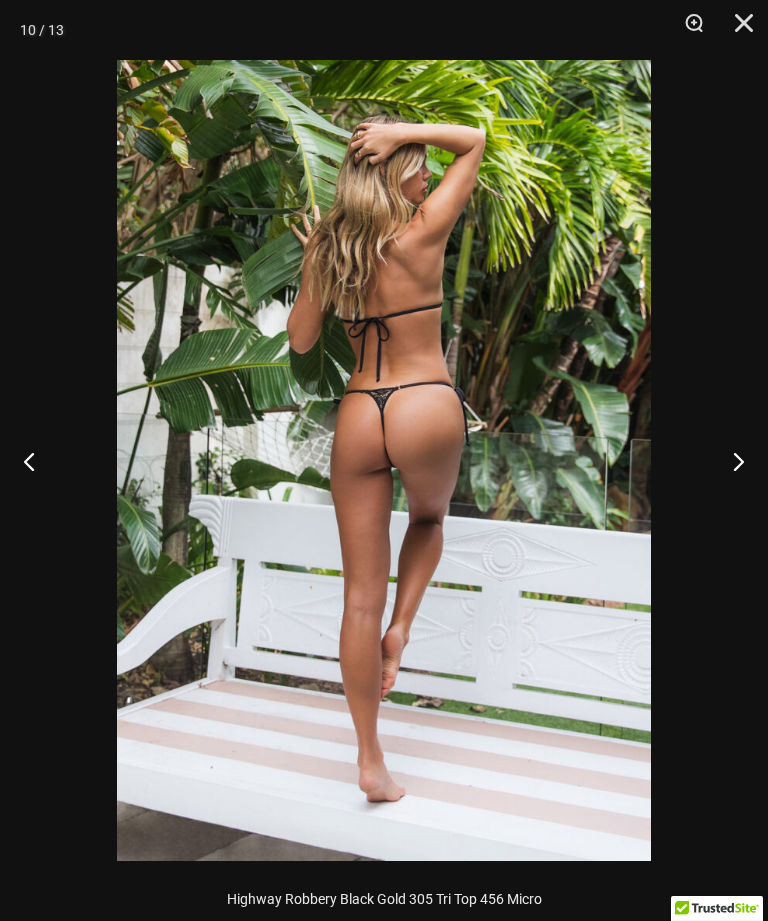 click at bounding box center [730, 461] 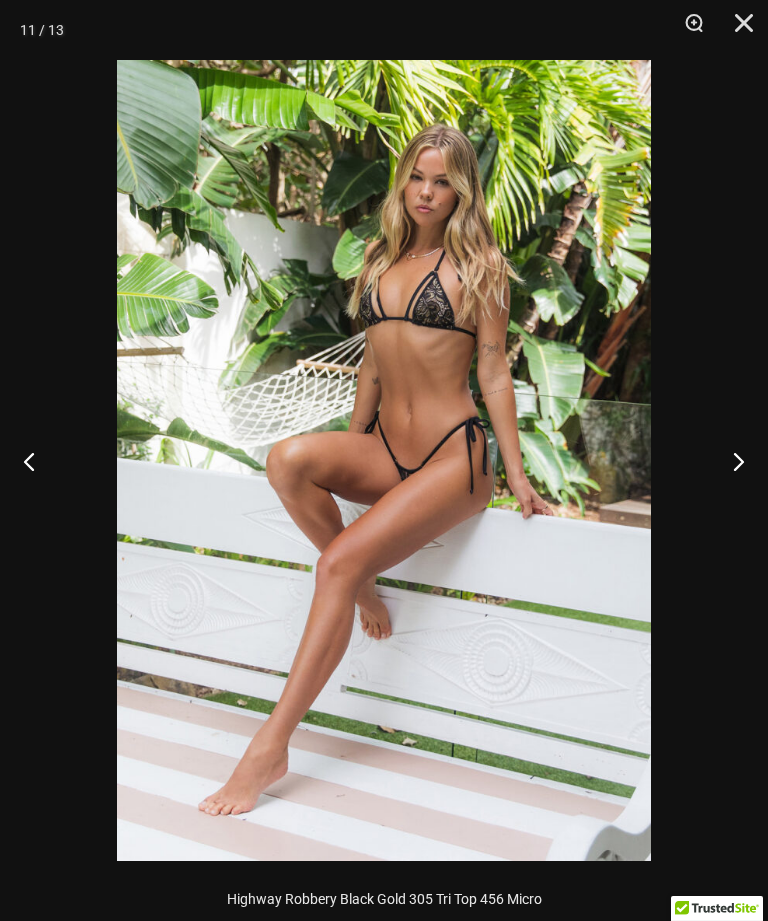 click at bounding box center (730, 461) 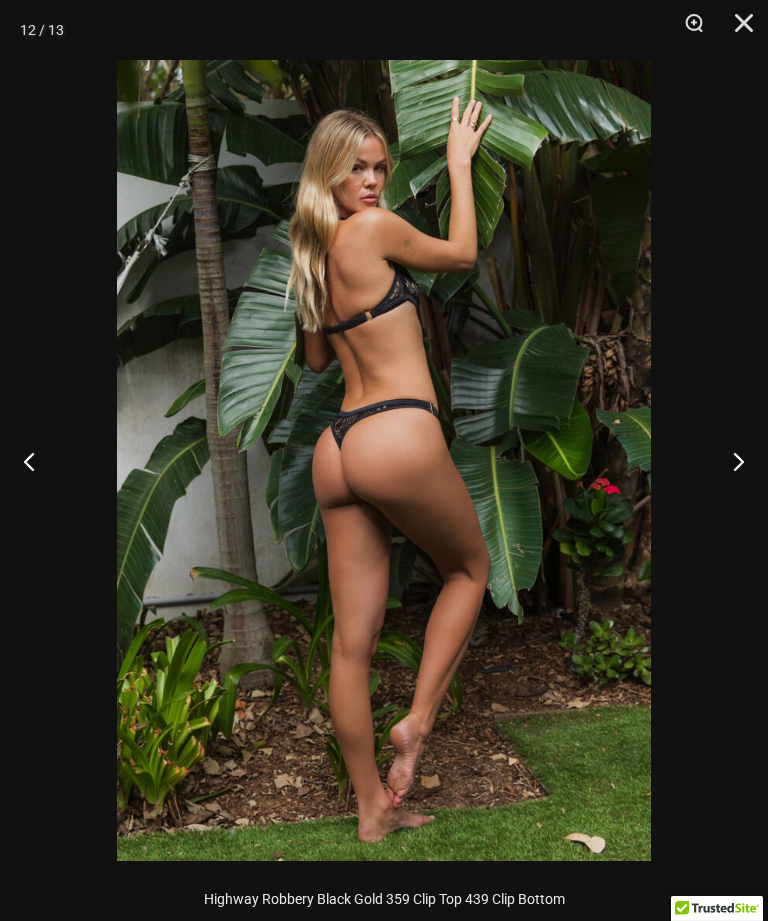 click at bounding box center [730, 461] 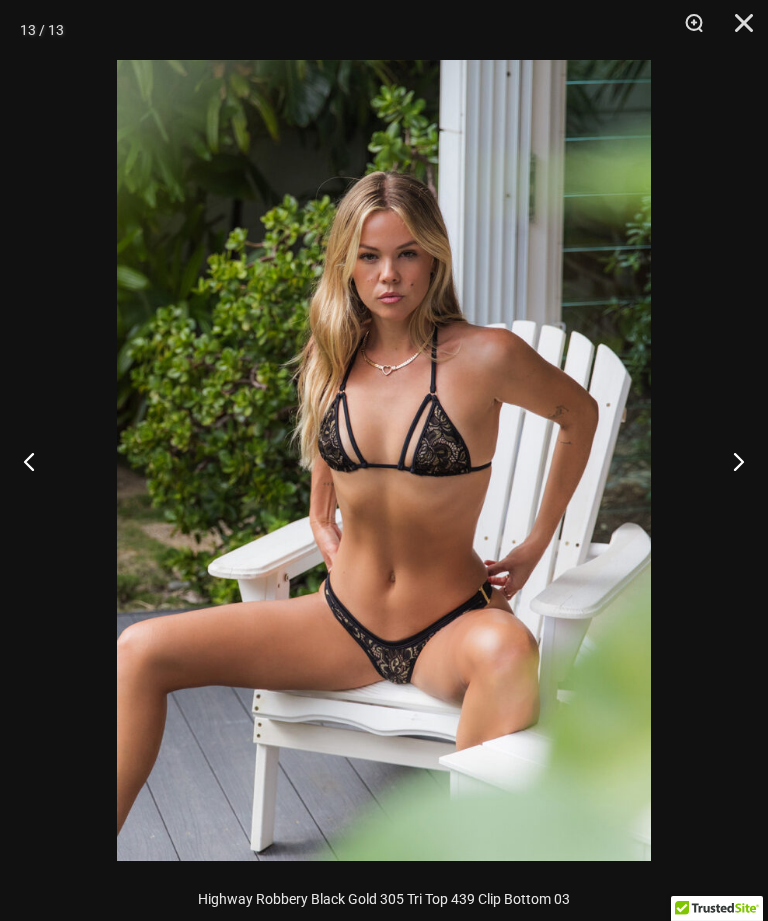 click at bounding box center (730, 461) 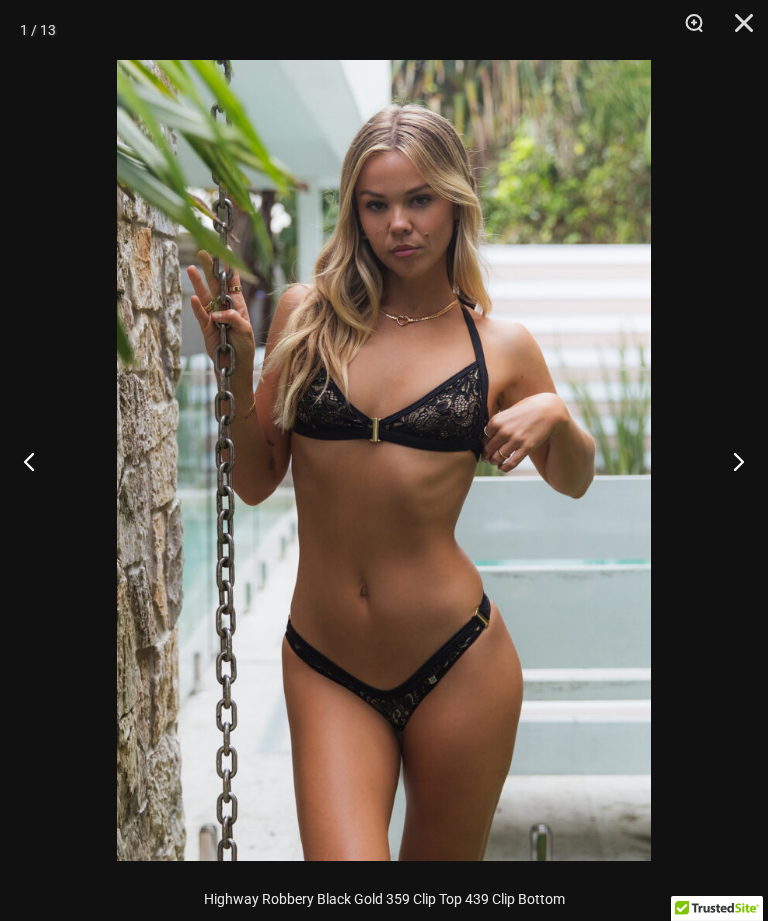 click at bounding box center [730, 461] 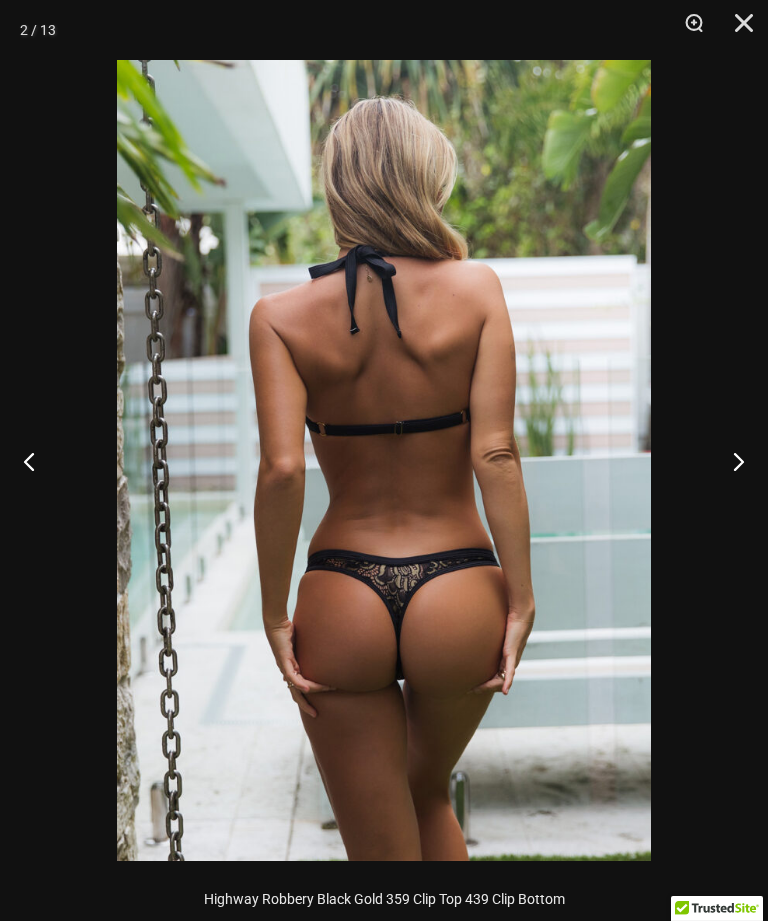 click at bounding box center [737, 30] 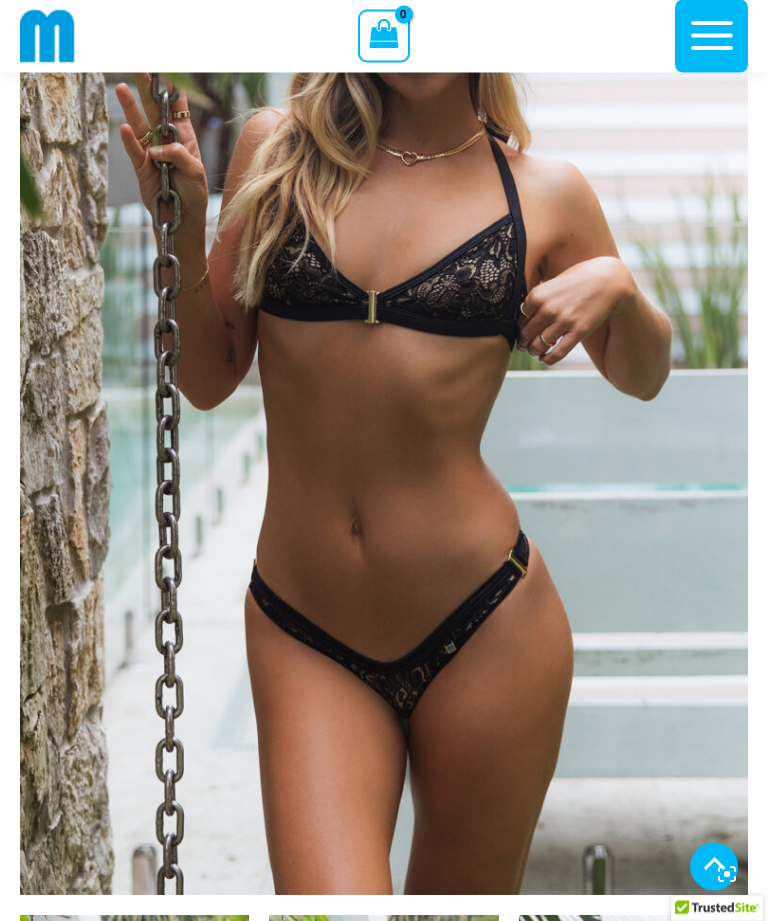 scroll, scrollTop: 0, scrollLeft: 0, axis: both 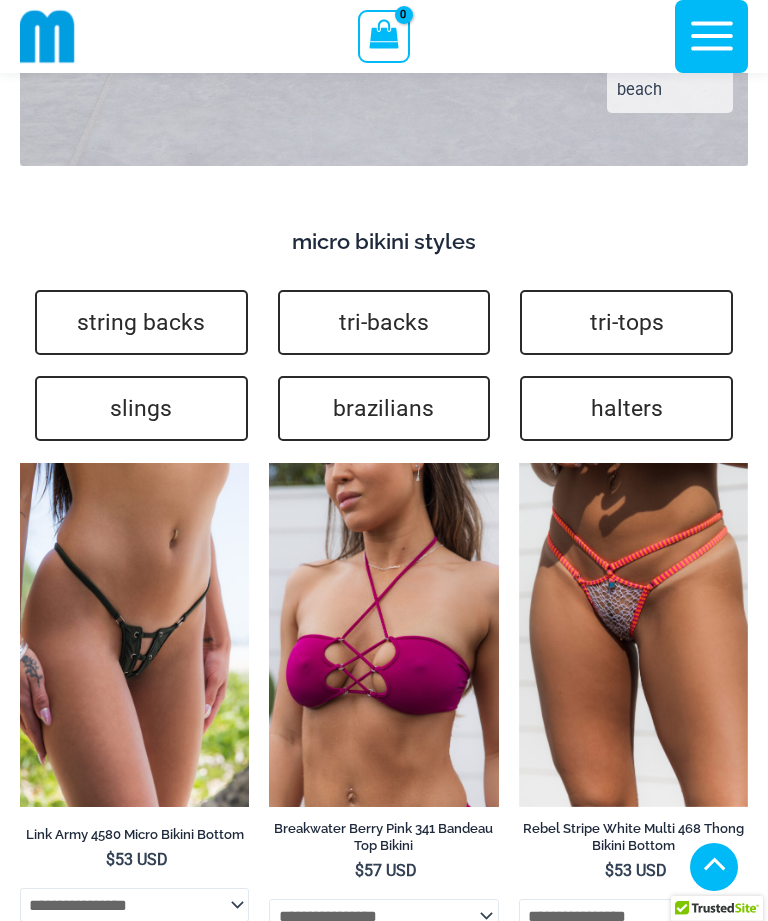 click at bounding box center [20, 463] 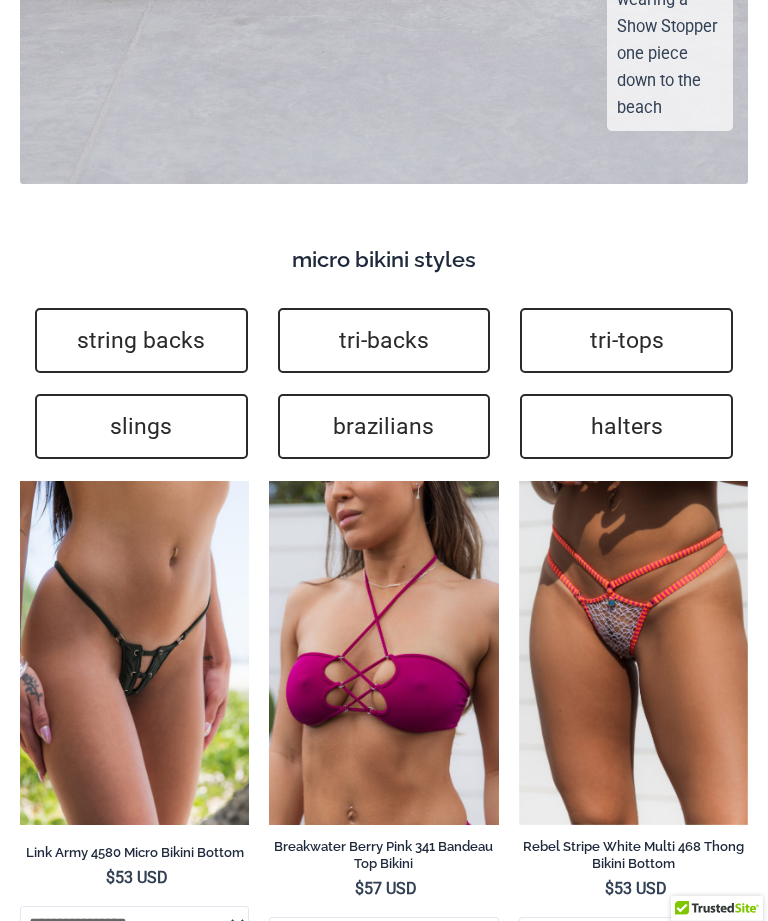 scroll, scrollTop: 5891, scrollLeft: 0, axis: vertical 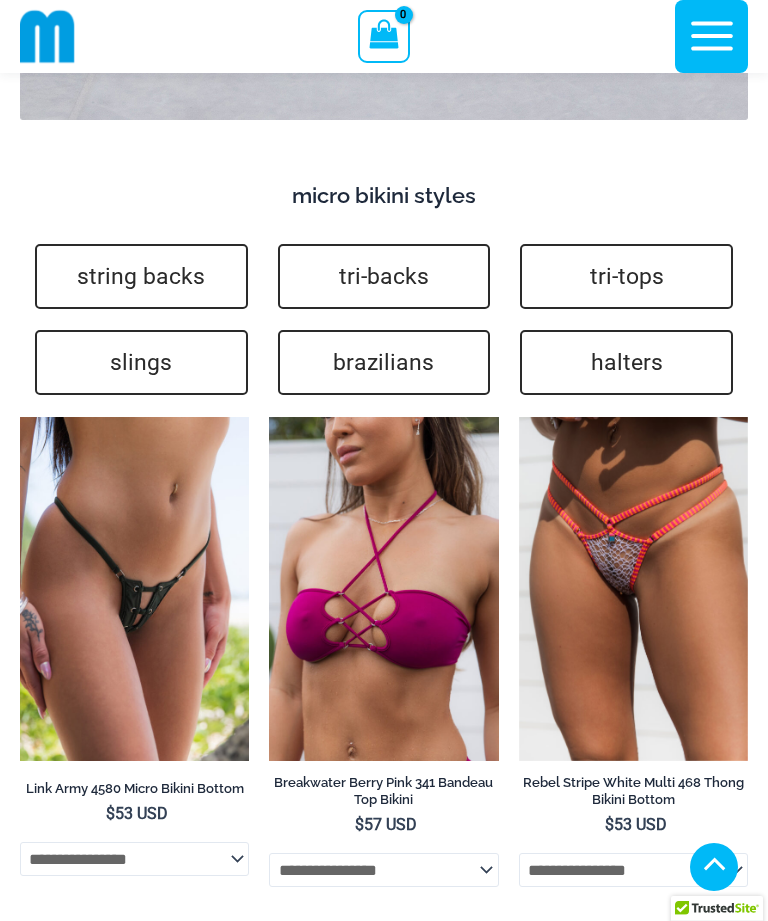 click at bounding box center [20, 417] 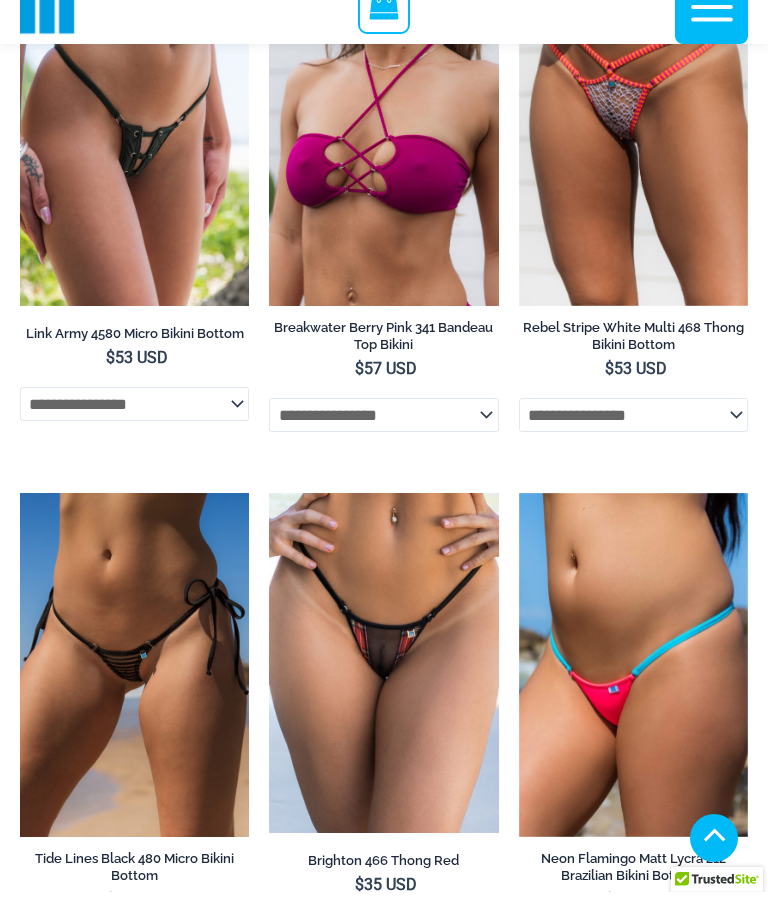 scroll, scrollTop: 6464, scrollLeft: 0, axis: vertical 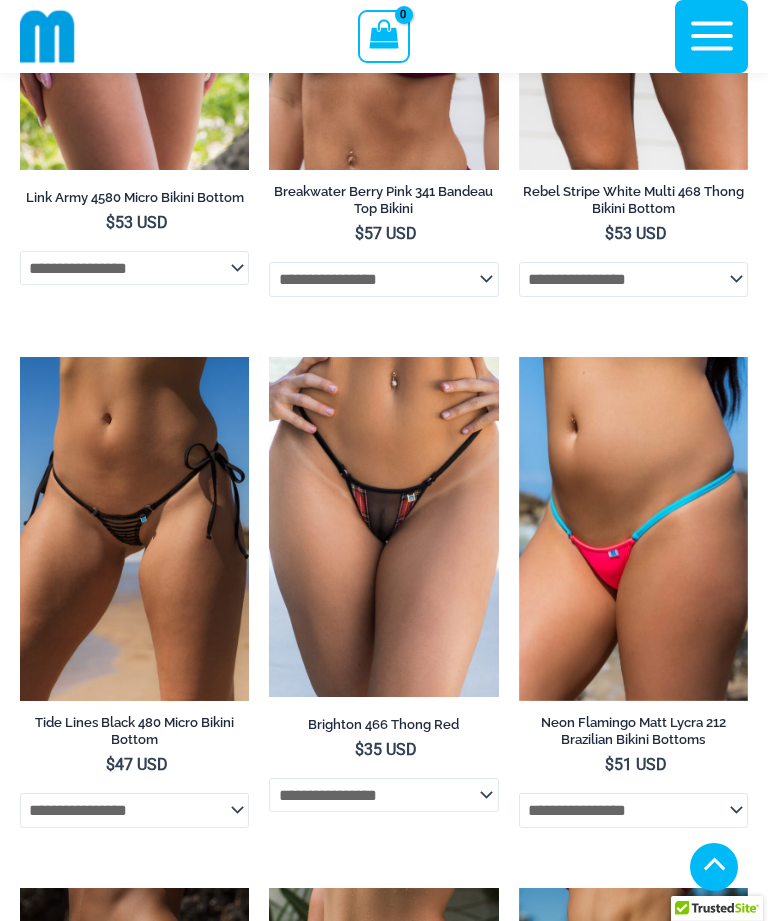 click at bounding box center [269, 357] 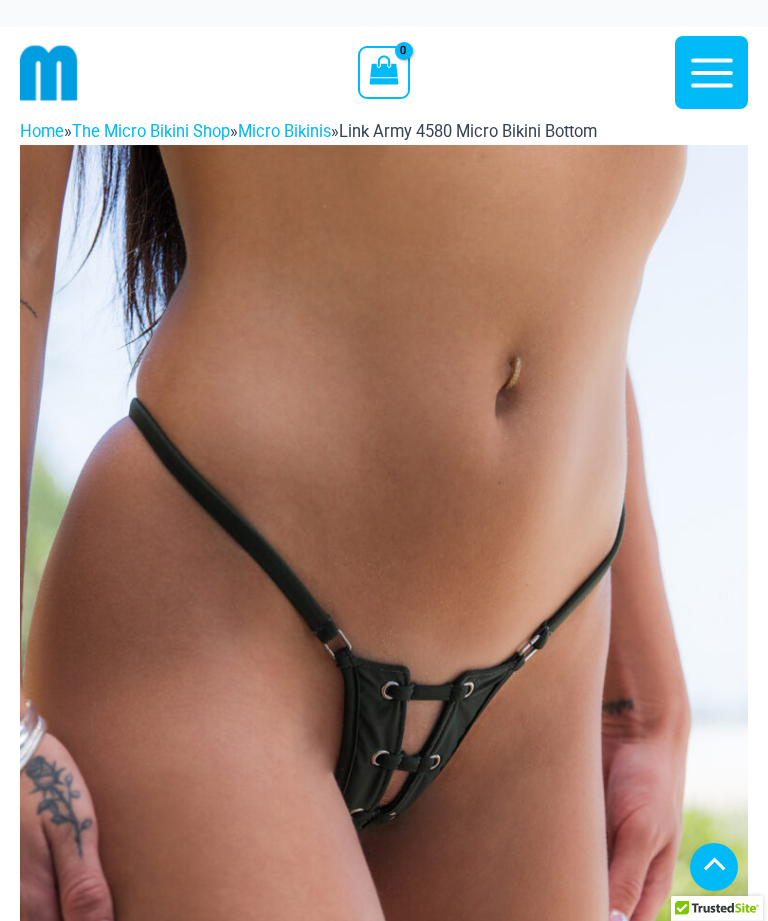 scroll, scrollTop: 1138, scrollLeft: 0, axis: vertical 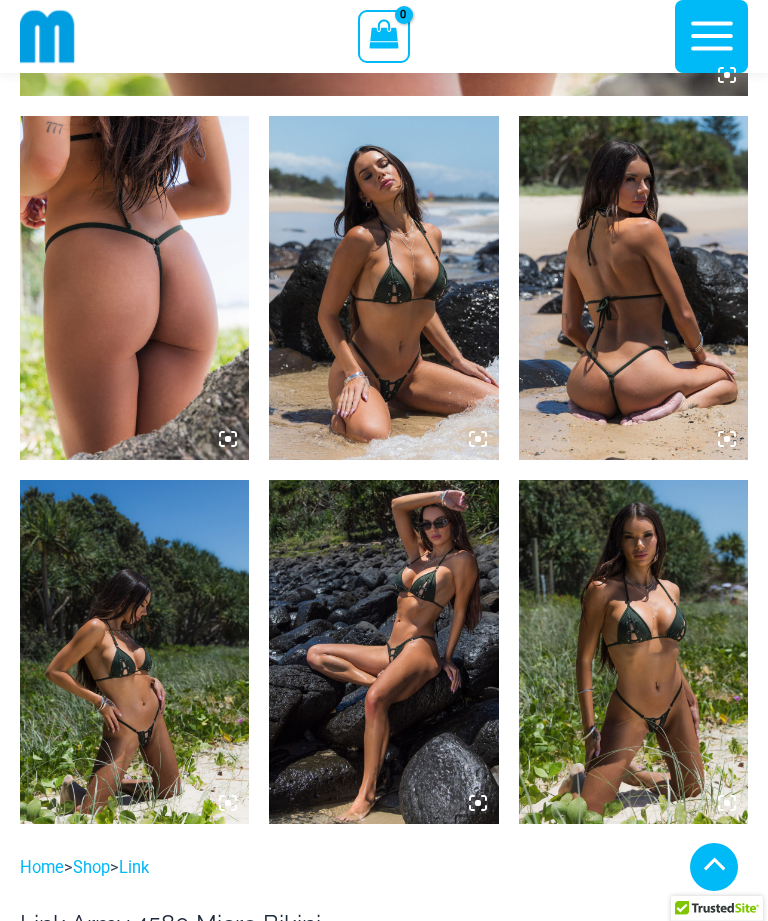 click 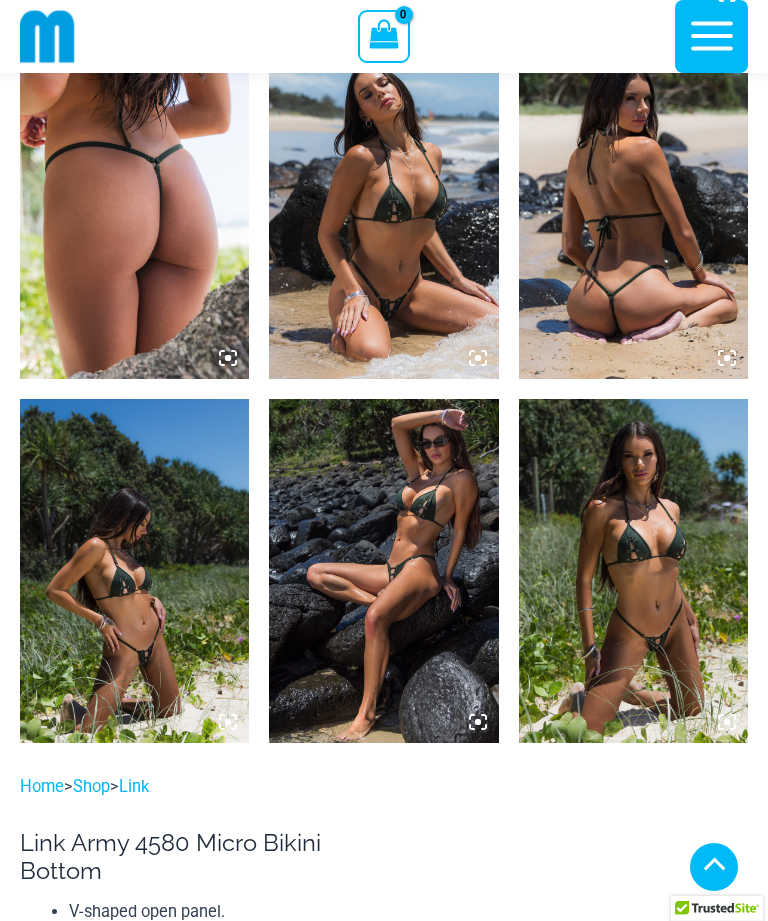 scroll, scrollTop: 1219, scrollLeft: 0, axis: vertical 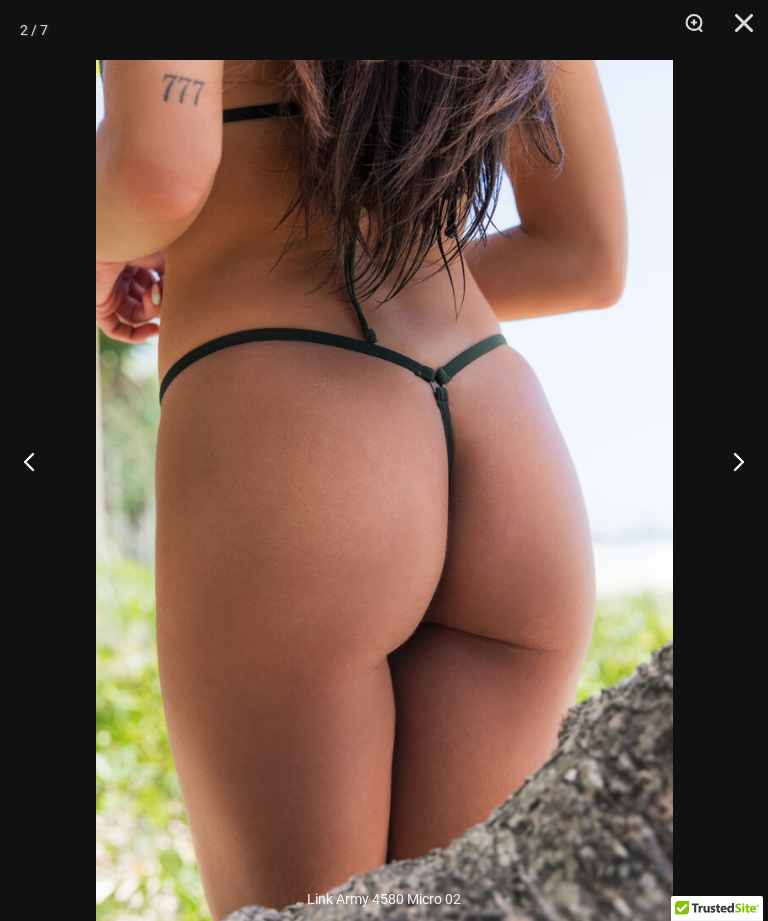 click at bounding box center [730, 461] 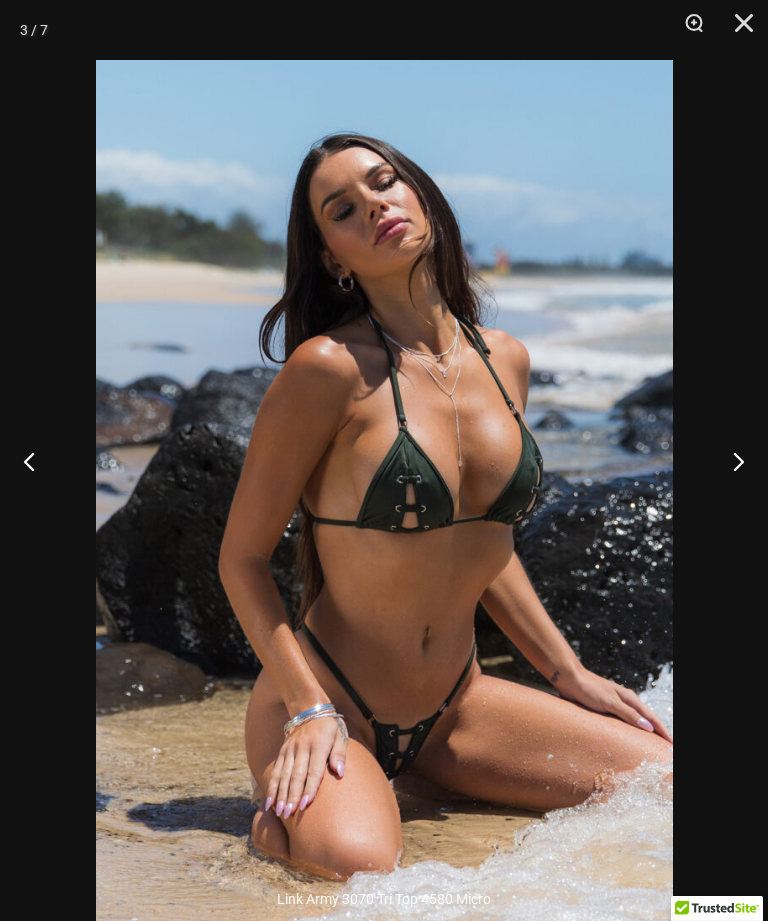 click at bounding box center (730, 461) 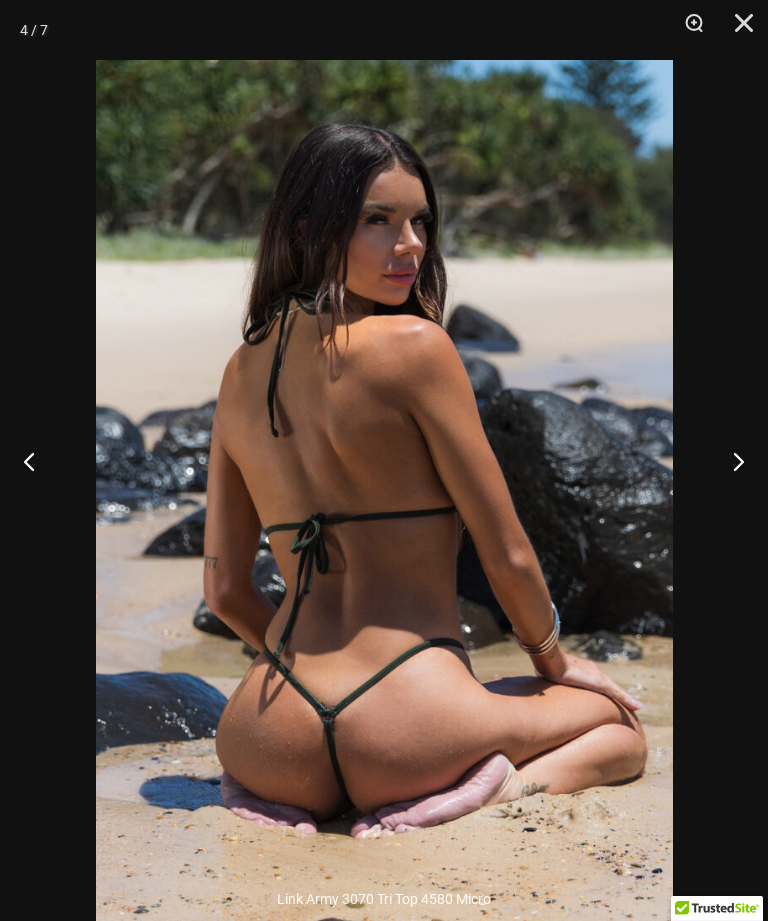 click at bounding box center (730, 461) 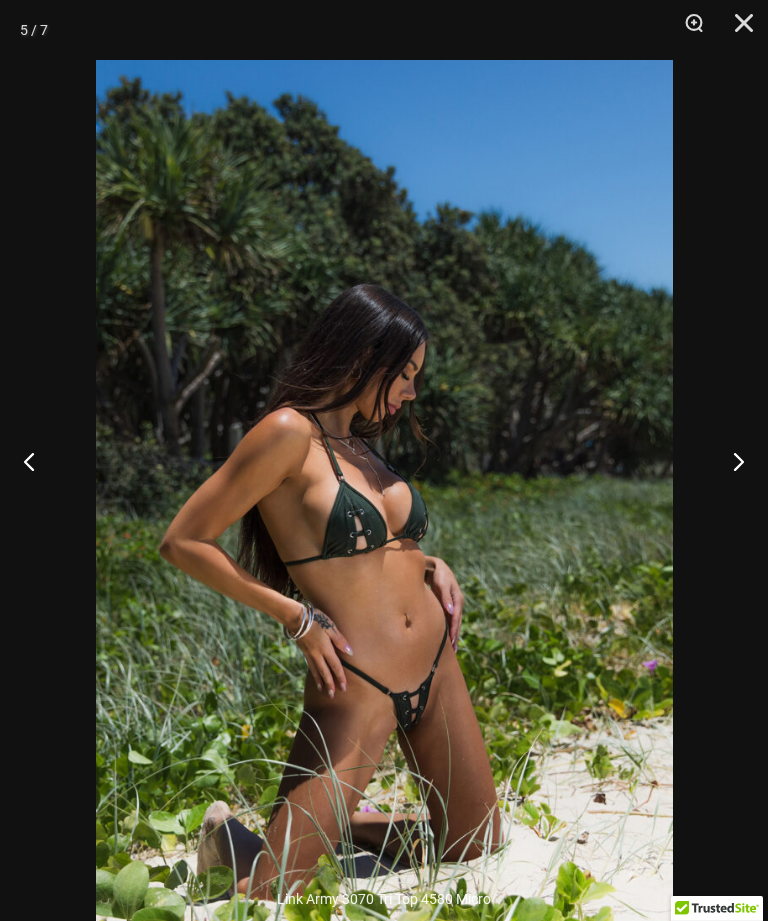 click at bounding box center [37, 461] 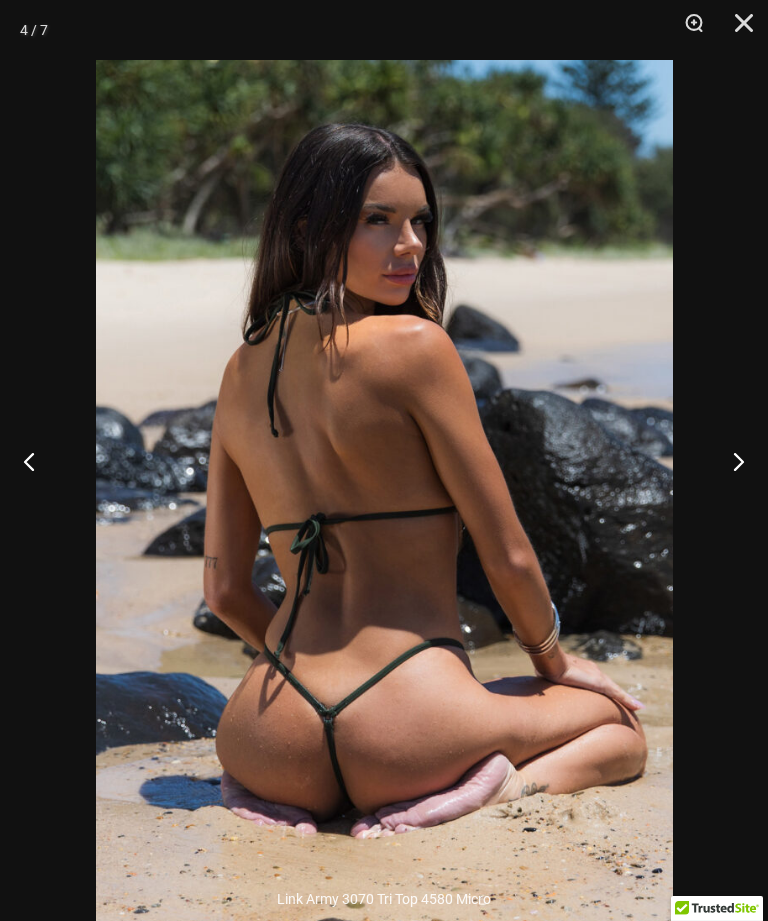 click at bounding box center (730, 461) 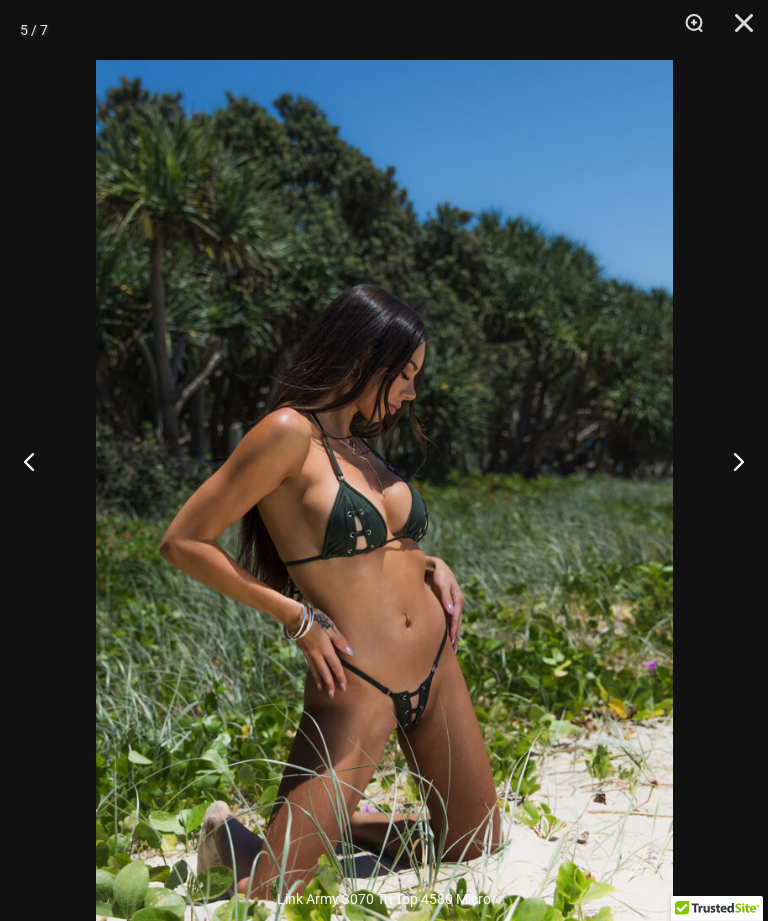 click at bounding box center [730, 461] 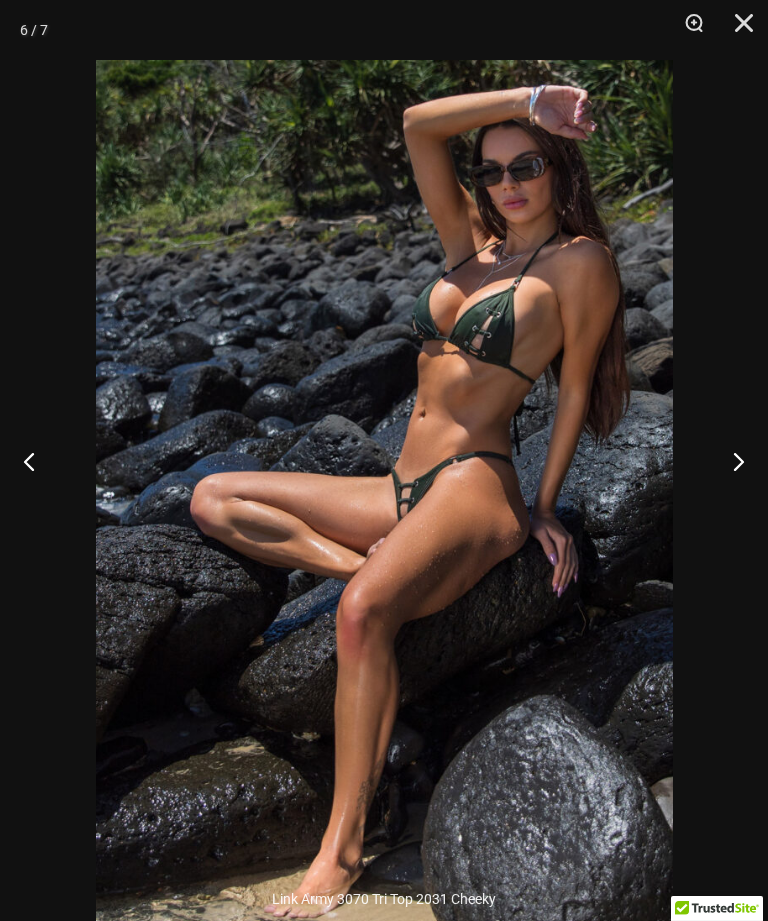 click at bounding box center (730, 461) 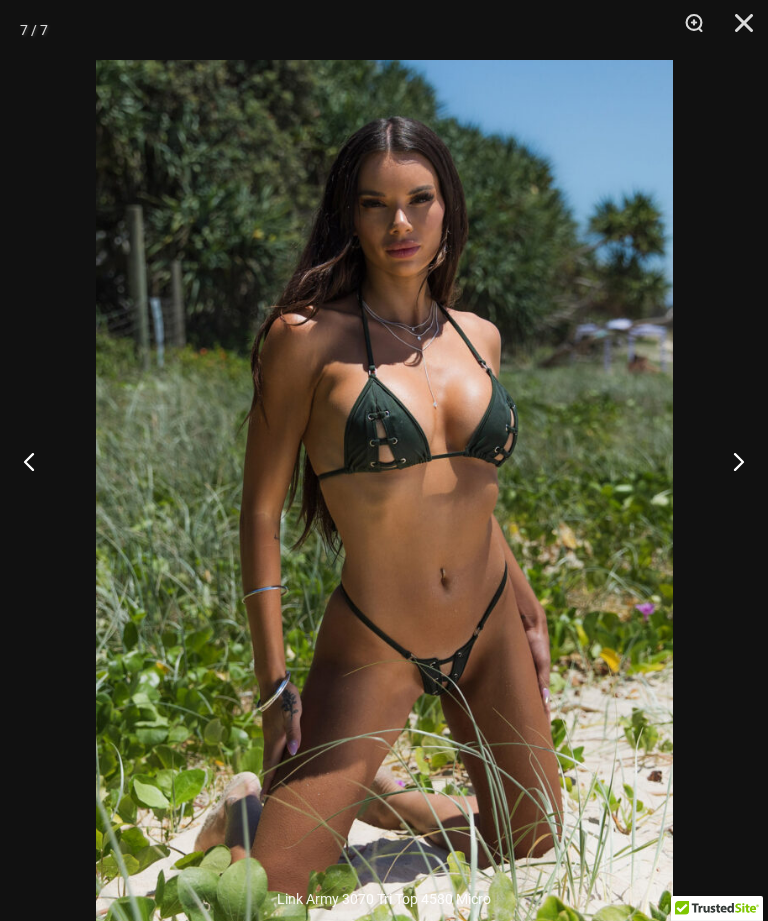 click at bounding box center (730, 461) 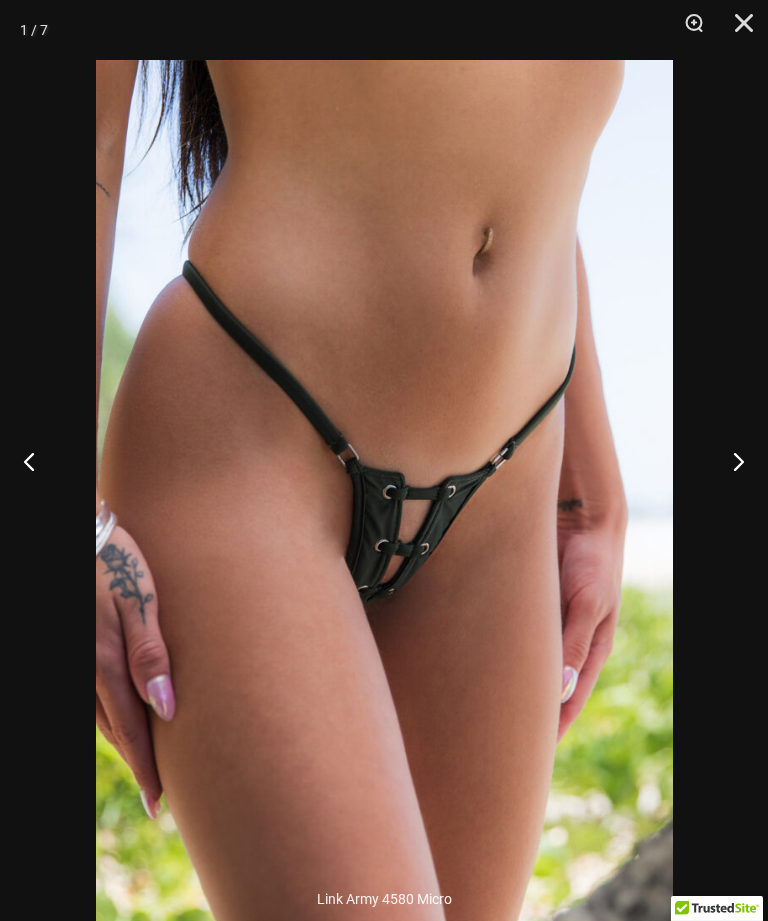 click at bounding box center [730, 461] 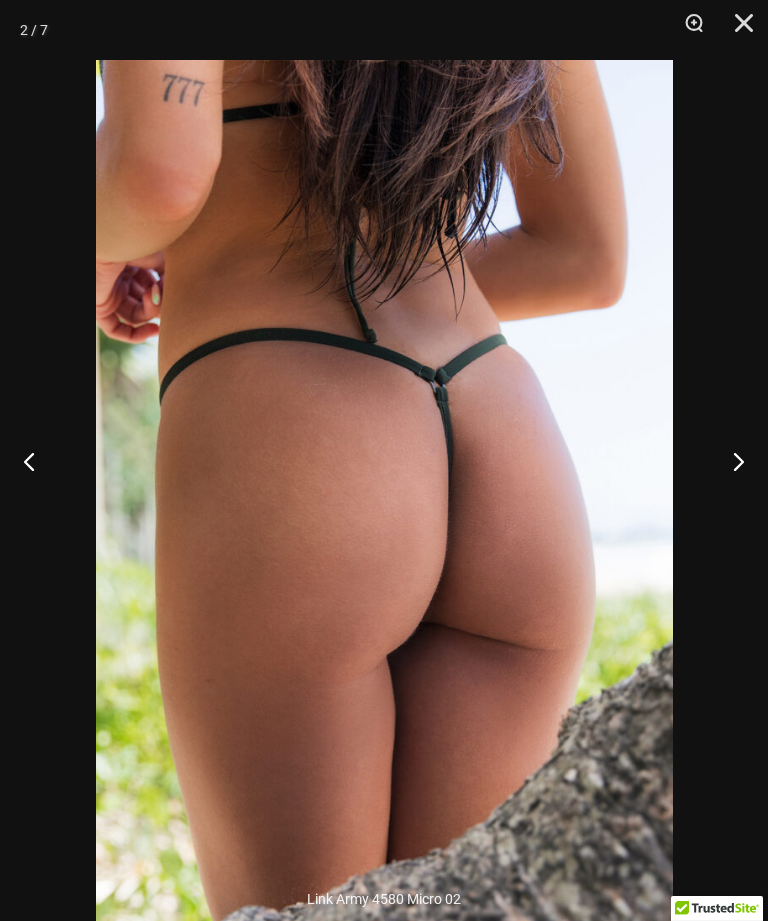 click at bounding box center (737, 30) 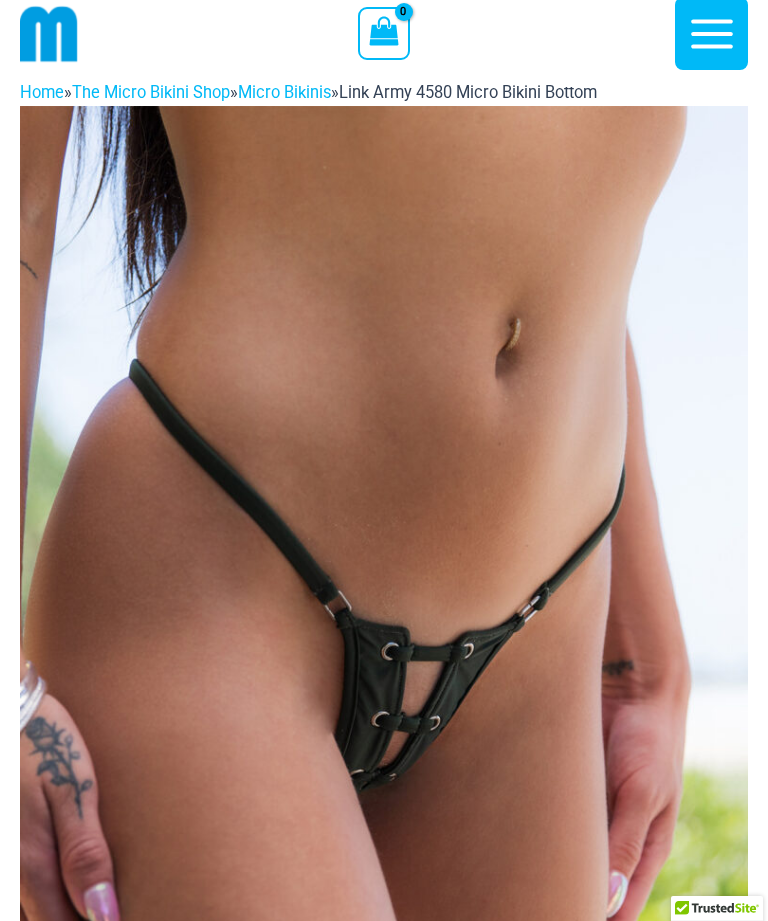 scroll, scrollTop: 0, scrollLeft: 0, axis: both 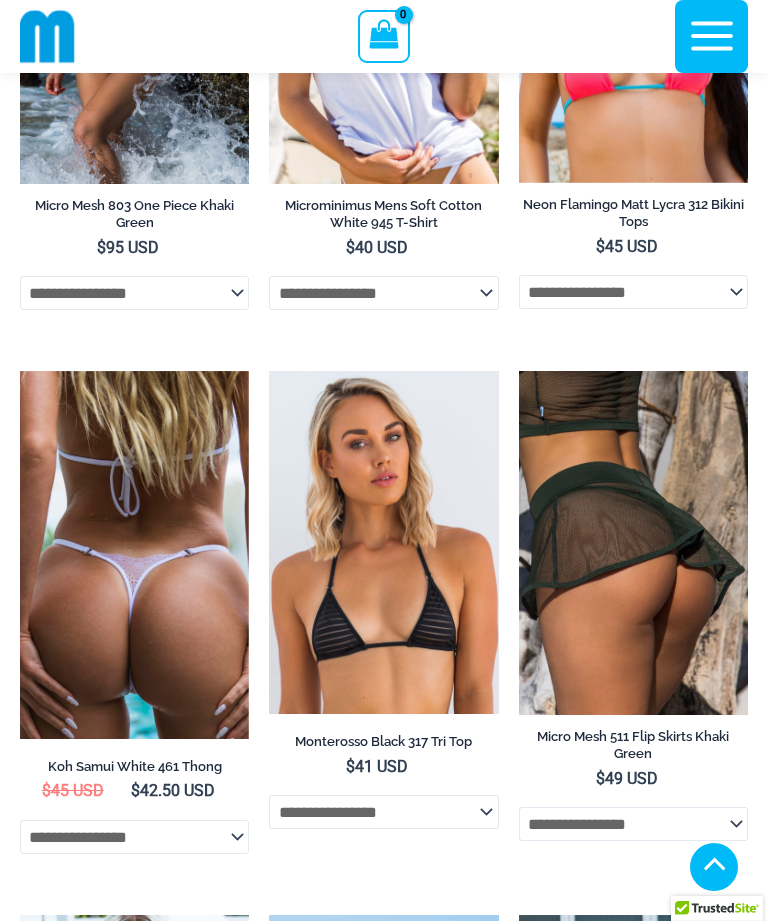 click at bounding box center [269, 371] 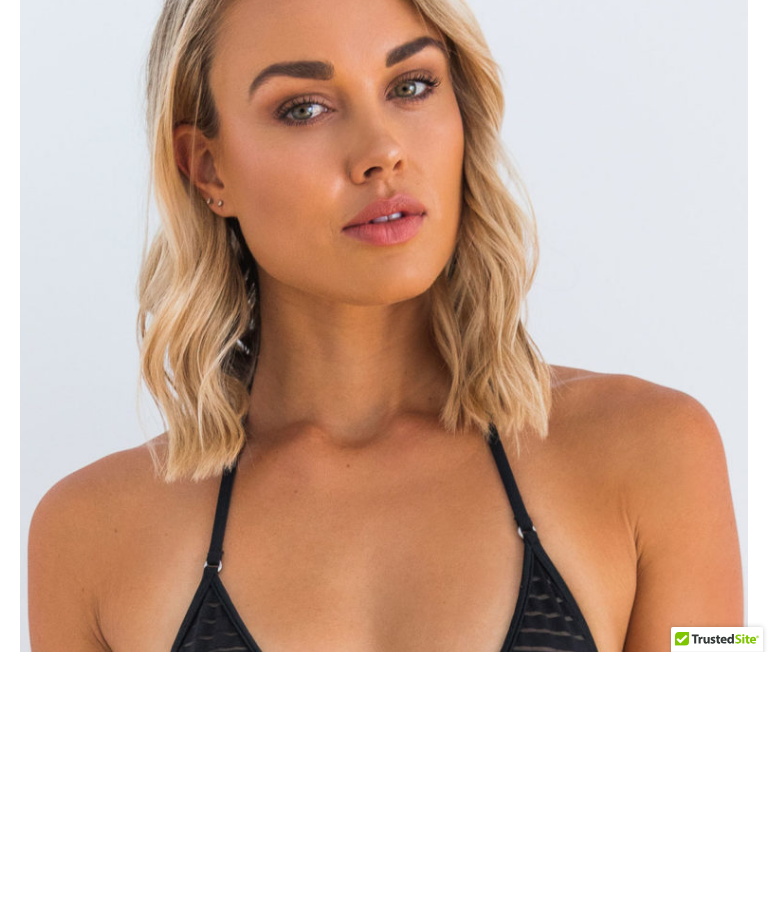 scroll, scrollTop: 672, scrollLeft: 0, axis: vertical 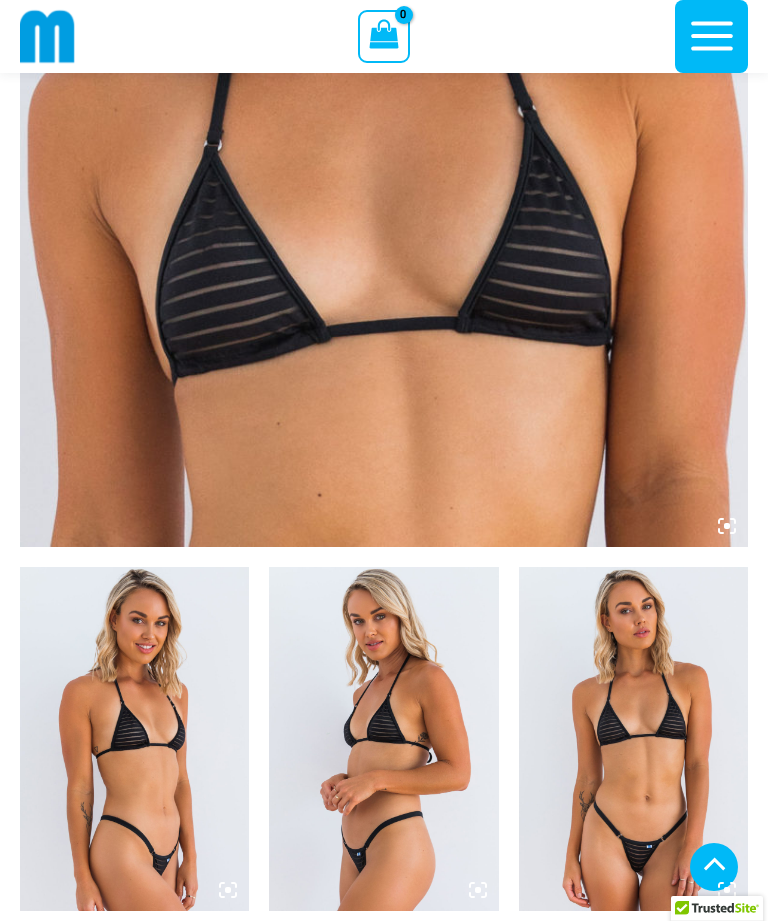 click at bounding box center (134, 739) 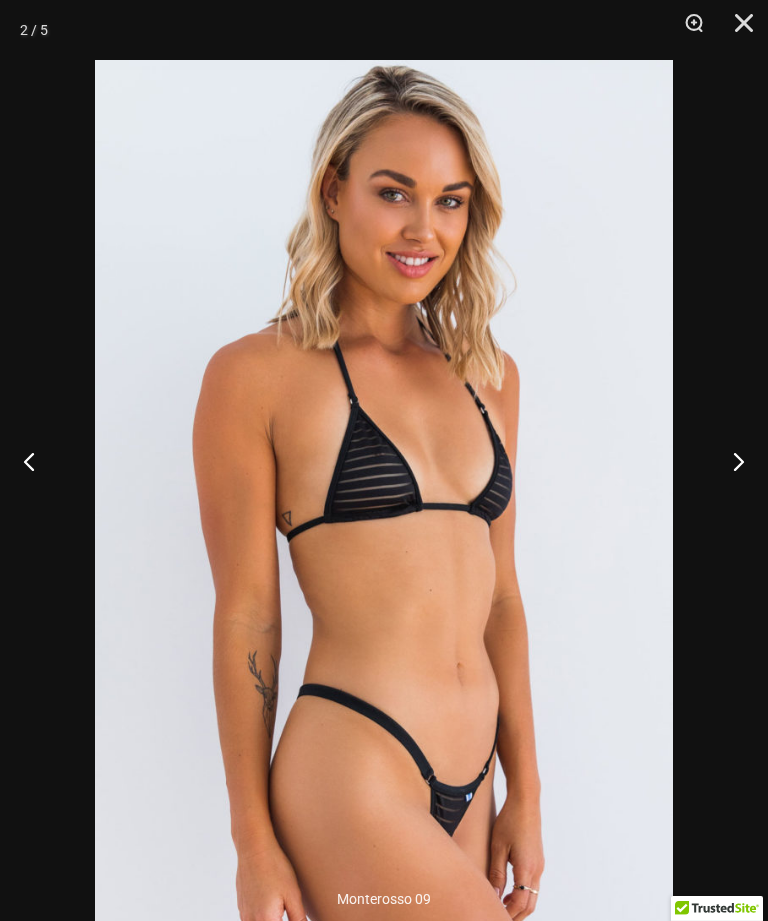 click at bounding box center [730, 461] 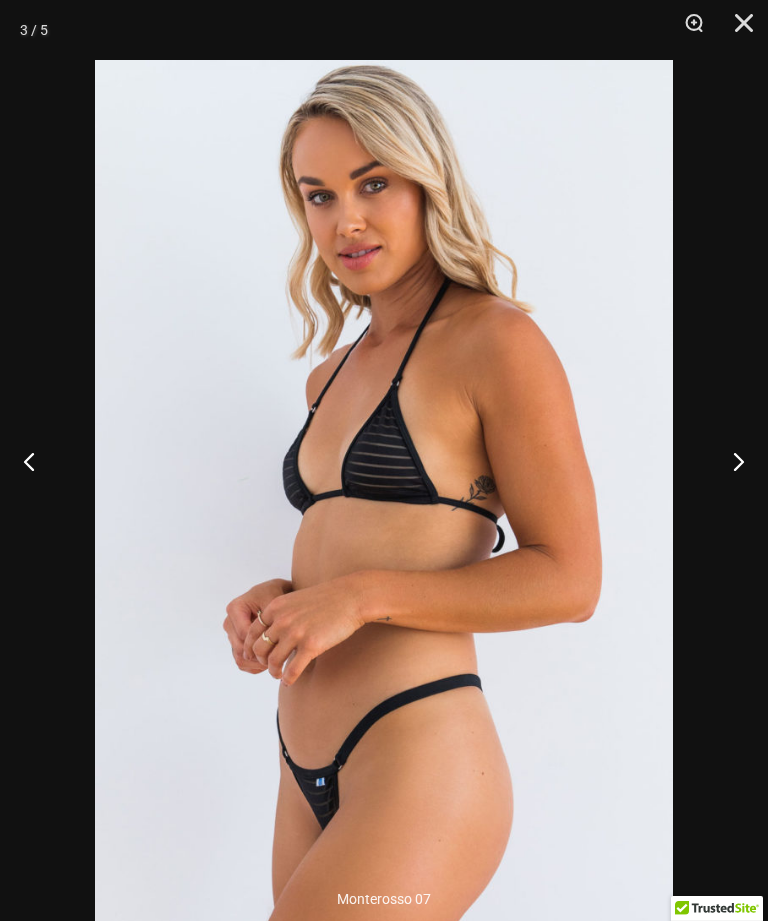 click at bounding box center (730, 461) 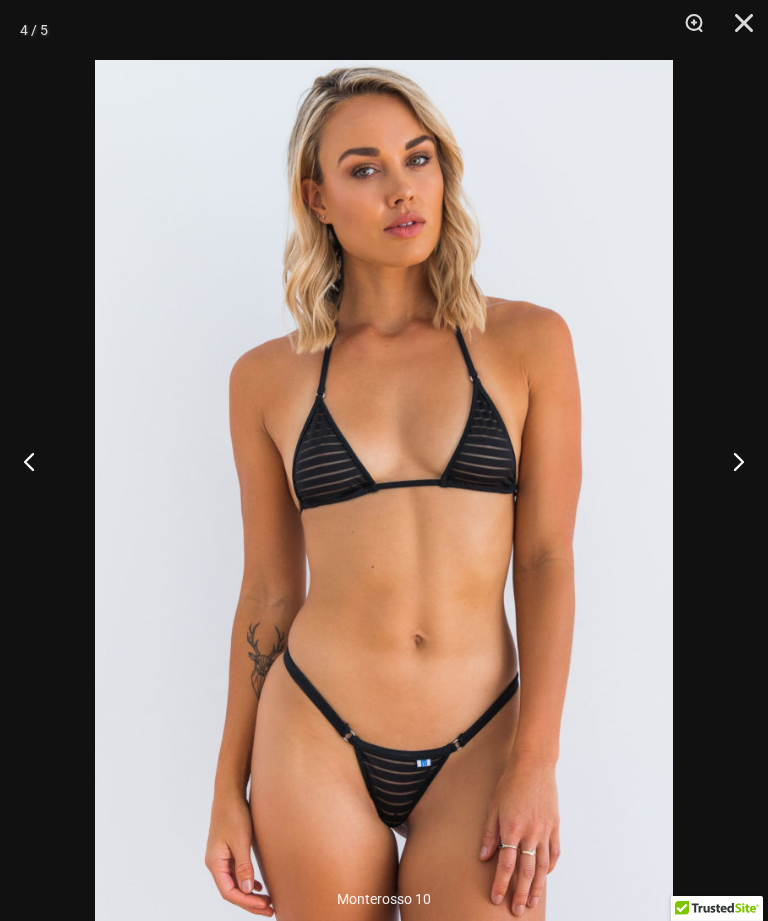 click at bounding box center (730, 461) 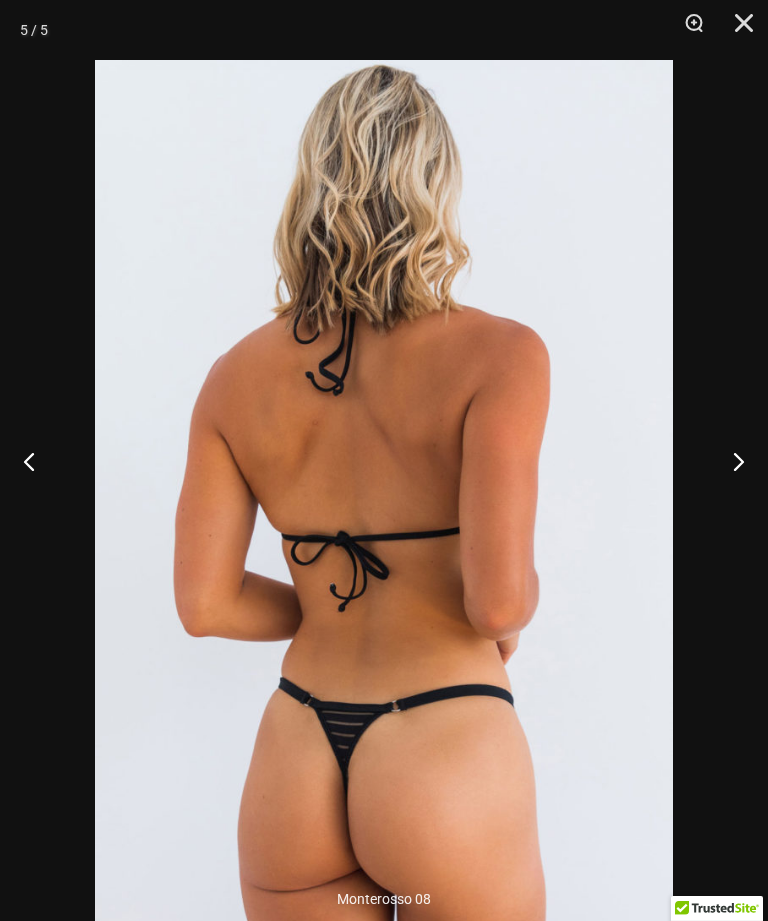 click at bounding box center (730, 461) 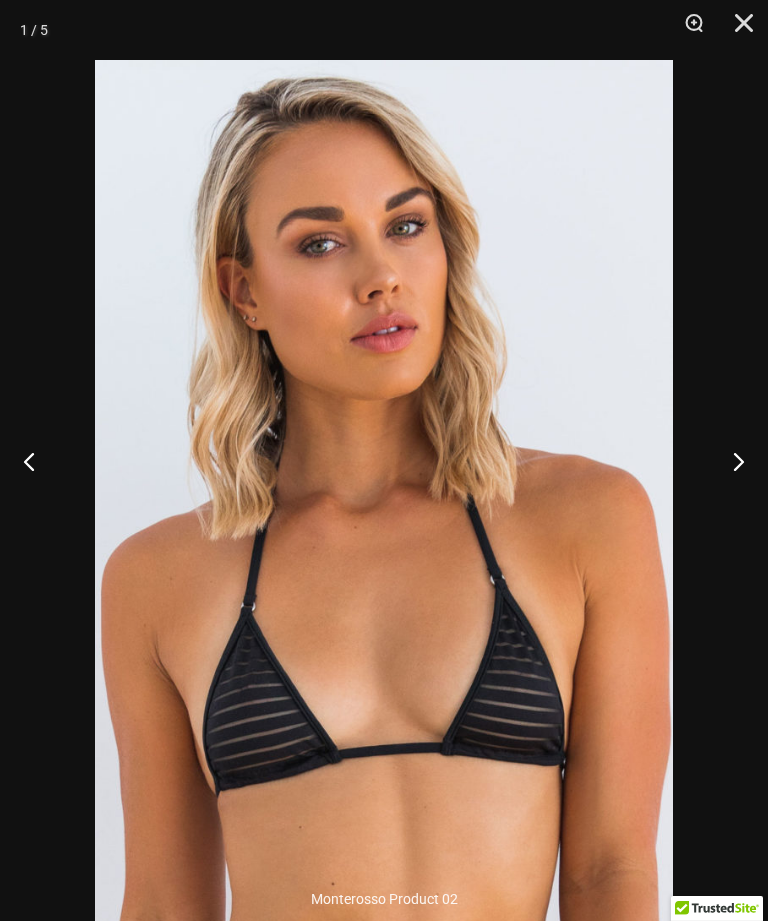 click at bounding box center (730, 461) 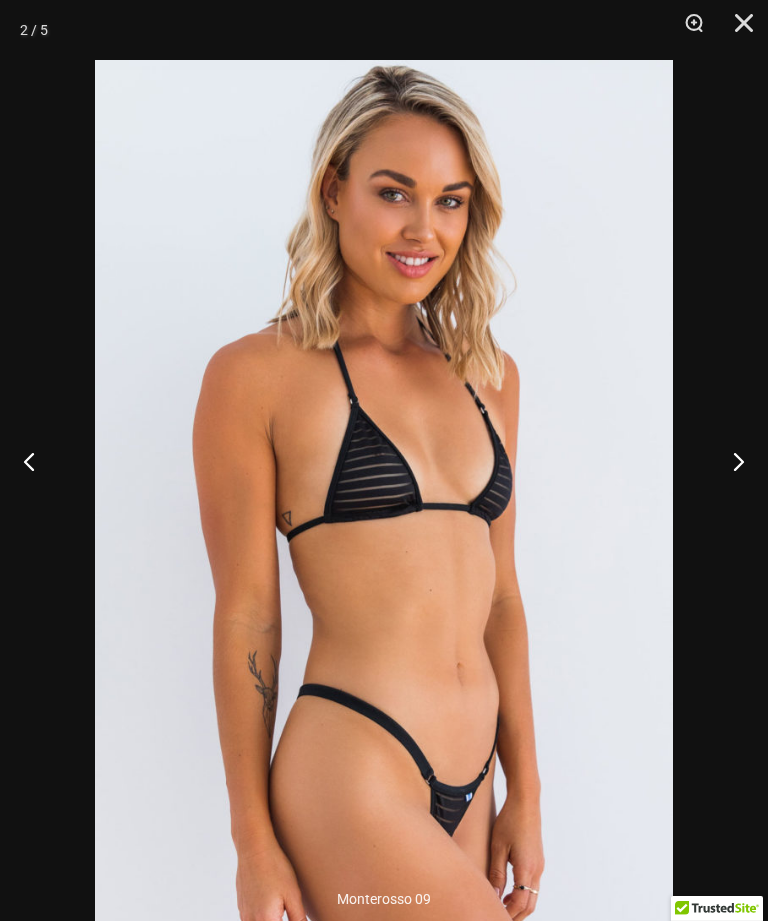 click at bounding box center (730, 461) 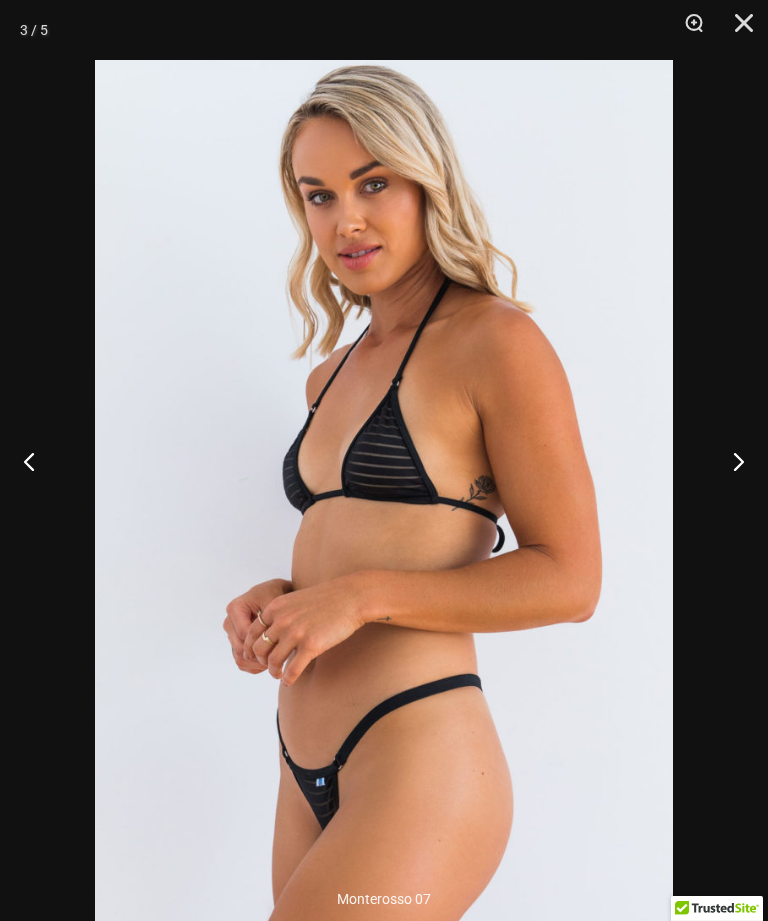 click at bounding box center (730, 461) 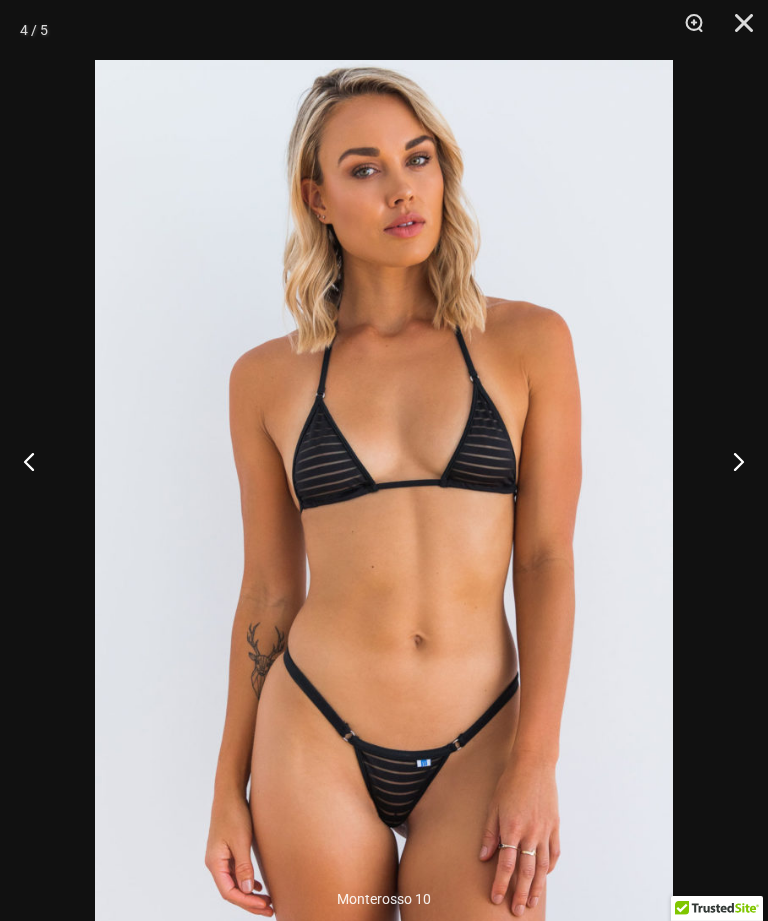 click at bounding box center [730, 461] 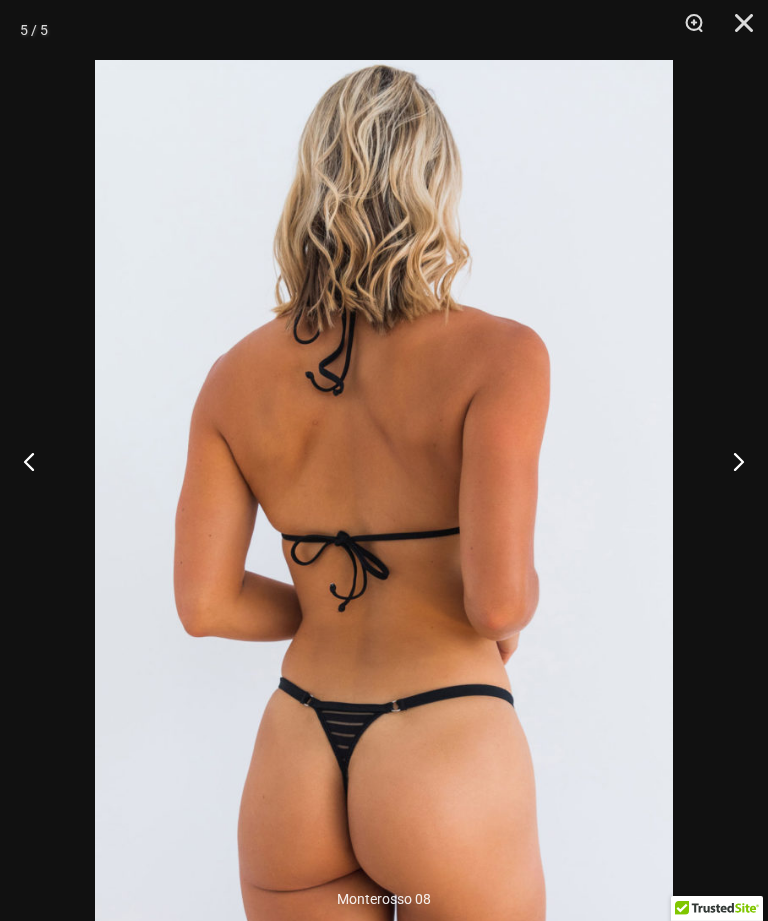 click at bounding box center [730, 461] 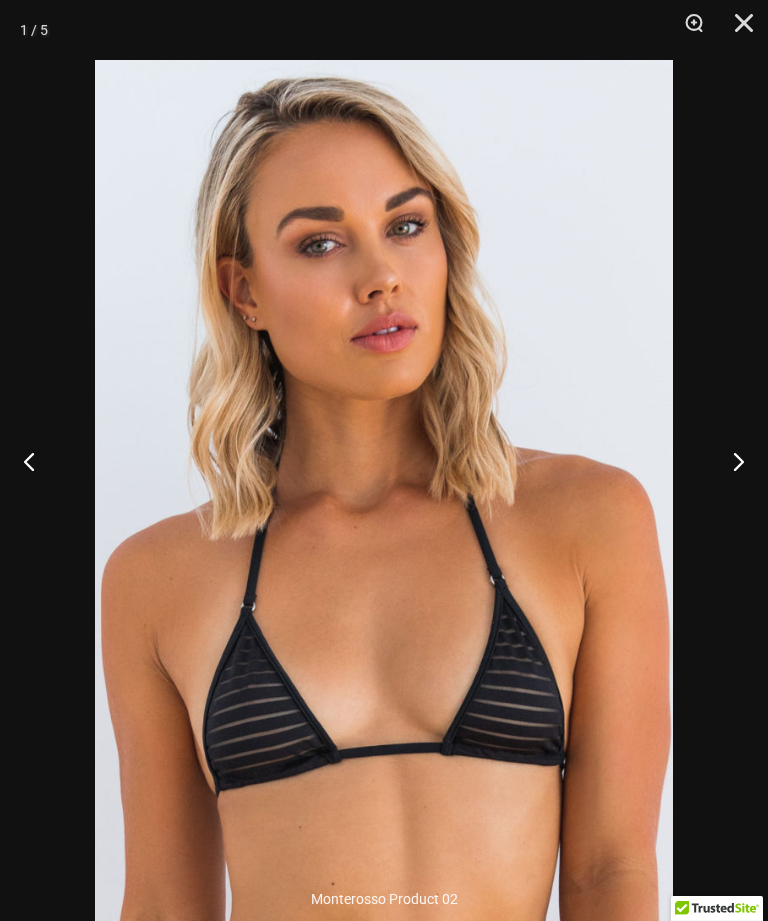 click at bounding box center [730, 461] 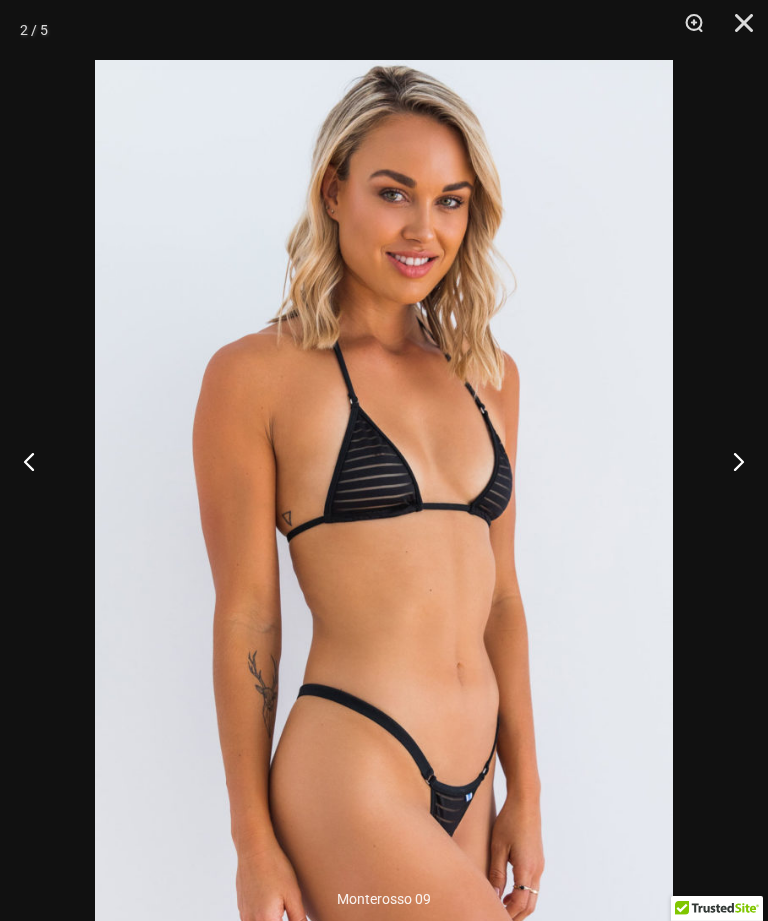 click at bounding box center (730, 461) 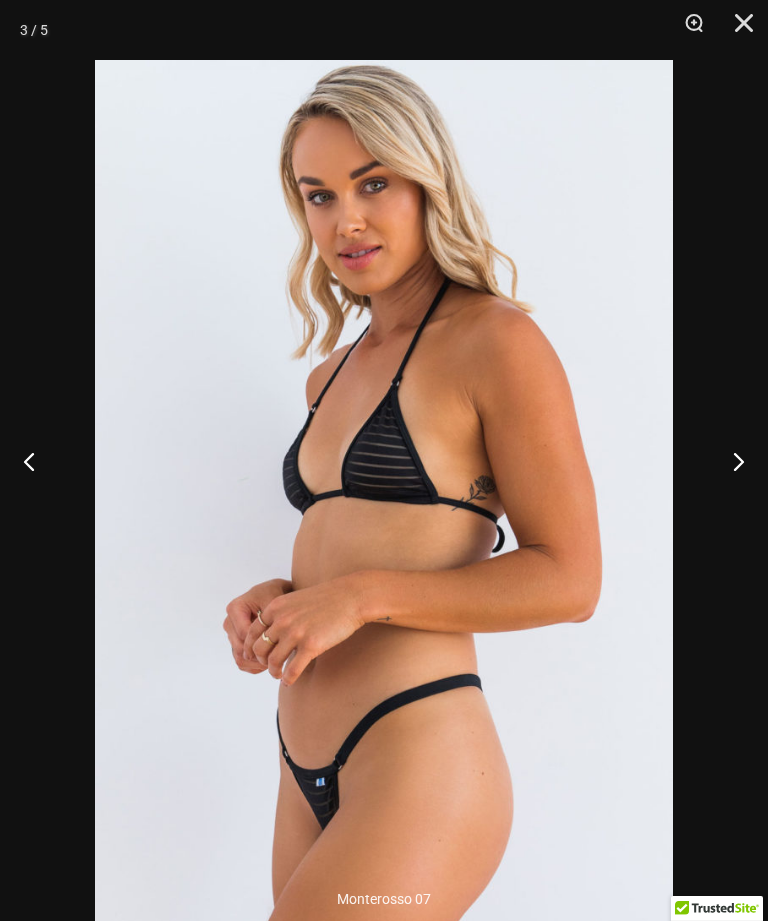 click at bounding box center [730, 461] 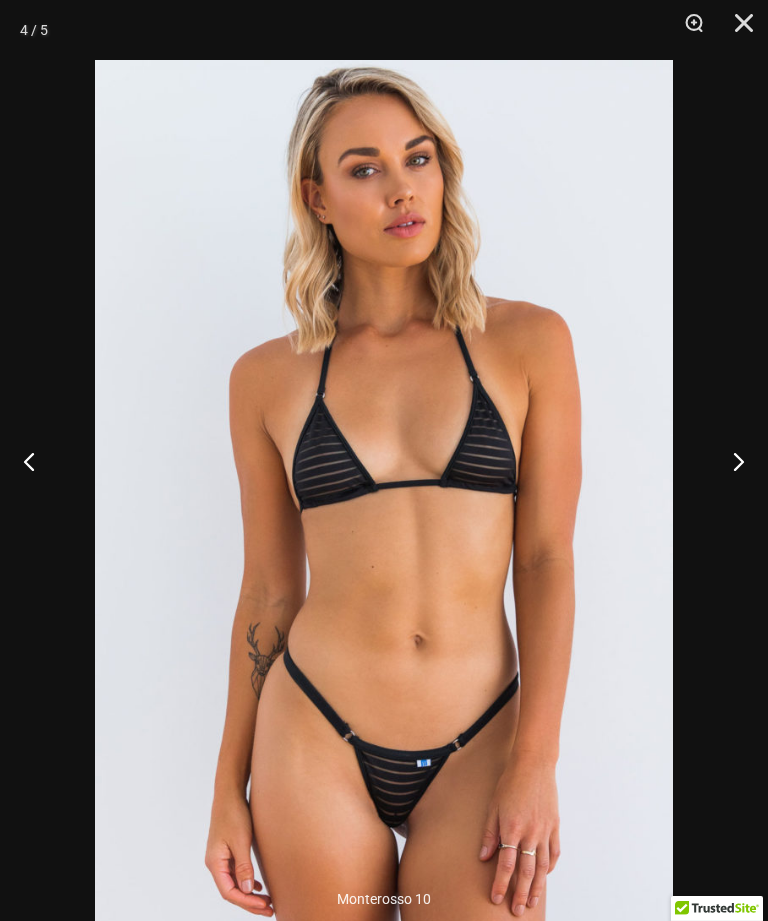 click at bounding box center (730, 461) 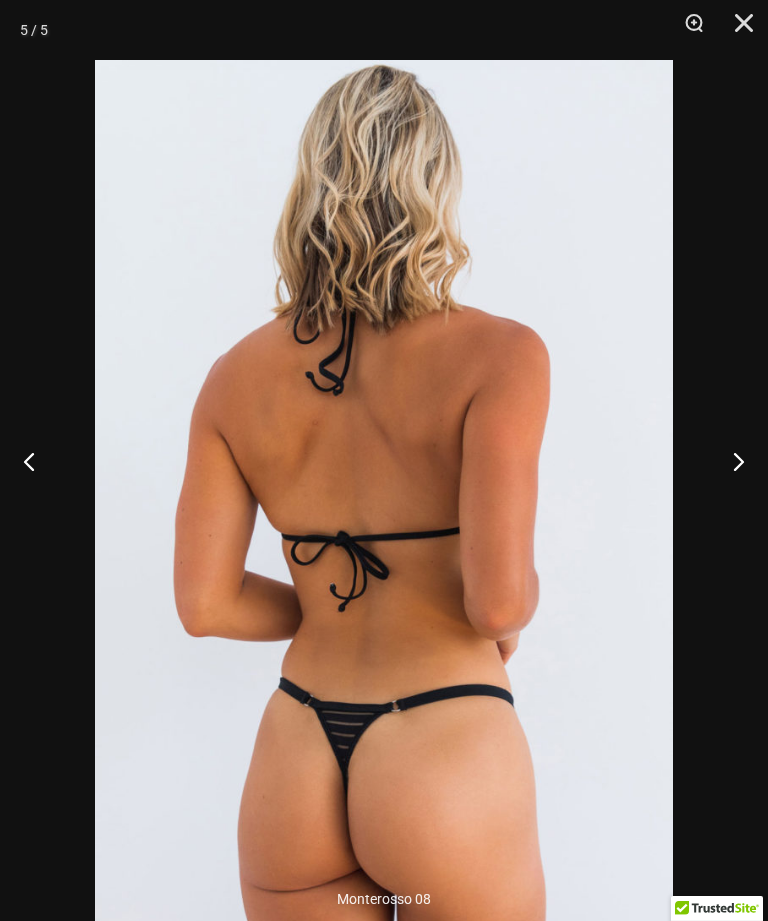click at bounding box center [730, 461] 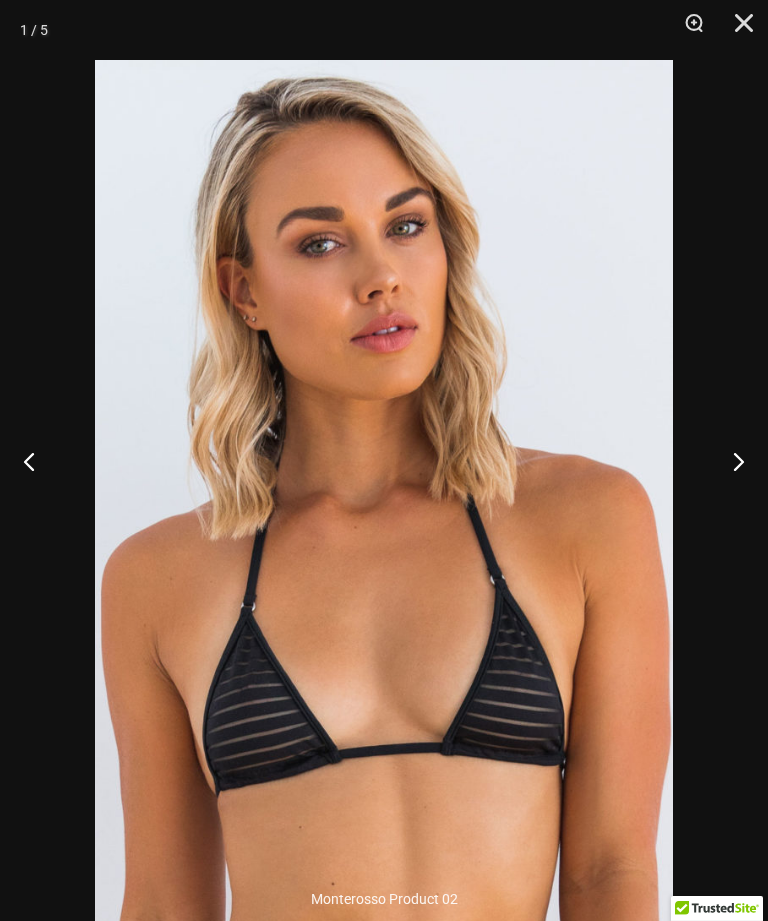 click at bounding box center [730, 461] 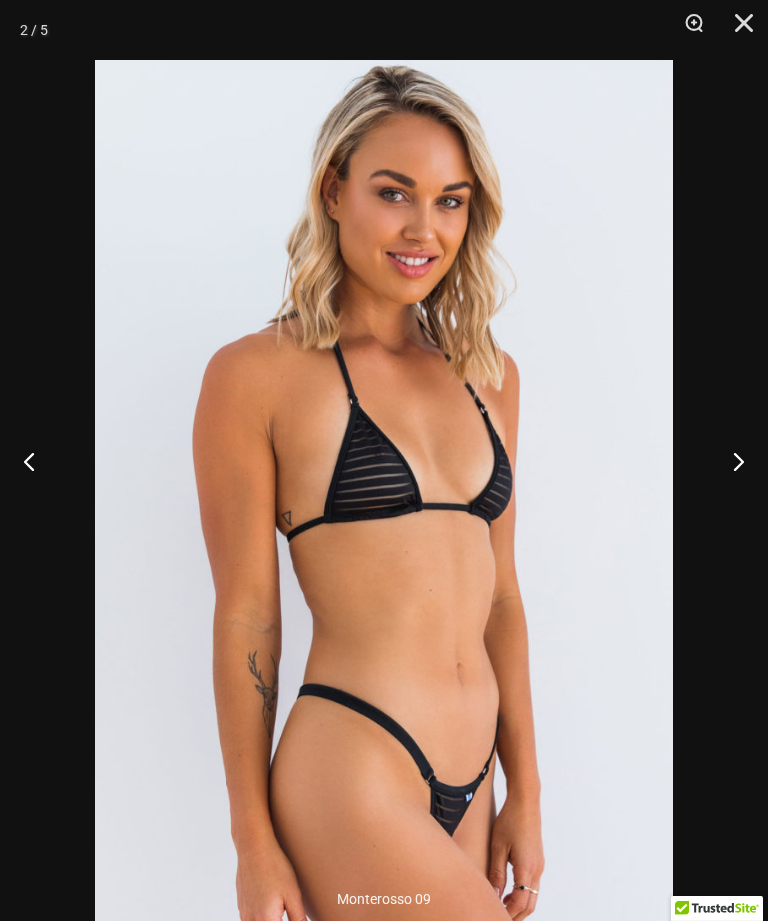 click at bounding box center [730, 461] 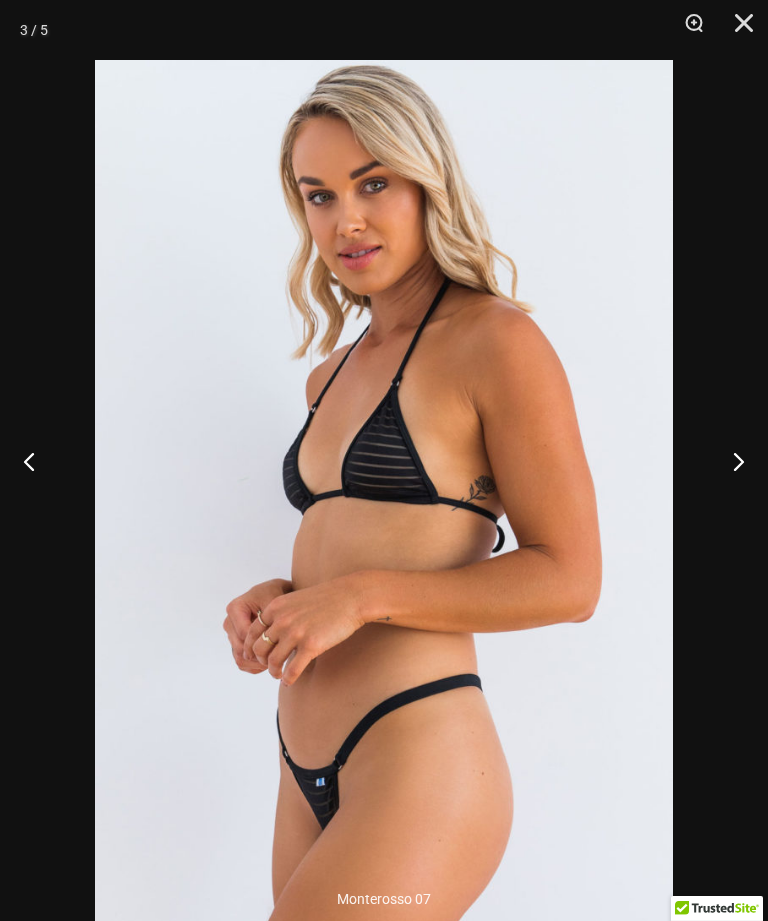 click at bounding box center [730, 461] 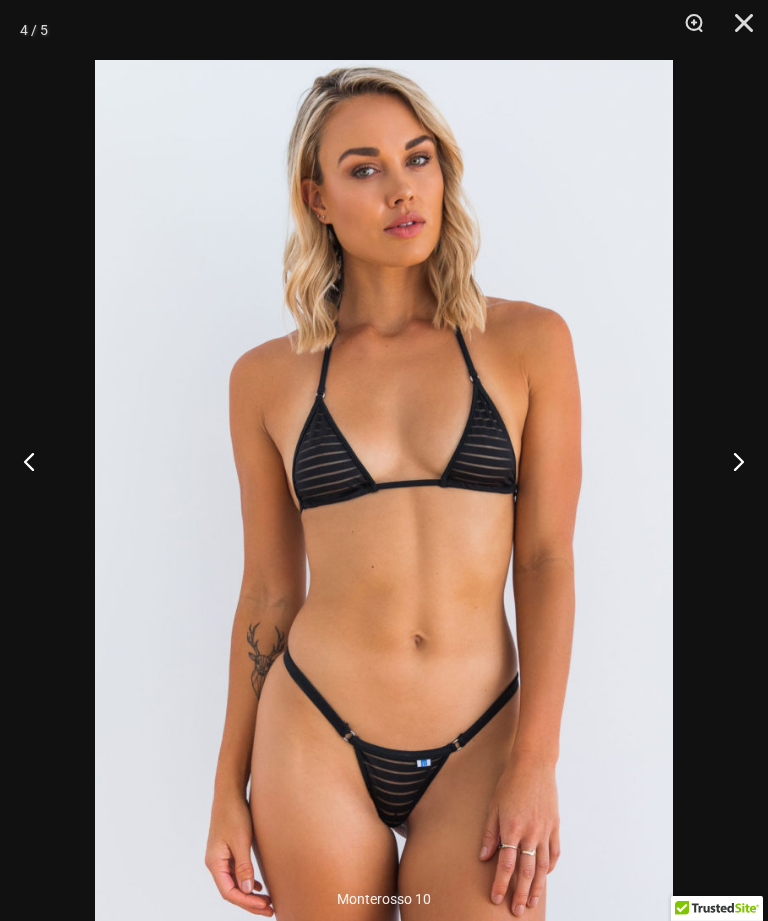 click at bounding box center [730, 461] 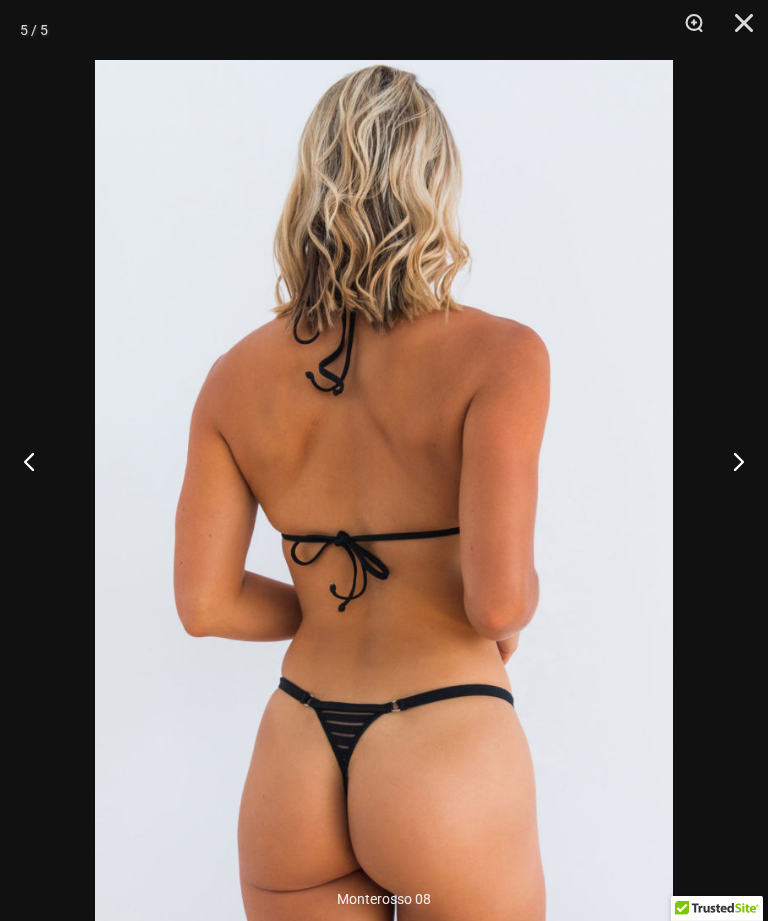 click at bounding box center (730, 461) 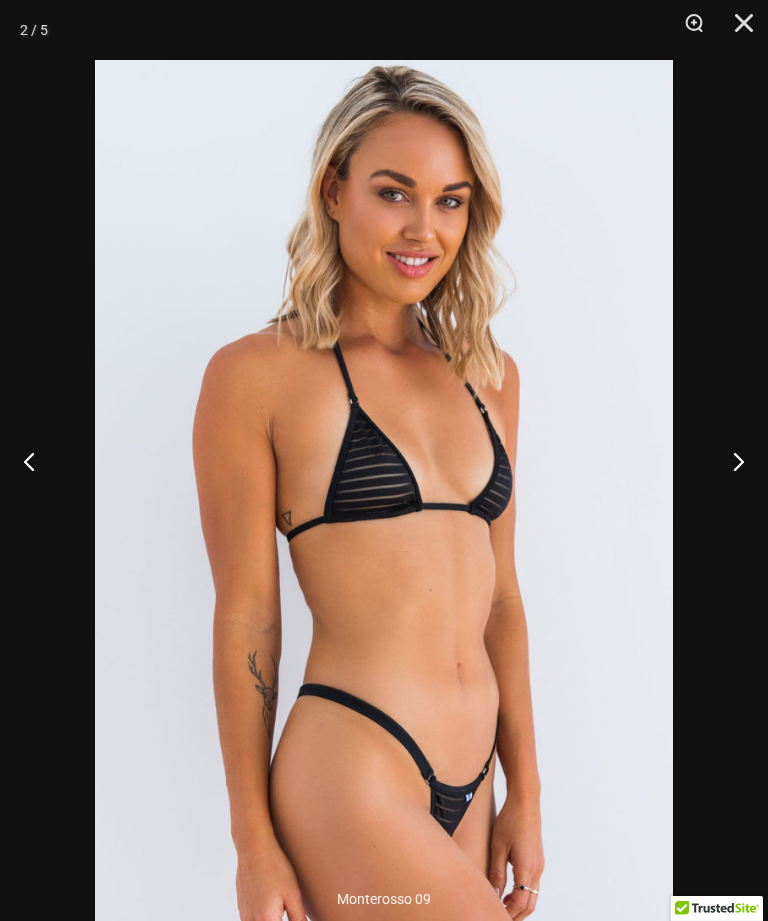 click at bounding box center [730, 461] 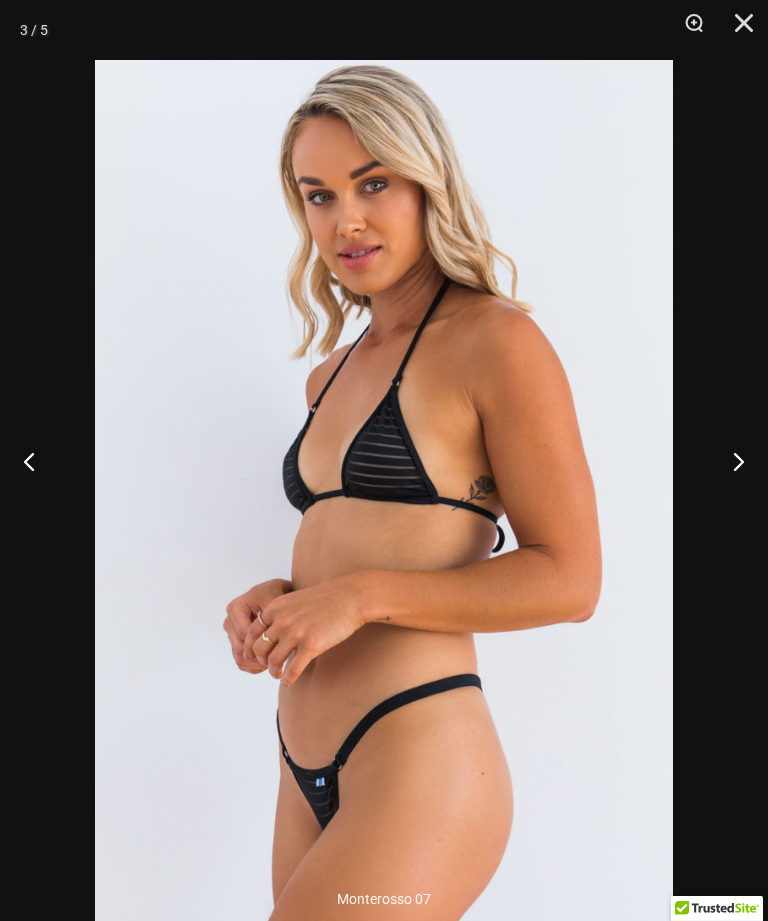 click at bounding box center [730, 461] 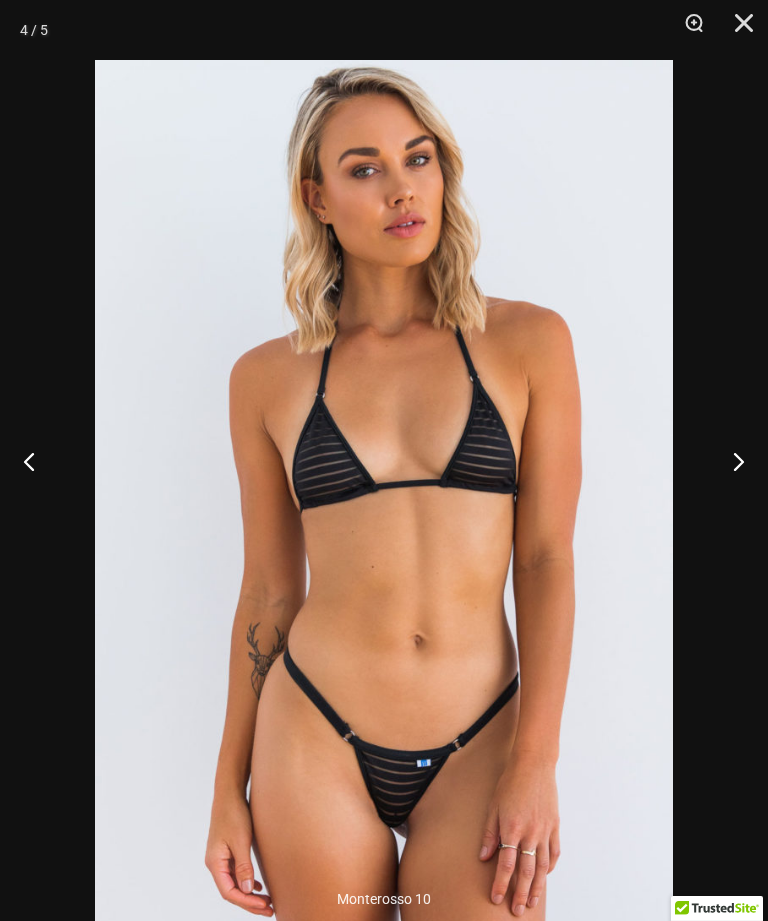 click at bounding box center (730, 461) 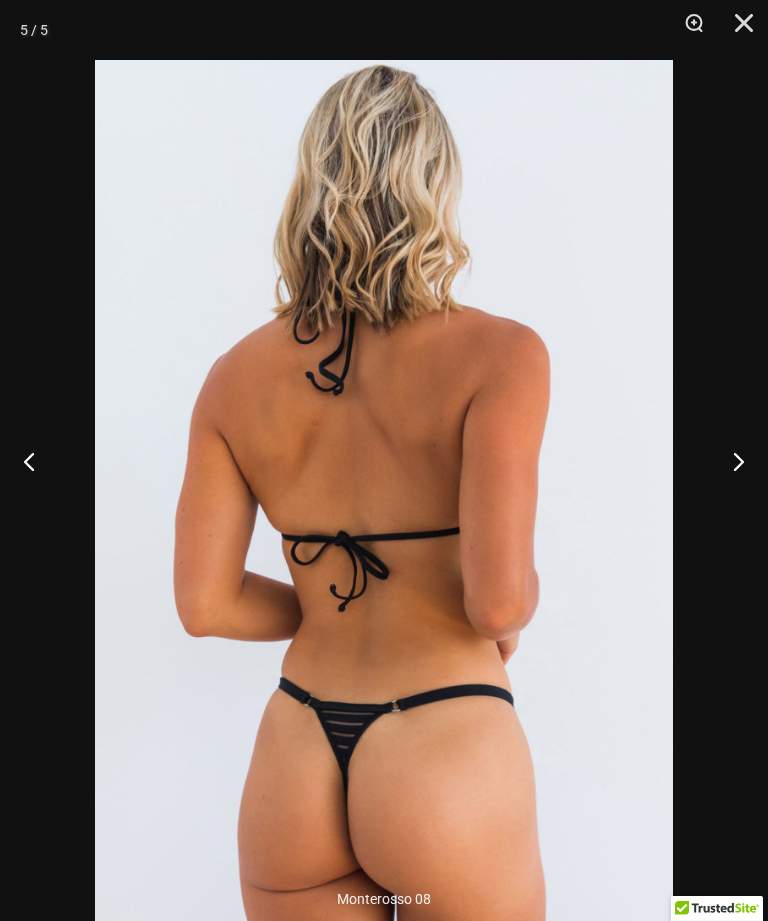 click at bounding box center [737, 30] 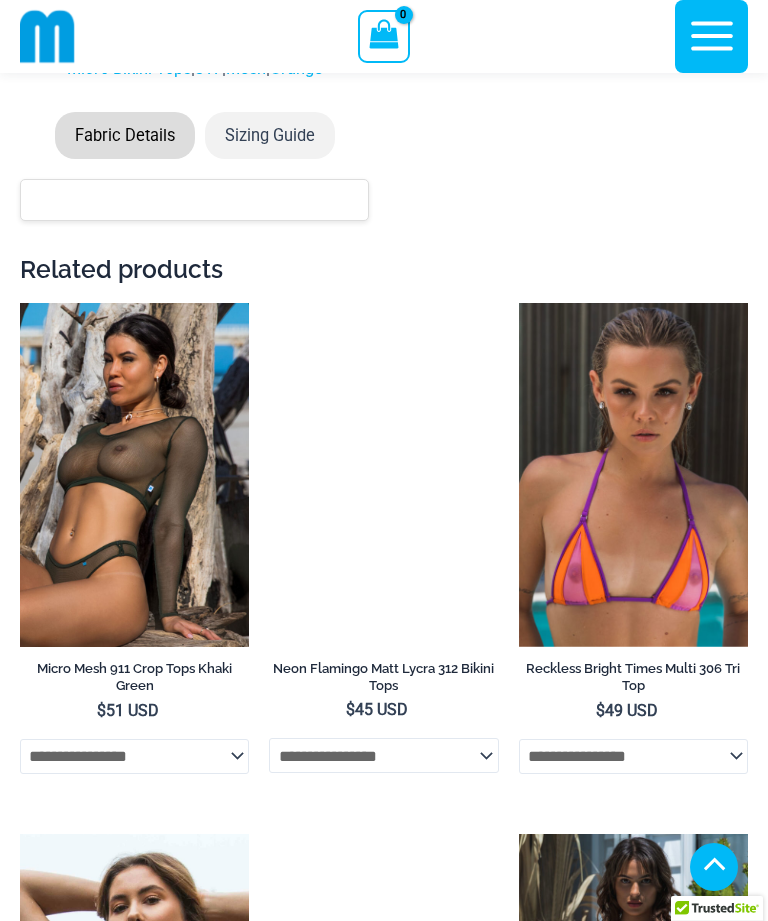 scroll, scrollTop: 2785, scrollLeft: 0, axis: vertical 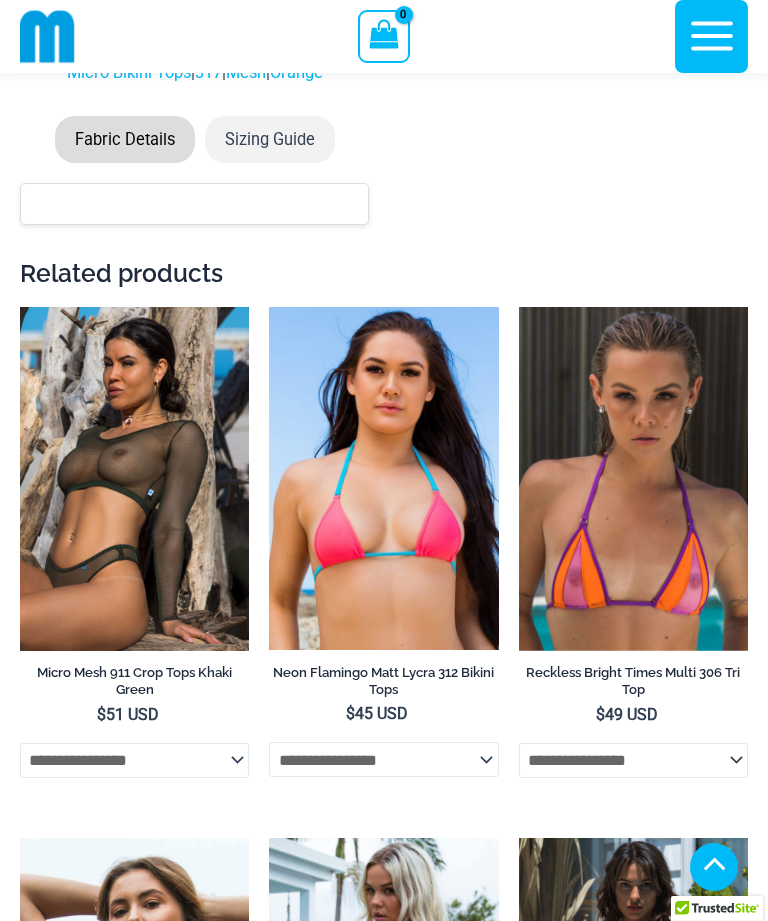 click at bounding box center [519, 307] 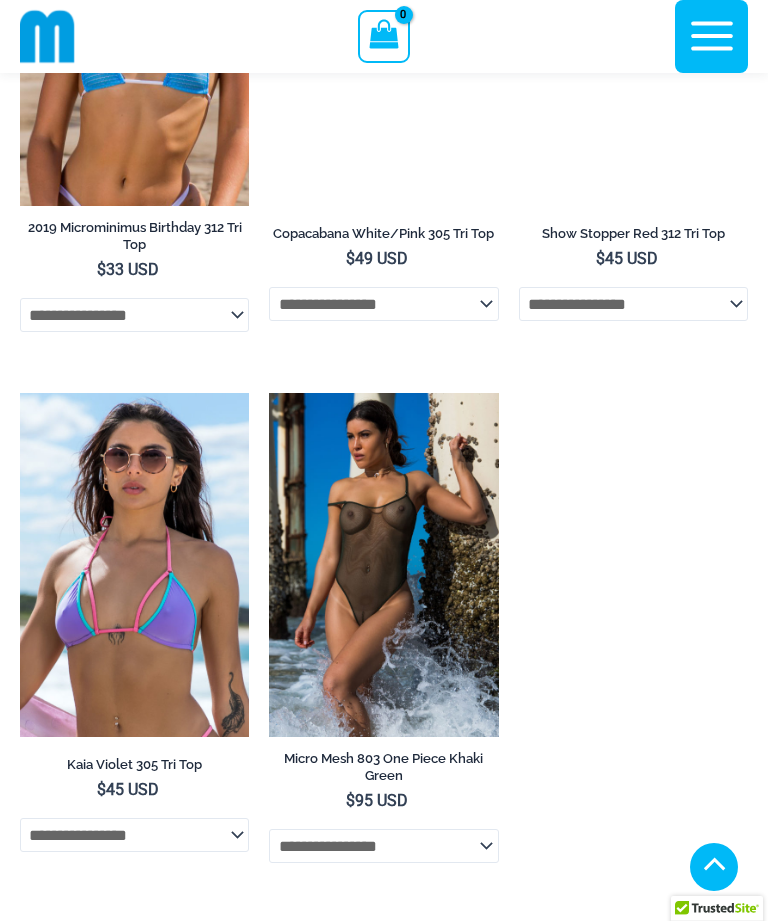 scroll, scrollTop: 5573, scrollLeft: 0, axis: vertical 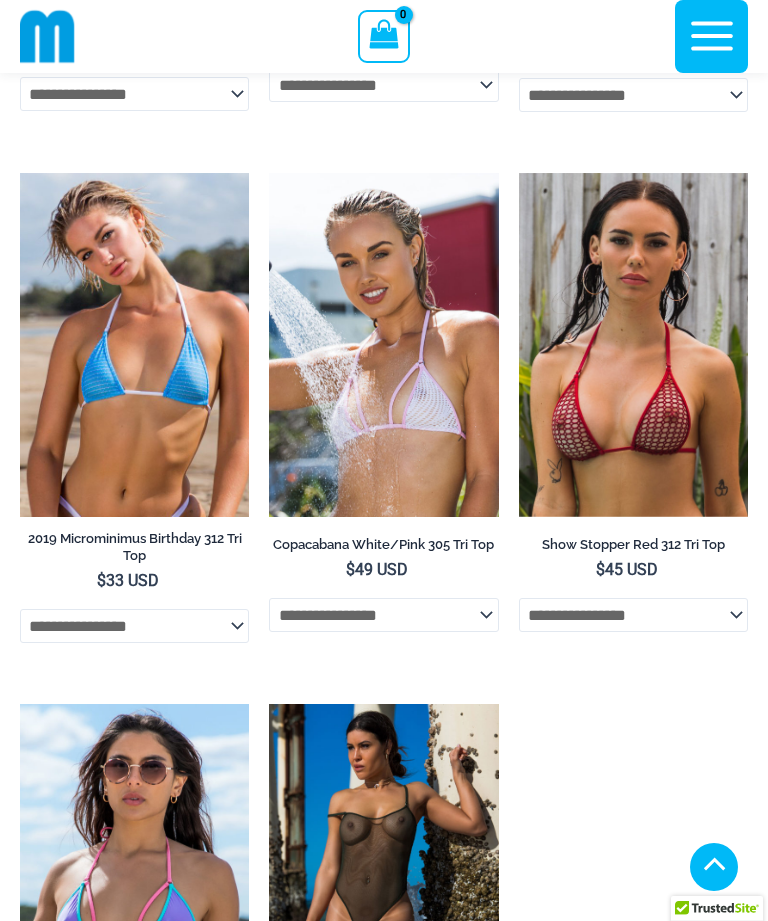 click at bounding box center (519, 173) 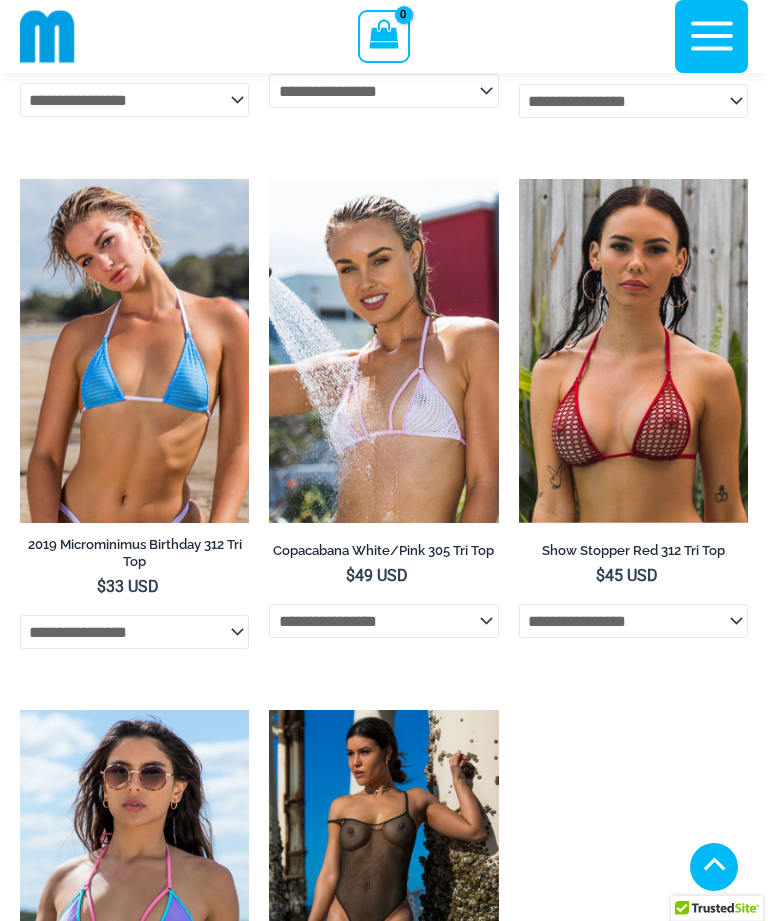 click at bounding box center (269, 179) 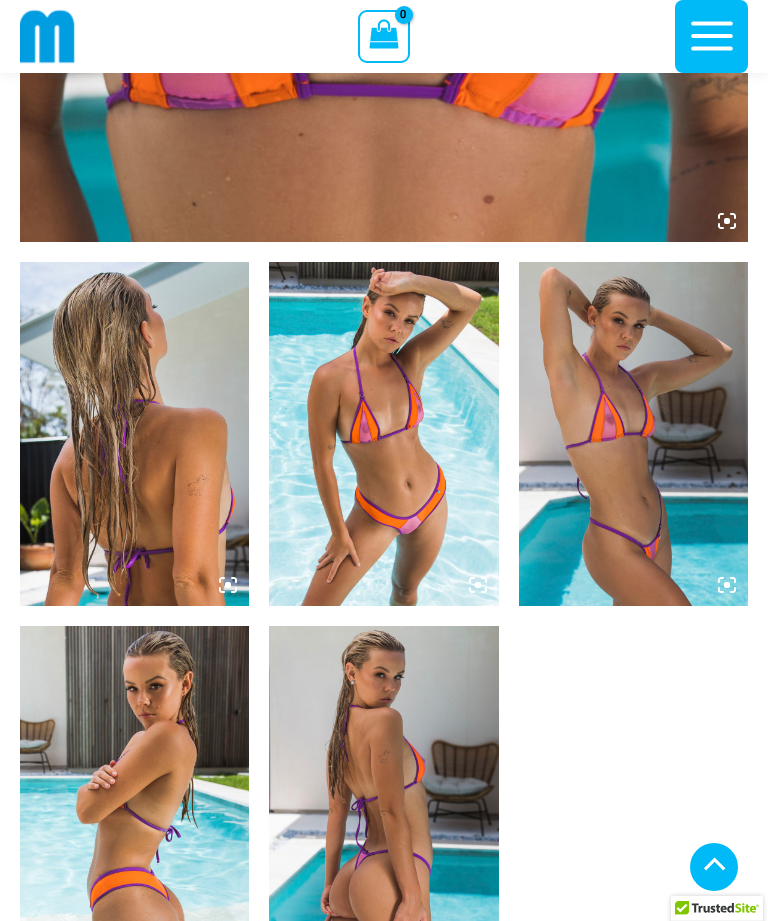 scroll, scrollTop: 954, scrollLeft: 0, axis: vertical 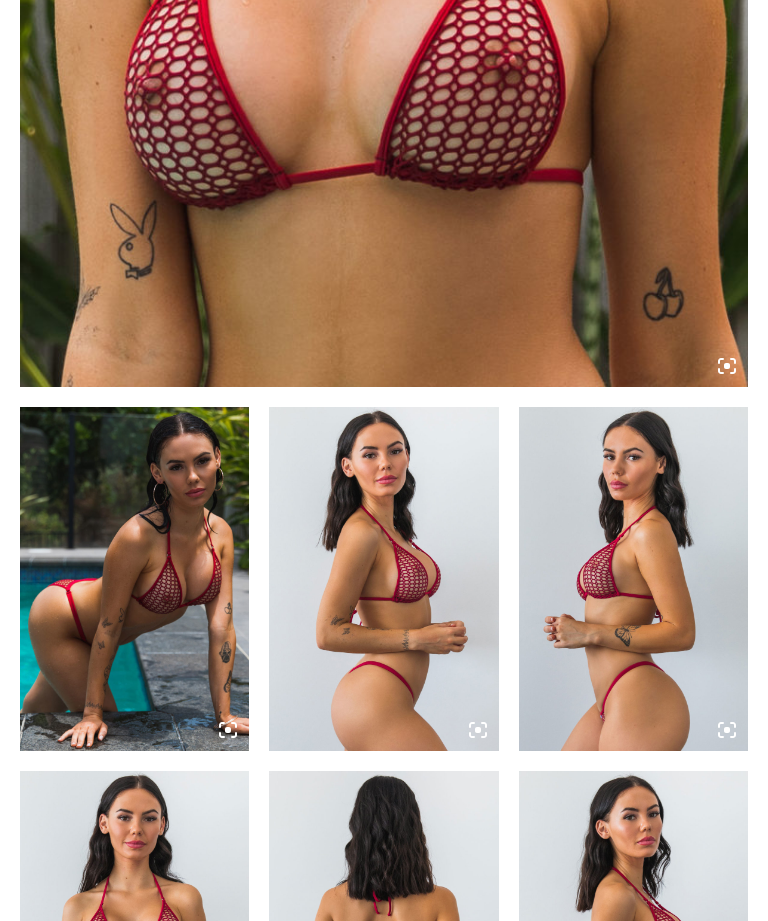 click at bounding box center (134, 579) 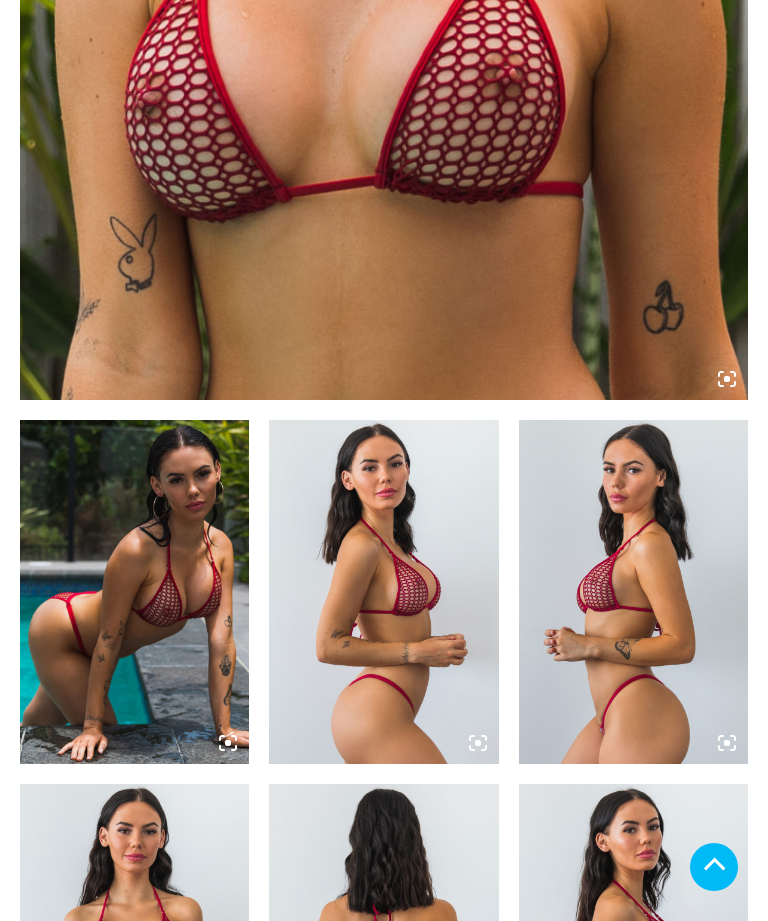 click at bounding box center [384, -146] 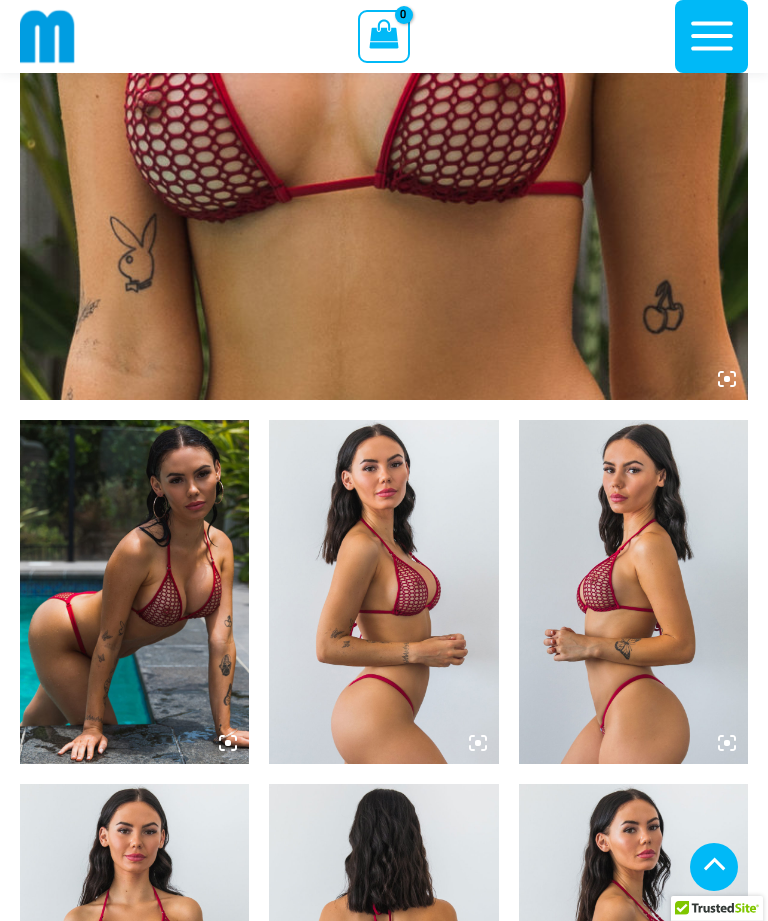 scroll, scrollTop: 445, scrollLeft: 0, axis: vertical 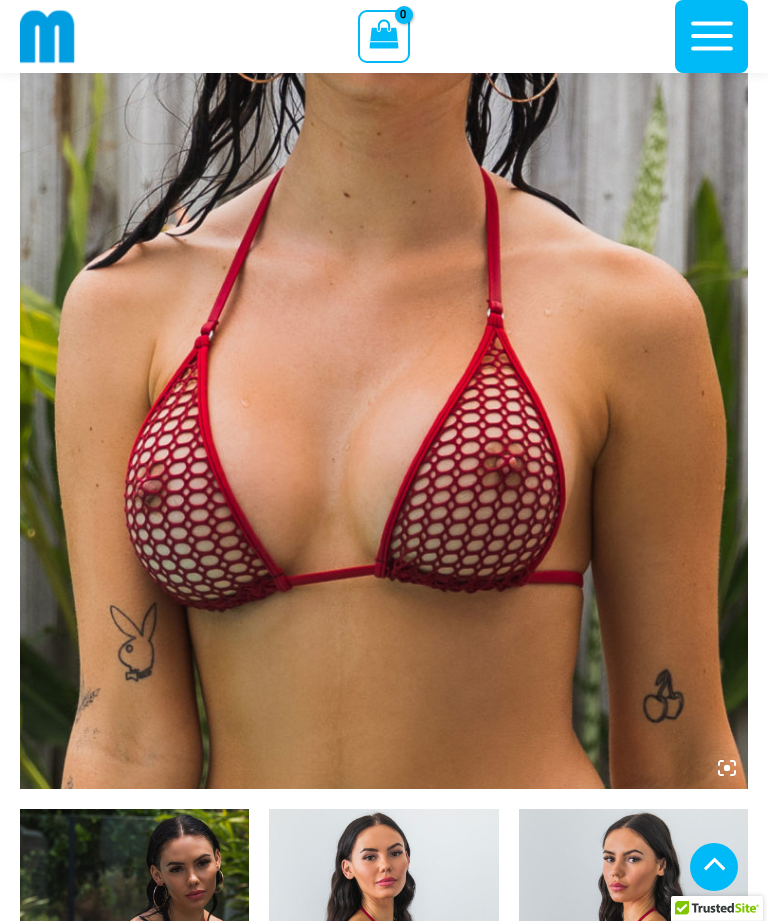 click at bounding box center (384, 243) 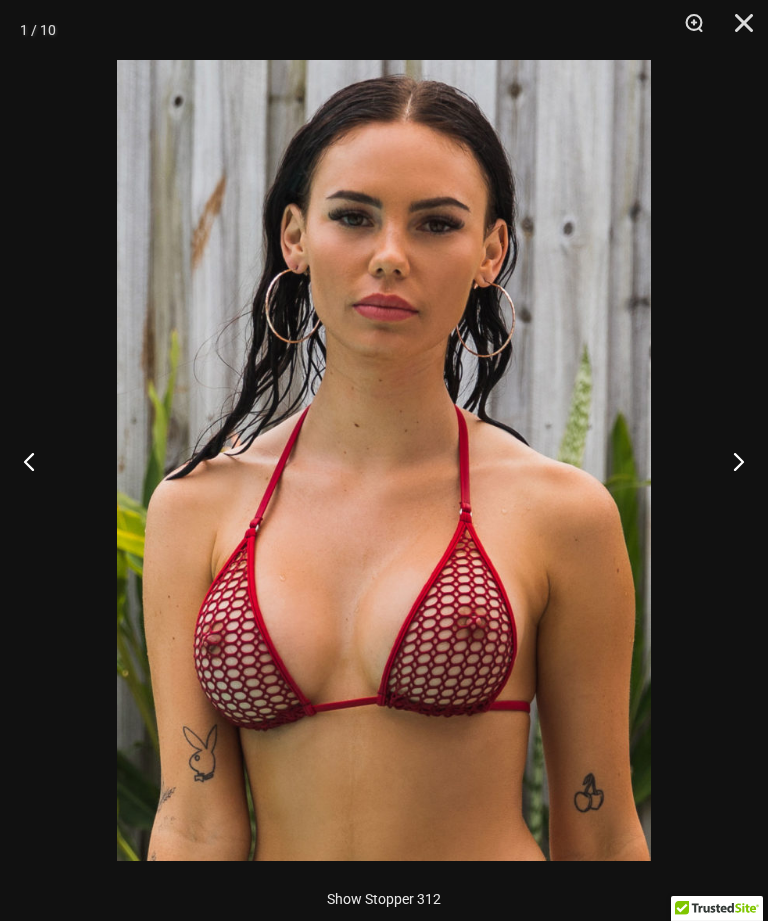 click at bounding box center (730, 461) 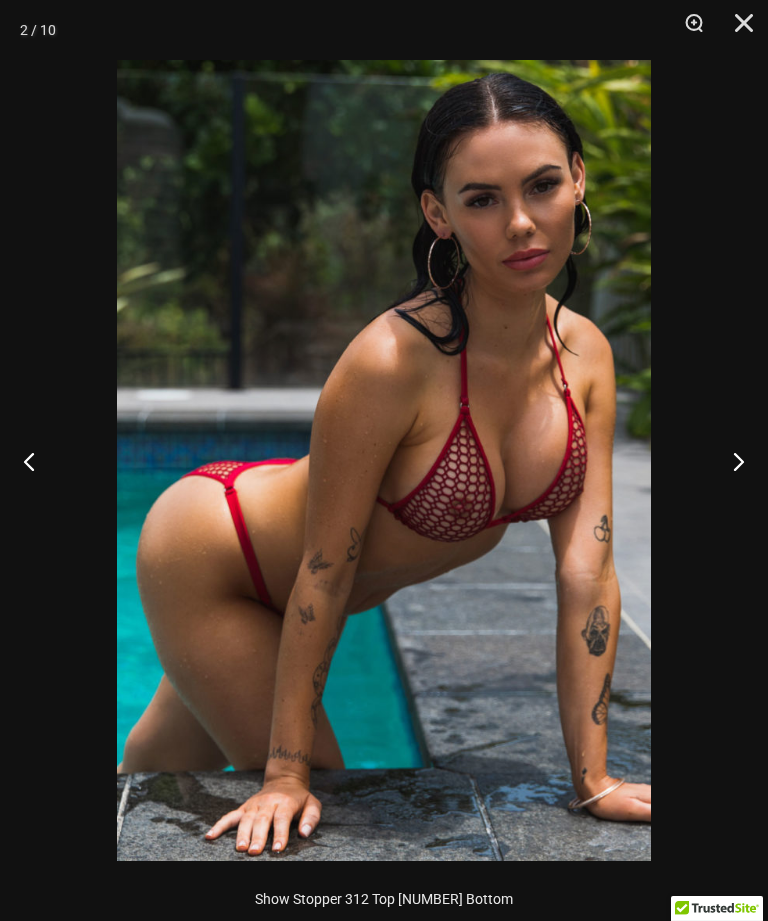 click at bounding box center [730, 461] 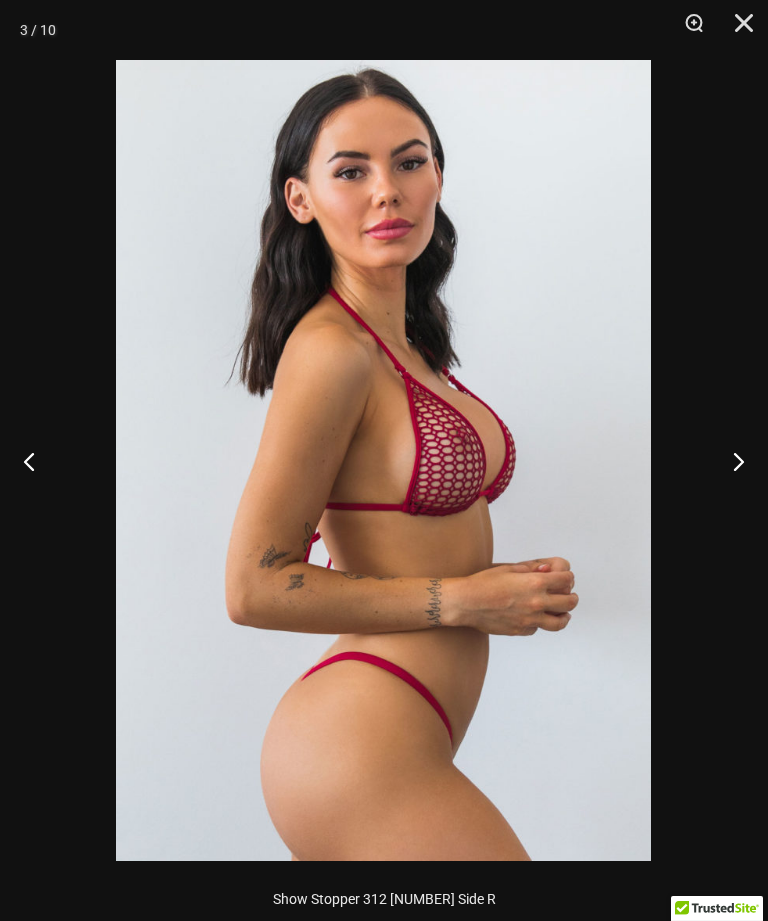 click at bounding box center (730, 461) 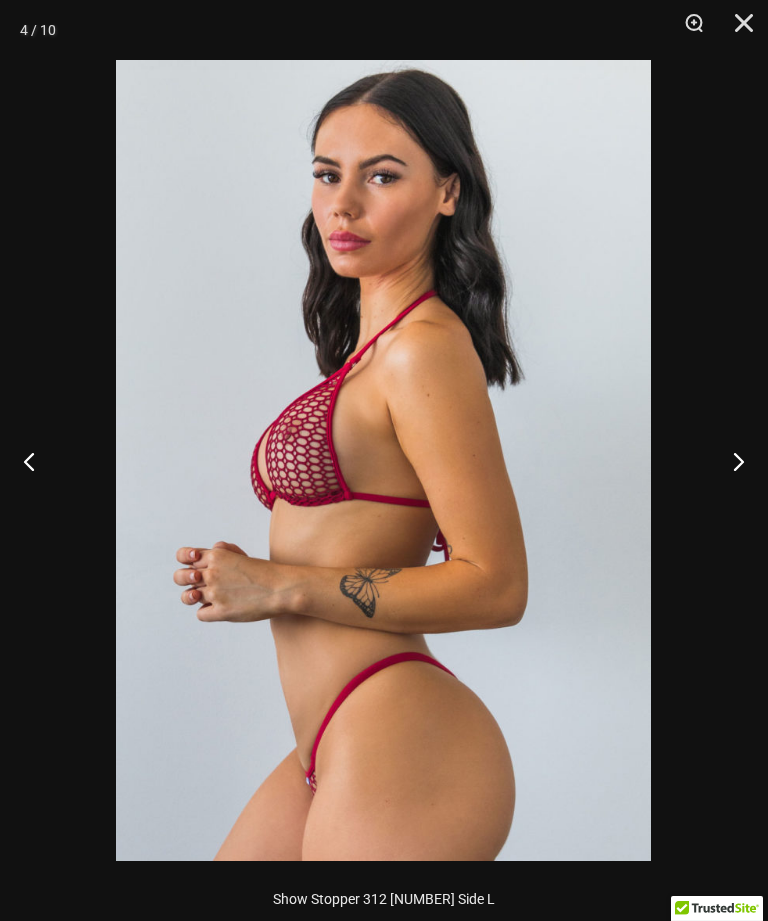 click at bounding box center [730, 461] 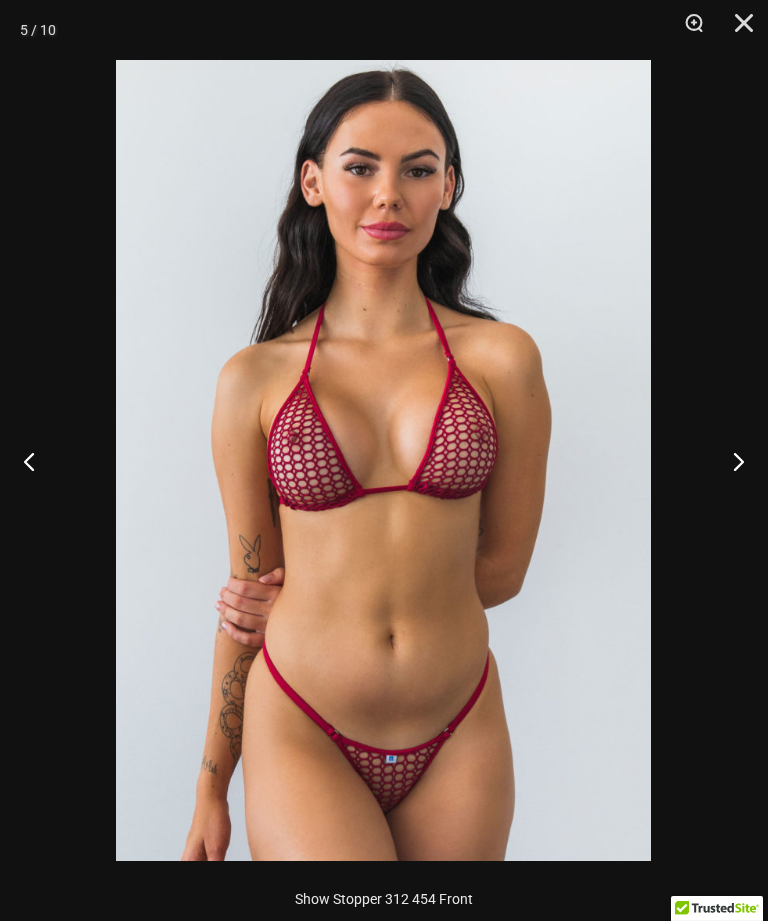 click at bounding box center (730, 461) 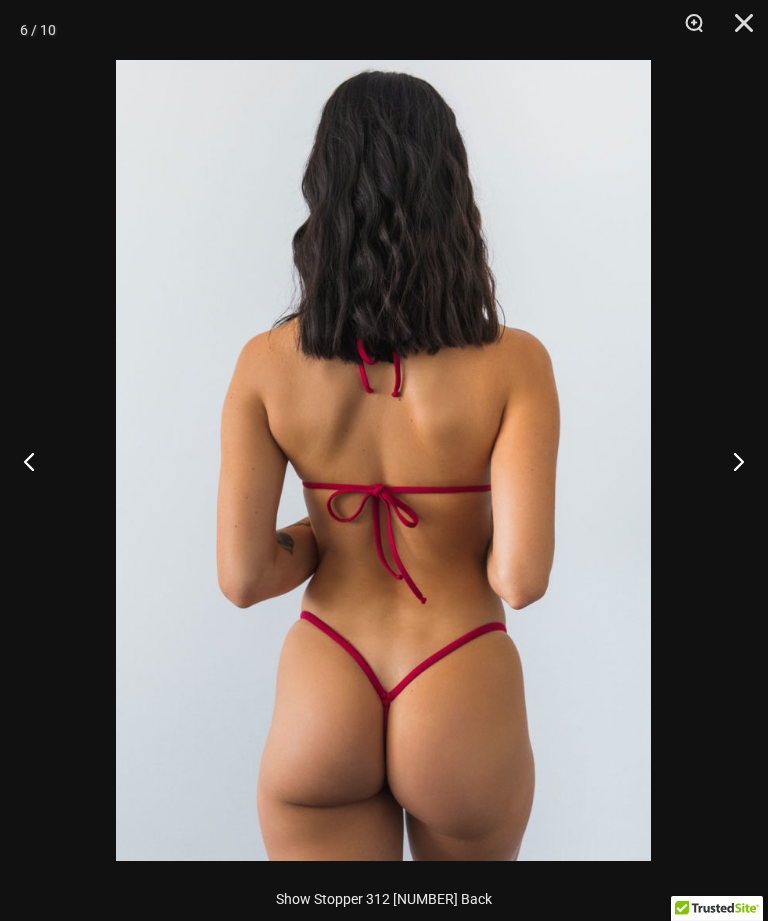 click at bounding box center [730, 461] 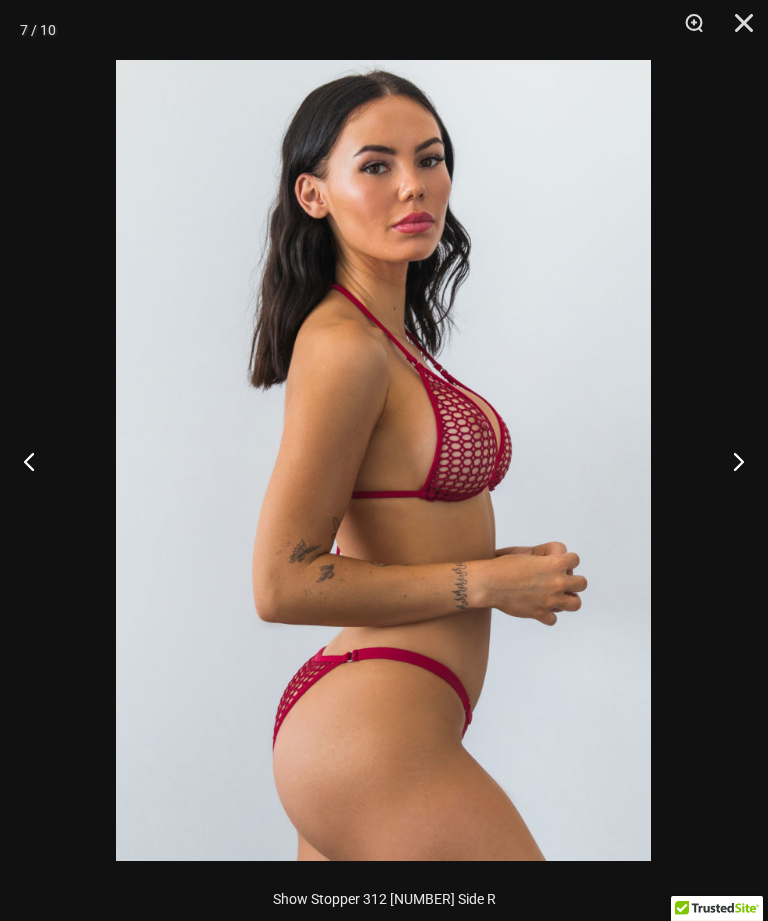 click at bounding box center [730, 461] 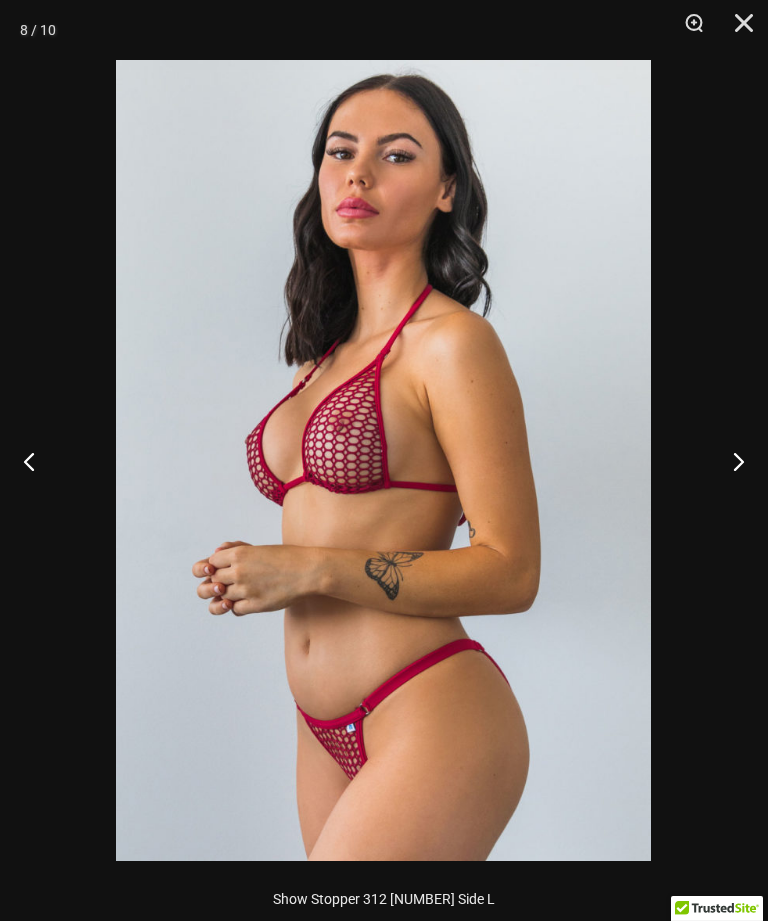 click at bounding box center (730, 461) 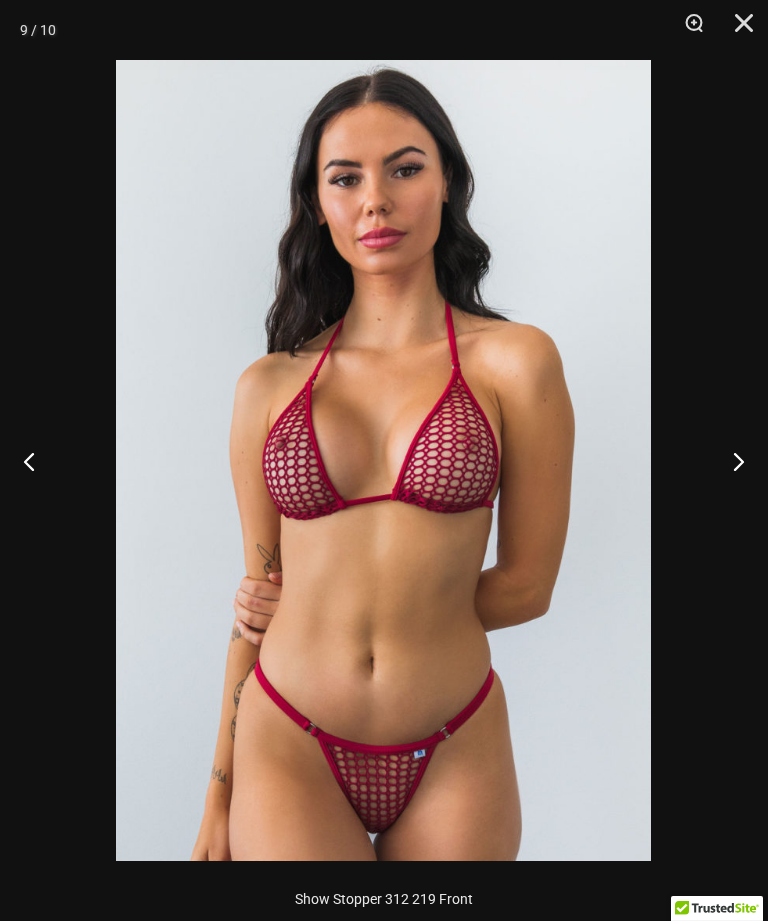 click at bounding box center (730, 461) 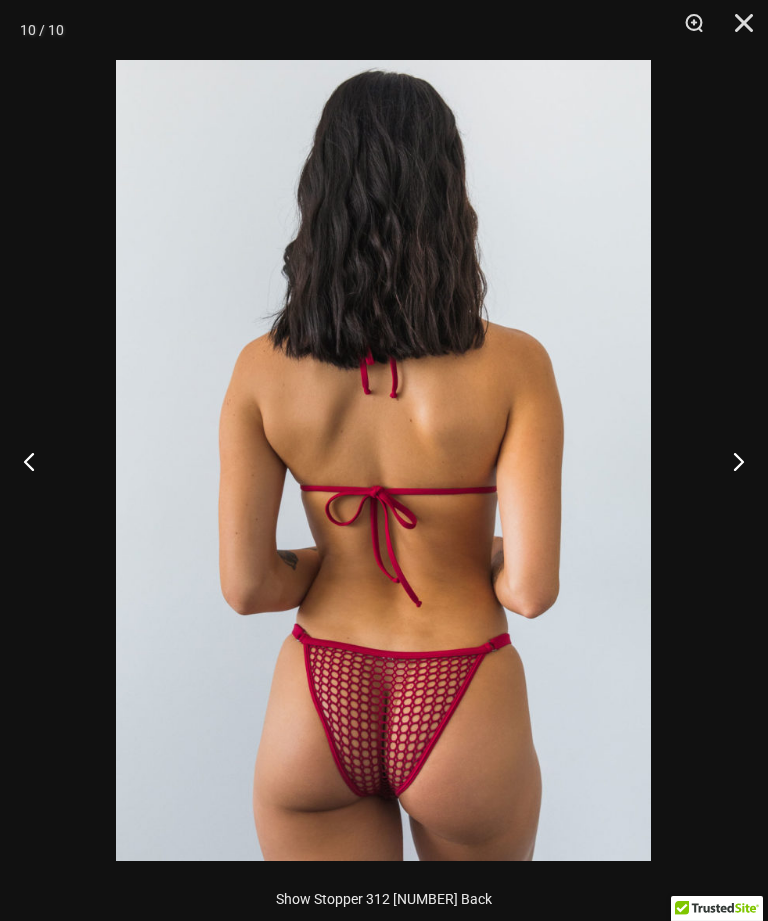 click at bounding box center [737, 30] 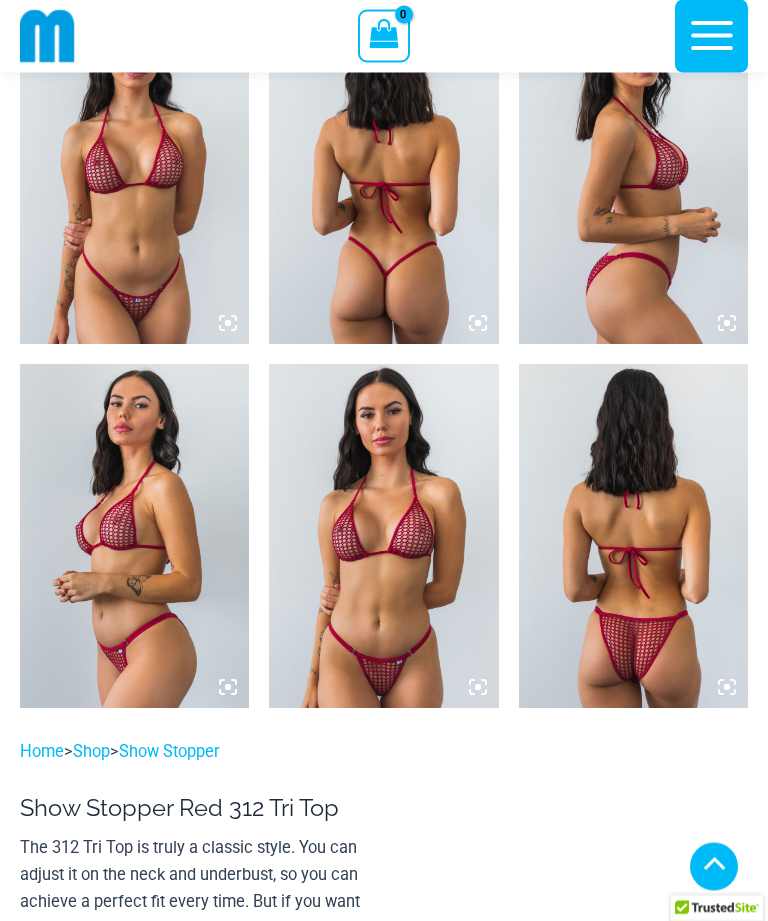 scroll, scrollTop: 1602, scrollLeft: 0, axis: vertical 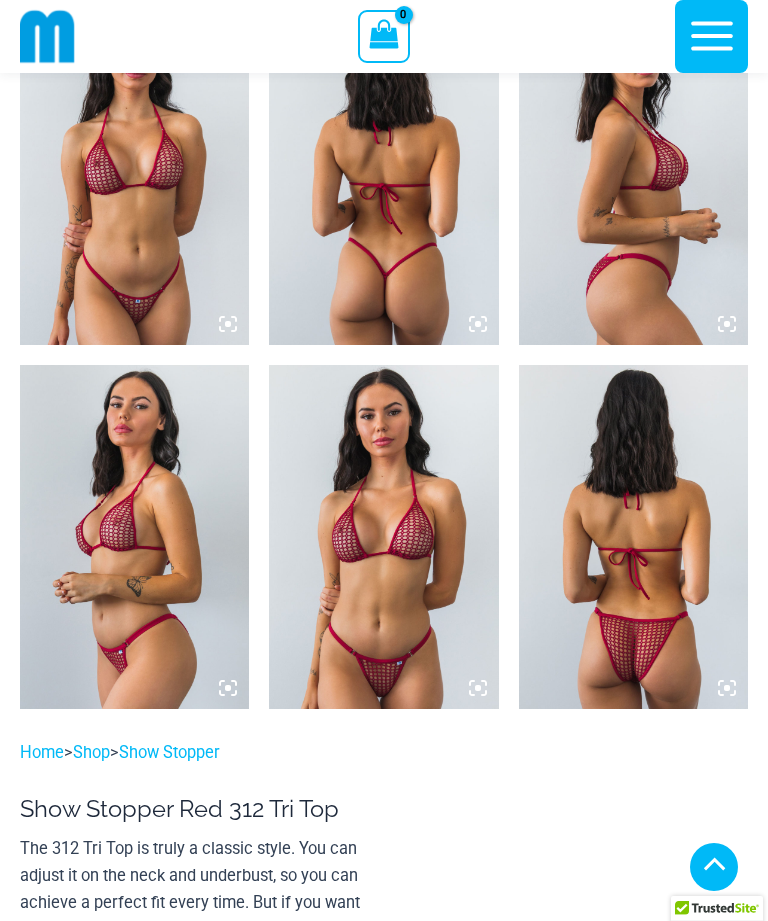 click at bounding box center [633, 537] 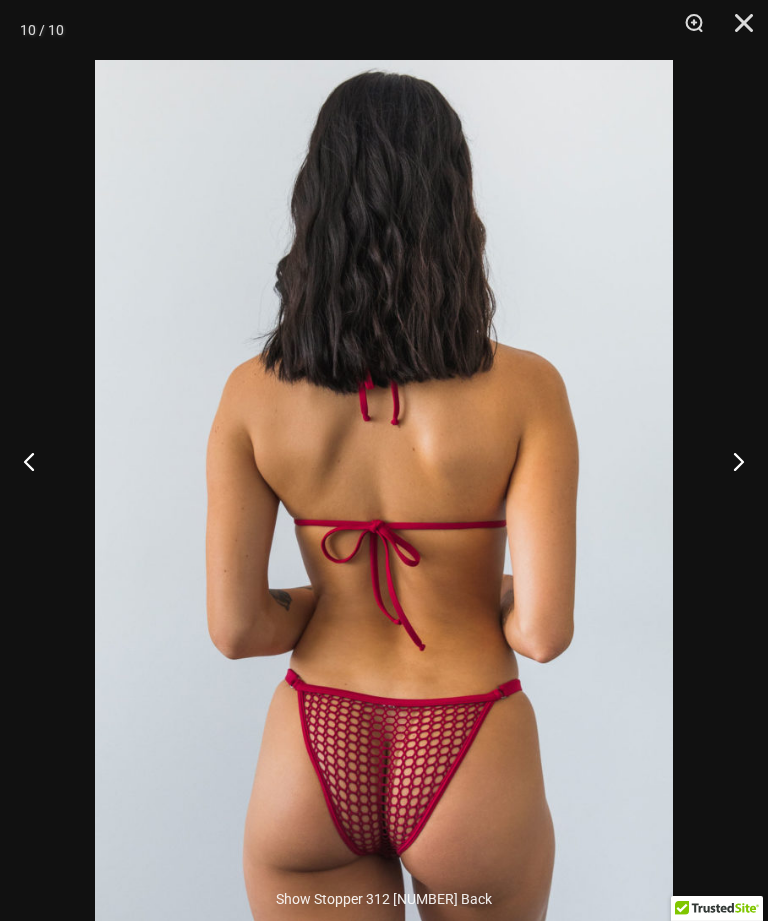 click at bounding box center [730, 461] 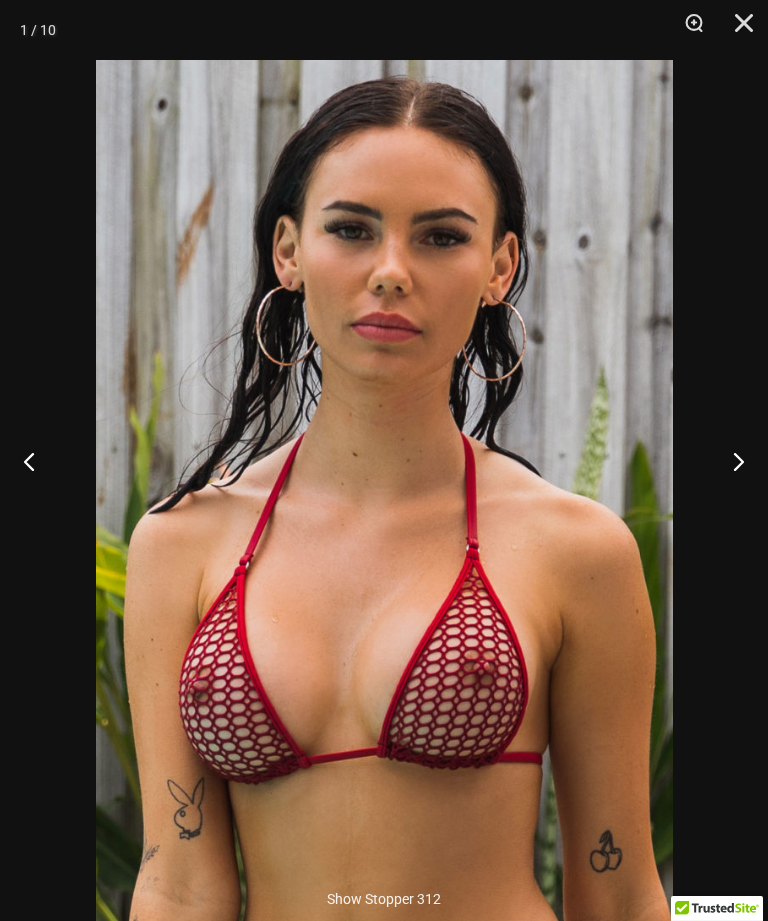 click at bounding box center [730, 461] 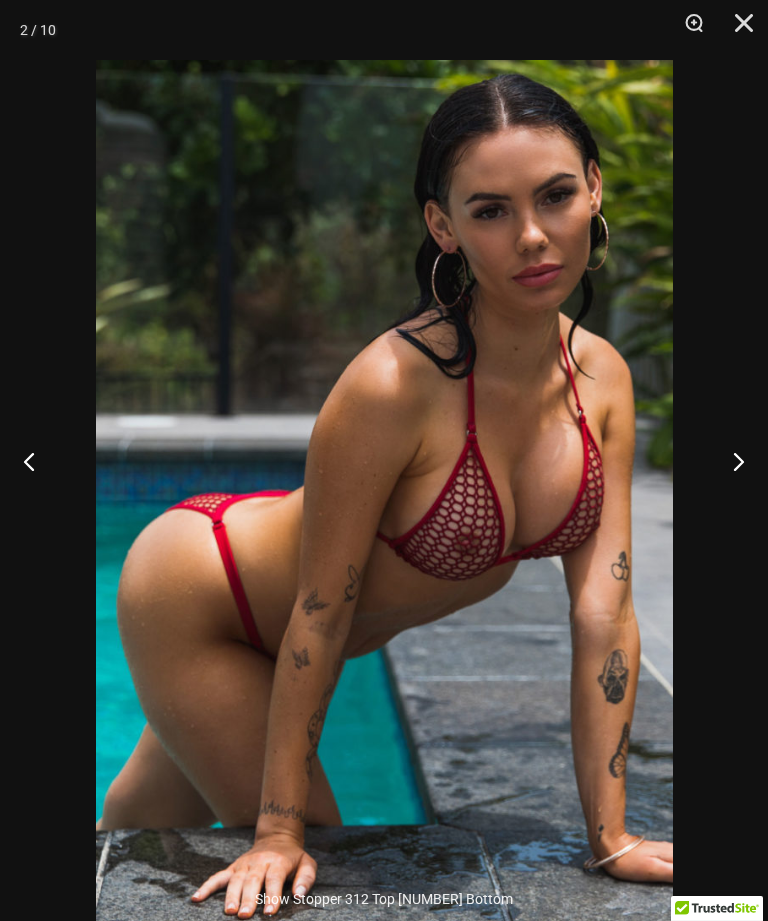 click at bounding box center (730, 461) 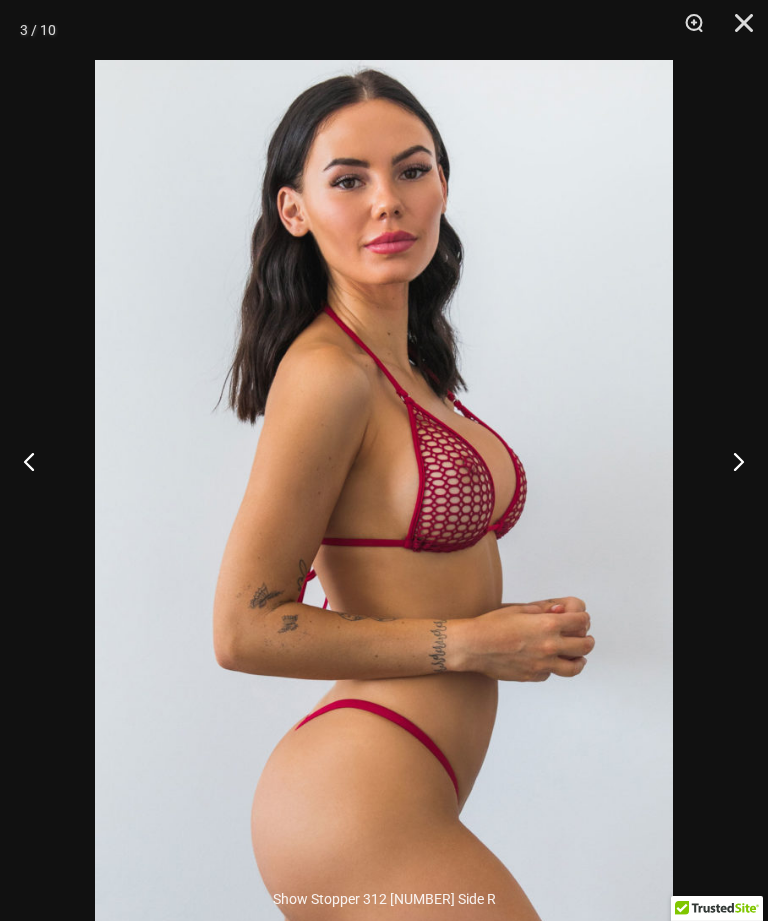 click at bounding box center [737, 30] 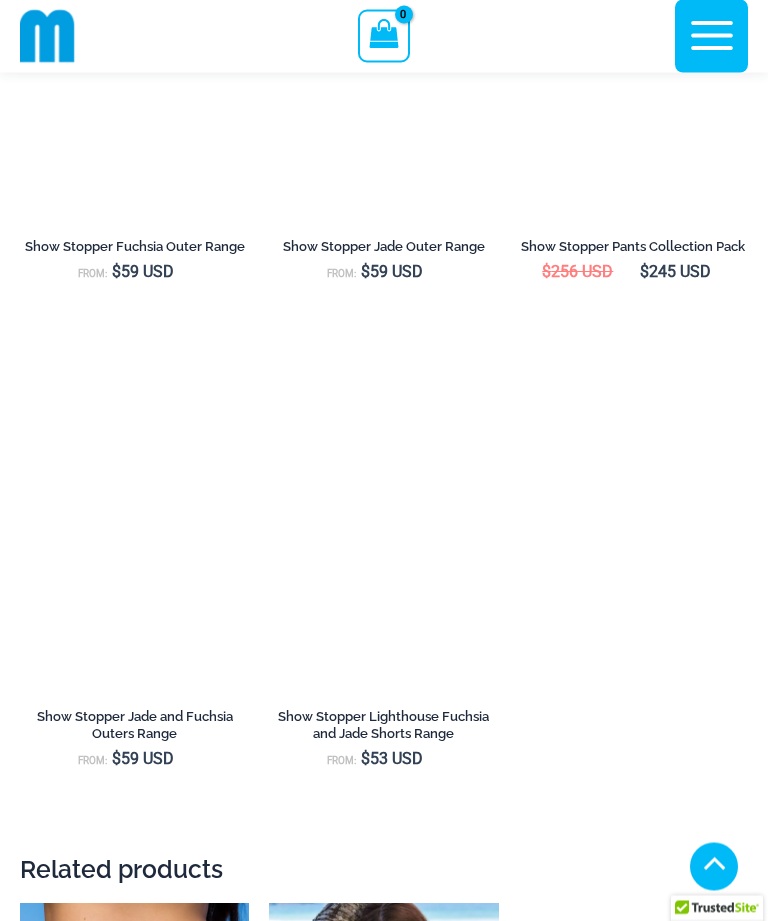 scroll, scrollTop: 4315, scrollLeft: 0, axis: vertical 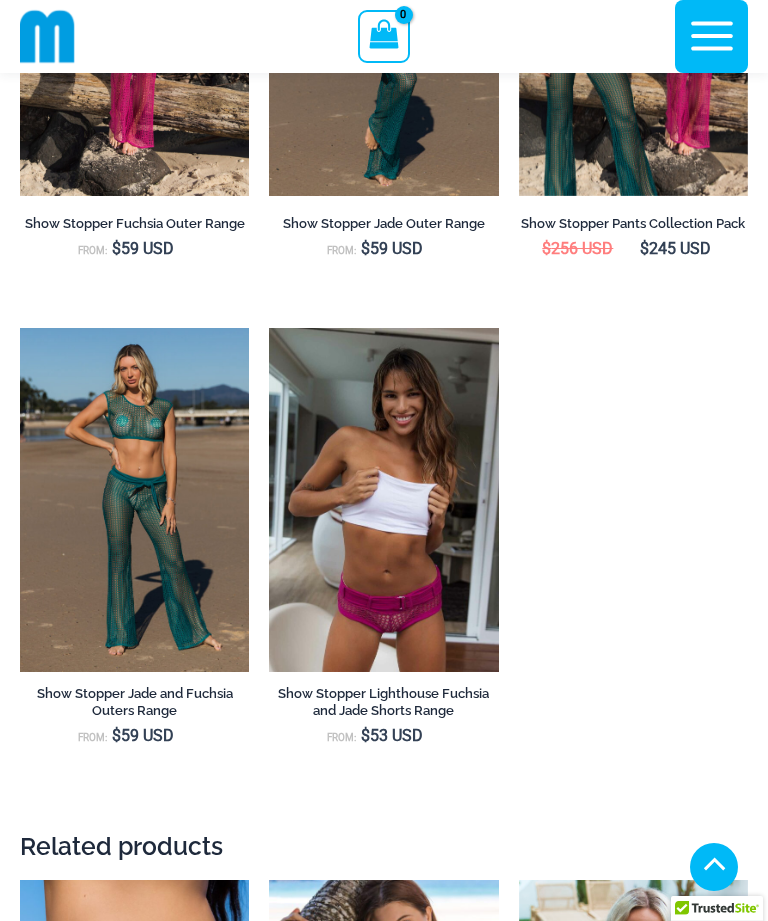 click at bounding box center (269, 328) 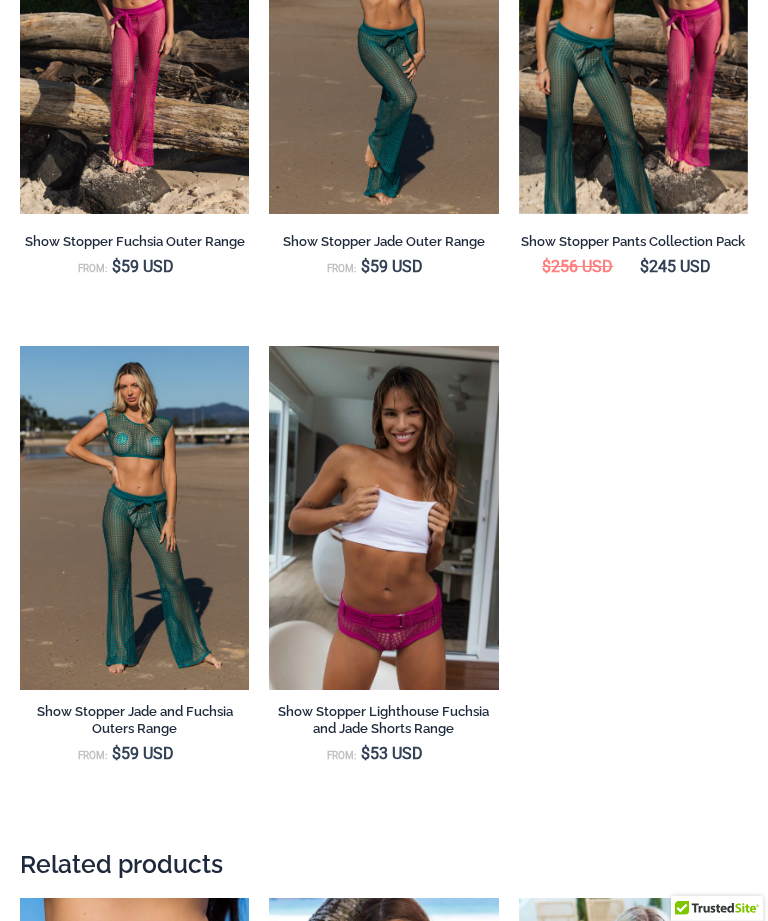 scroll, scrollTop: 0, scrollLeft: 0, axis: both 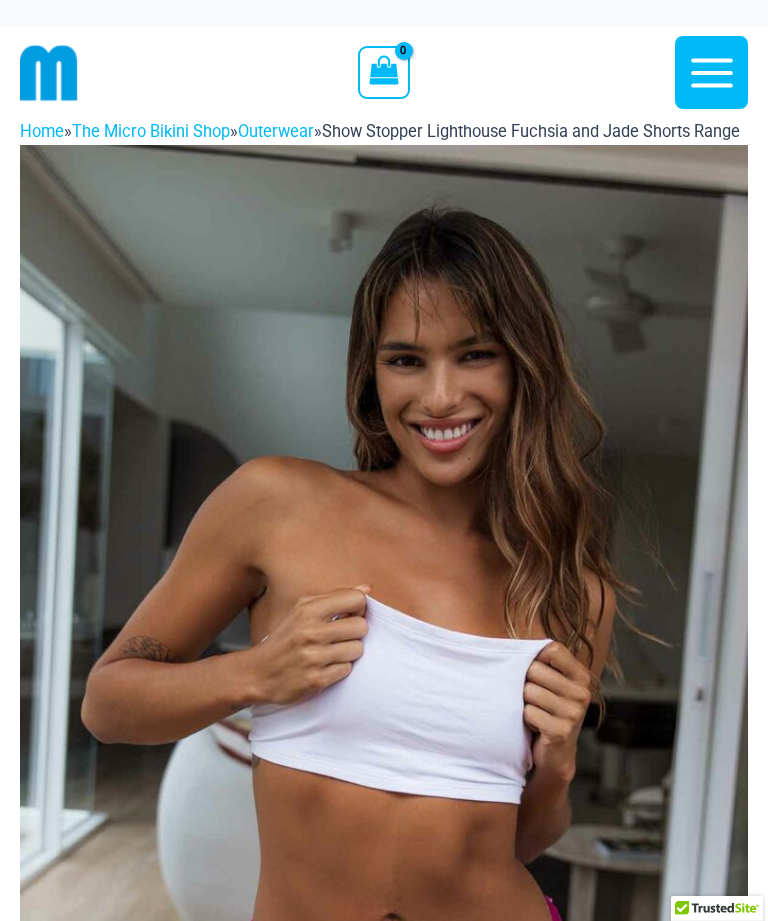 select 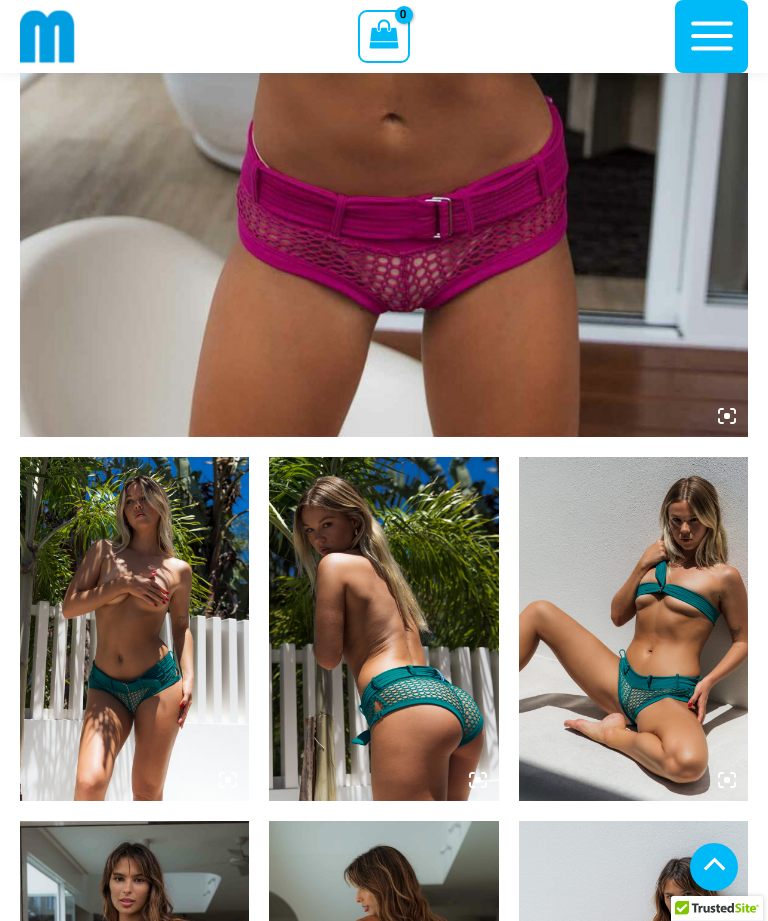 scroll, scrollTop: 789, scrollLeft: 0, axis: vertical 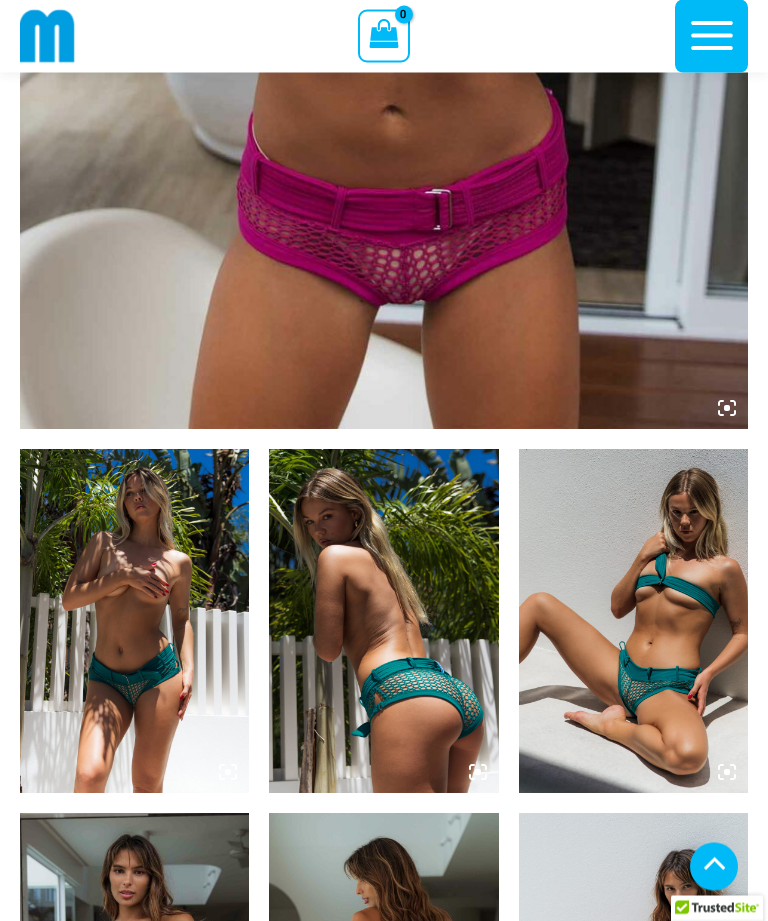 click at bounding box center (134, 622) 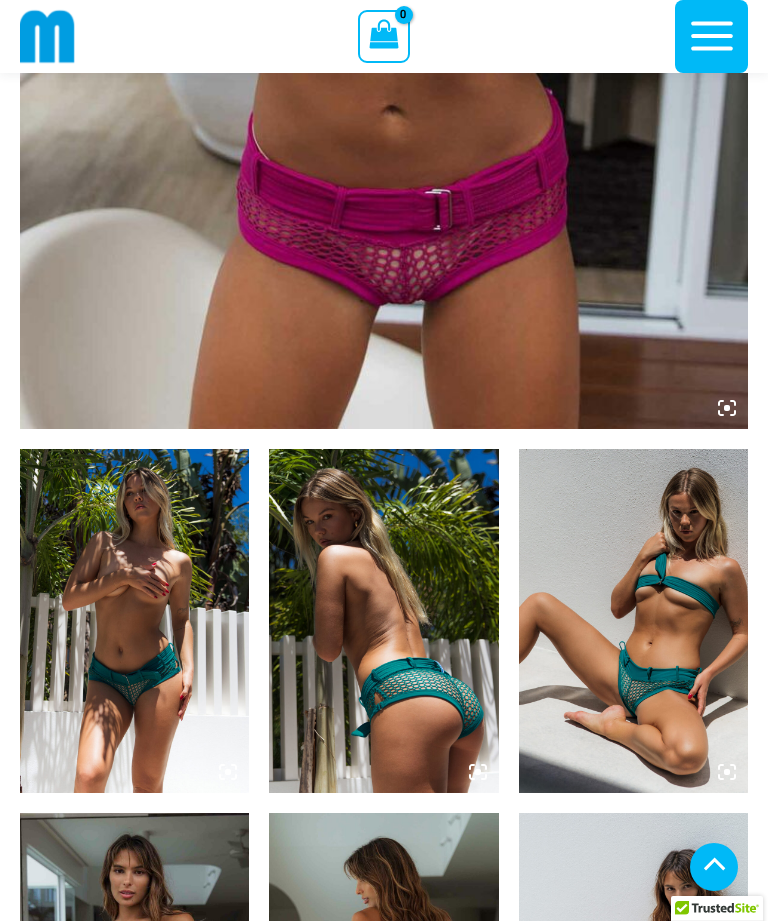 click at bounding box center [134, 621] 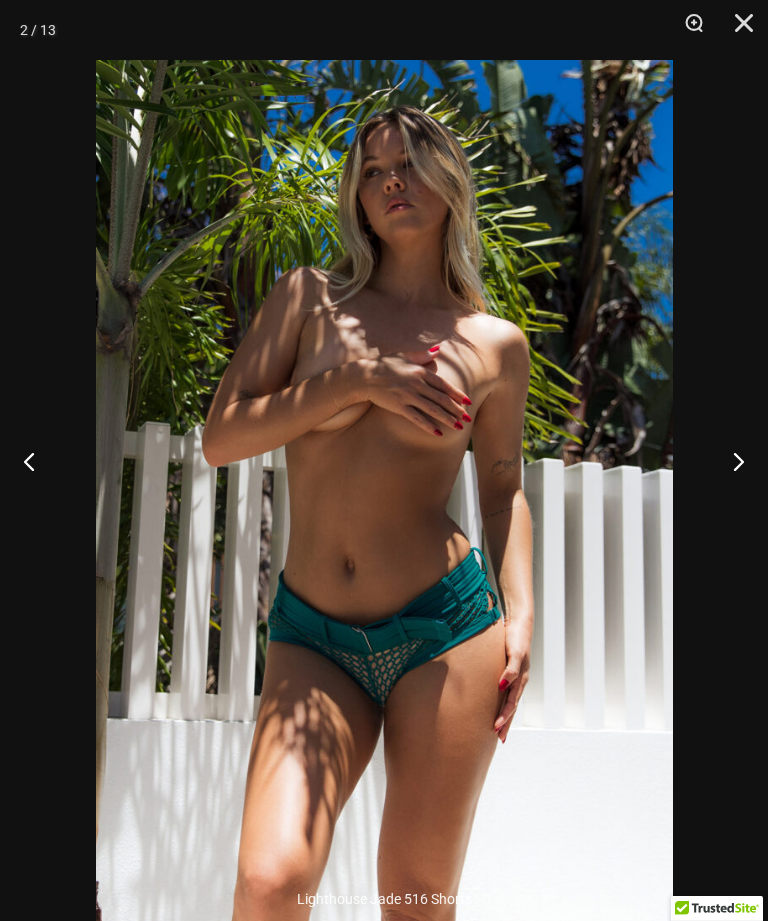 click at bounding box center [730, 461] 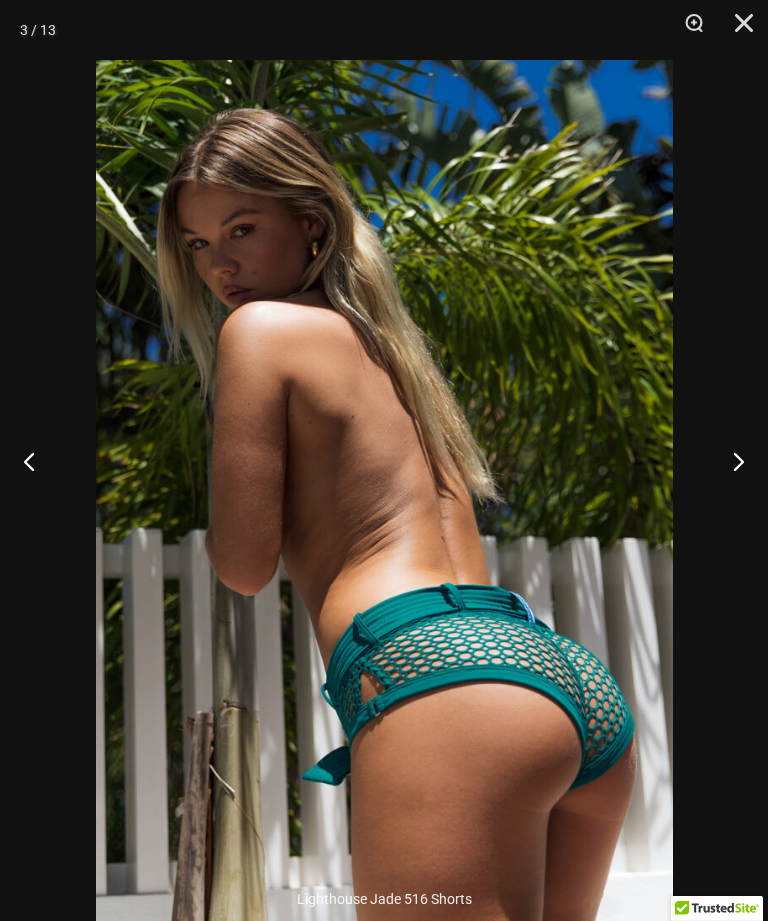 click at bounding box center [730, 461] 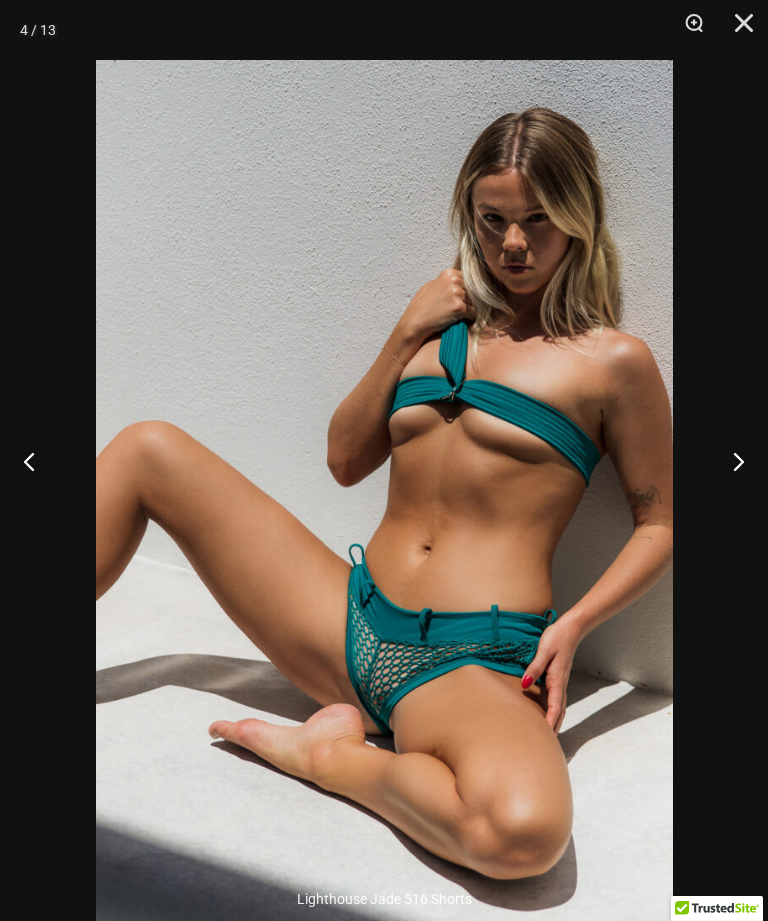 click at bounding box center (730, 461) 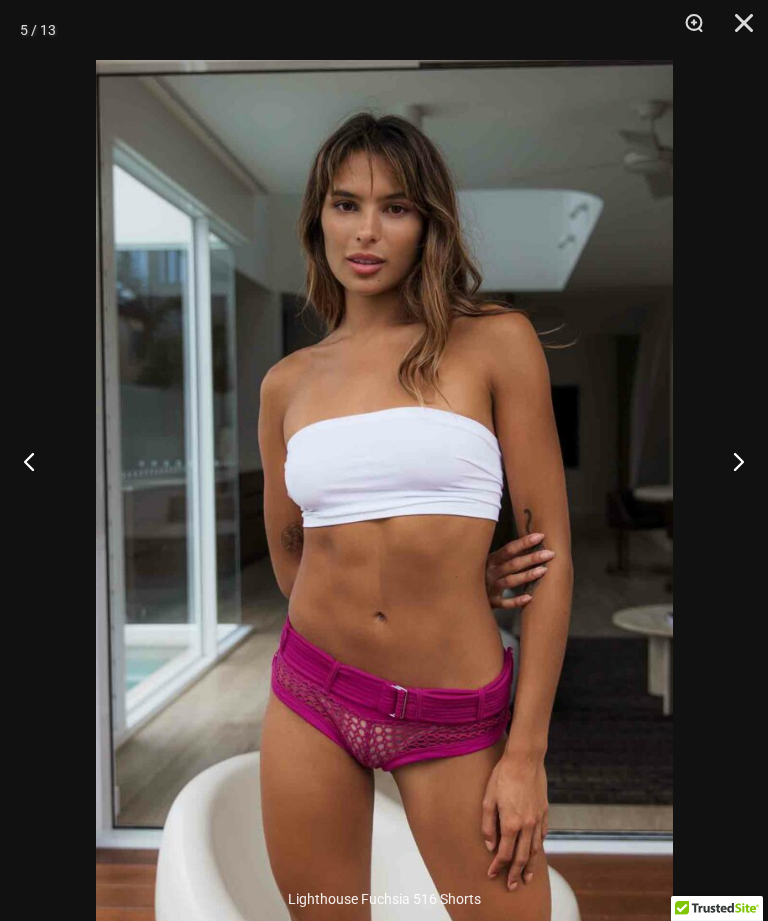 click at bounding box center (730, 461) 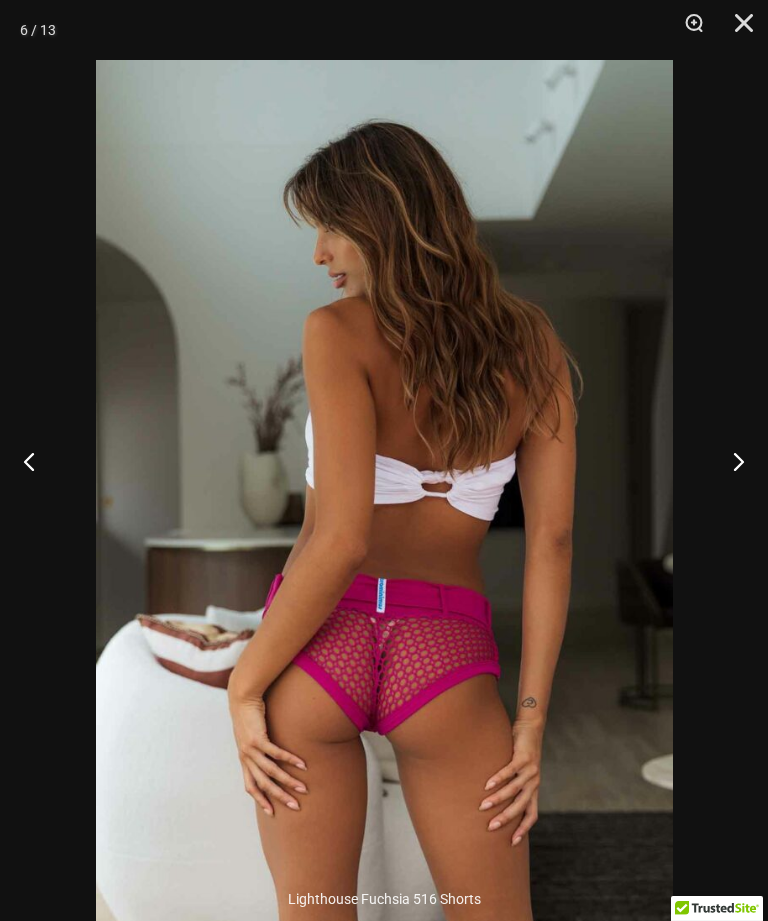 click at bounding box center [730, 461] 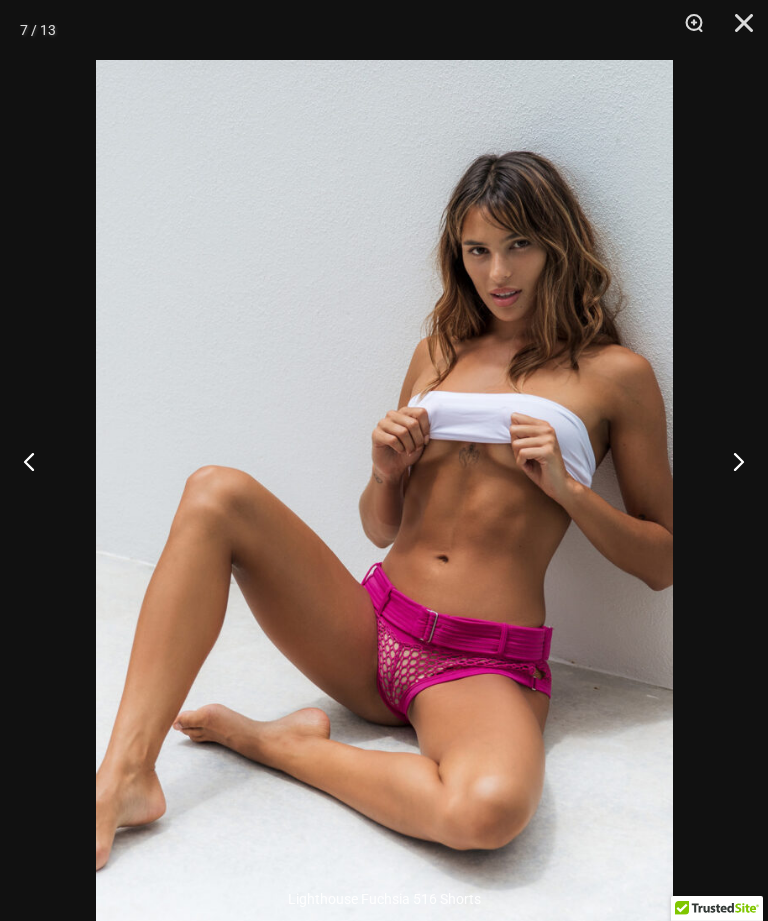 click at bounding box center (730, 461) 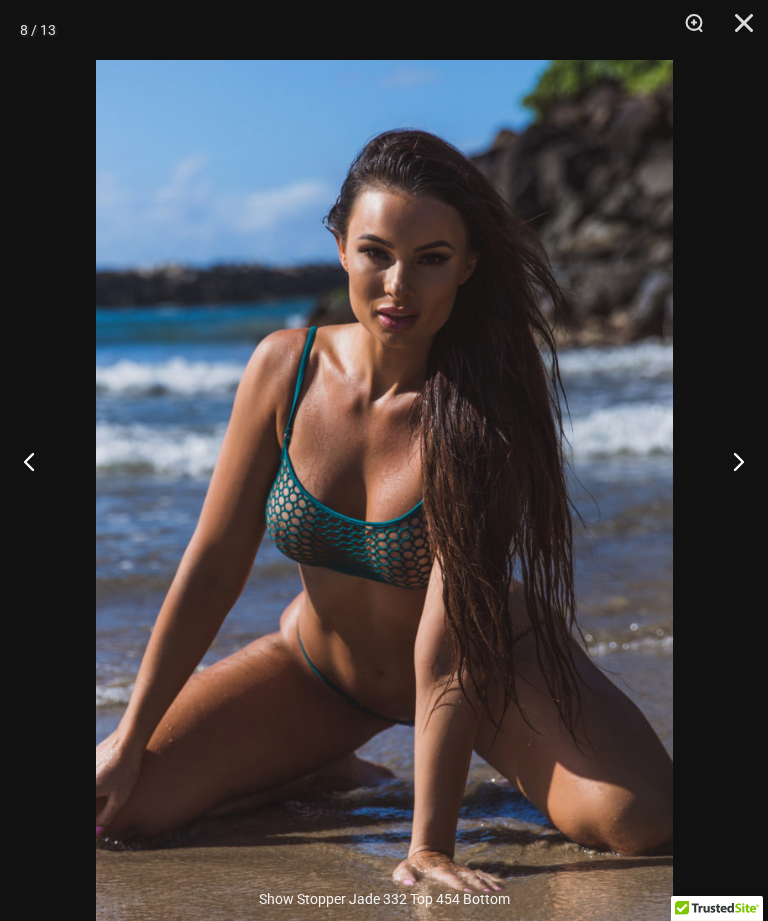 click at bounding box center (37, 461) 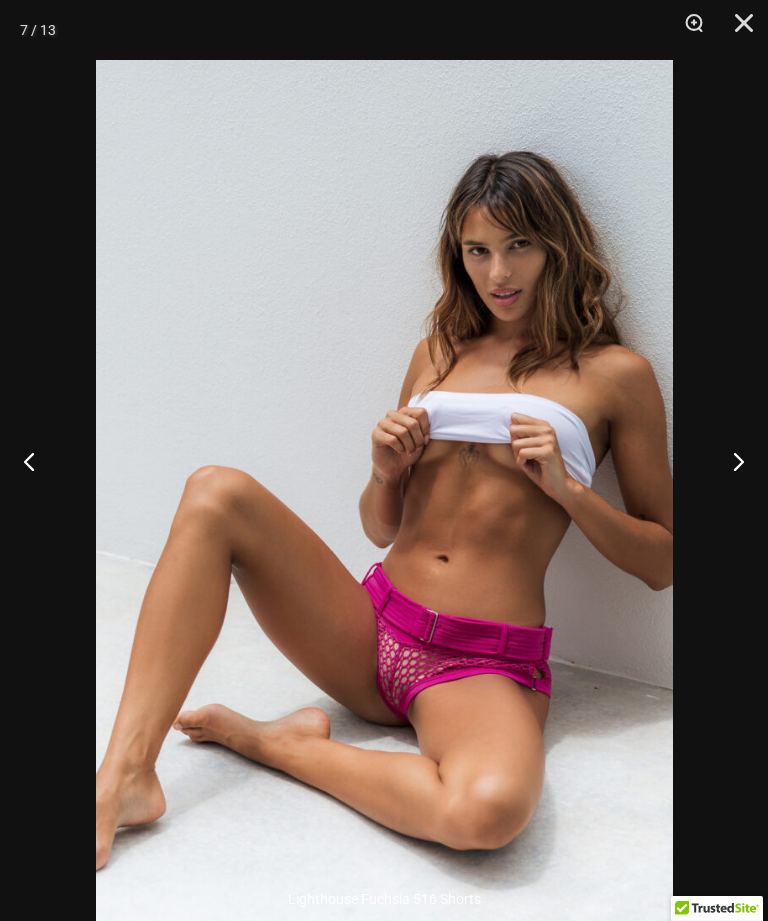 click at bounding box center (730, 461) 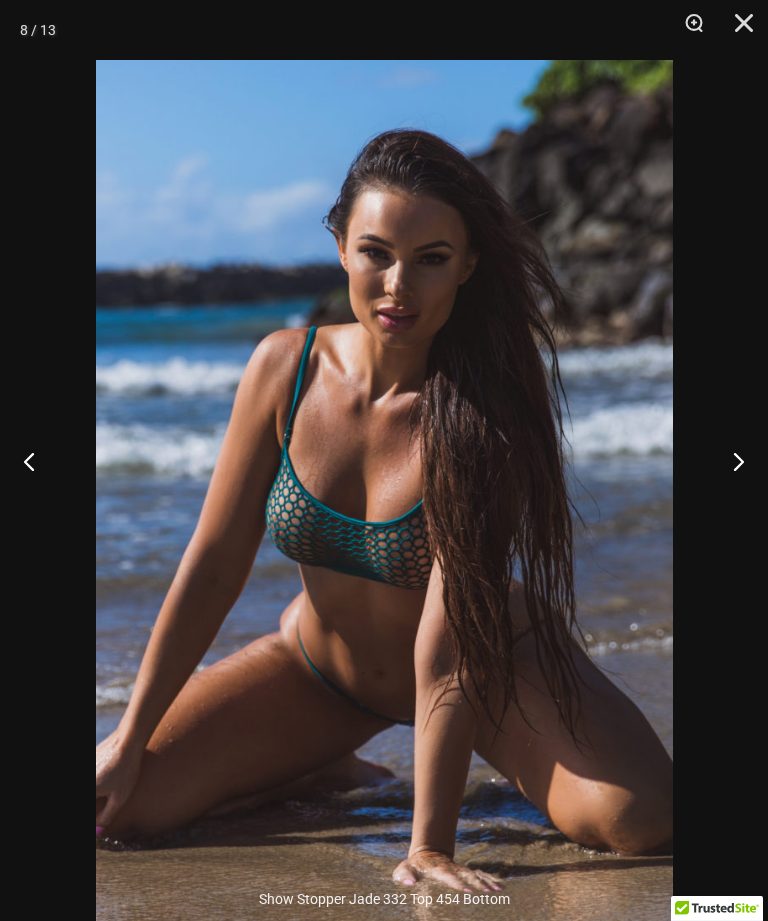 click at bounding box center [730, 461] 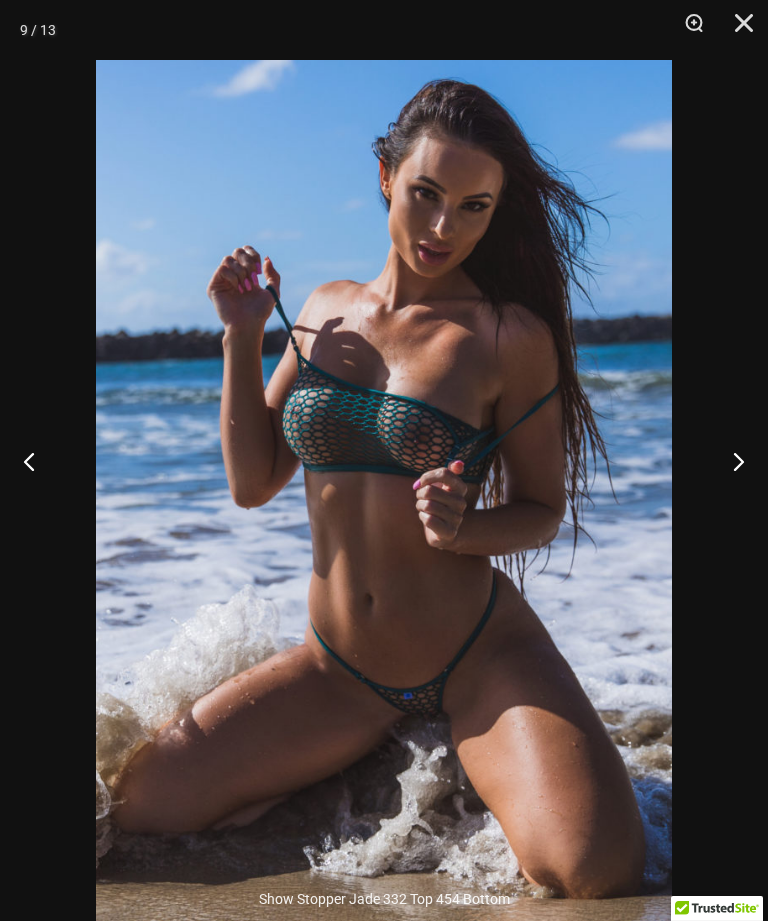 click at bounding box center (730, 461) 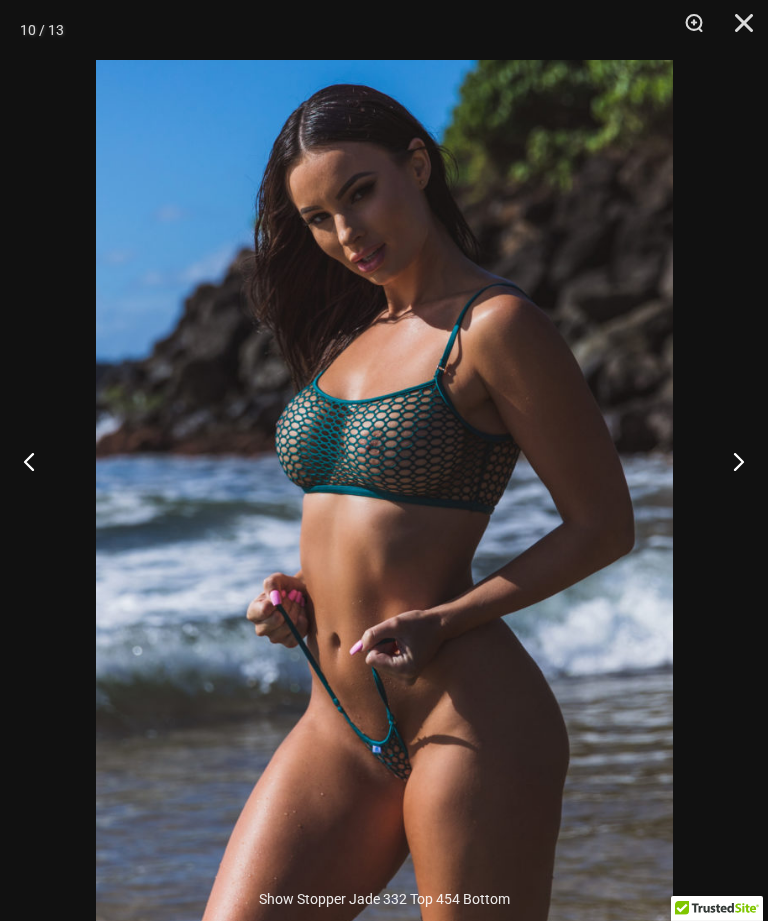 click at bounding box center (730, 461) 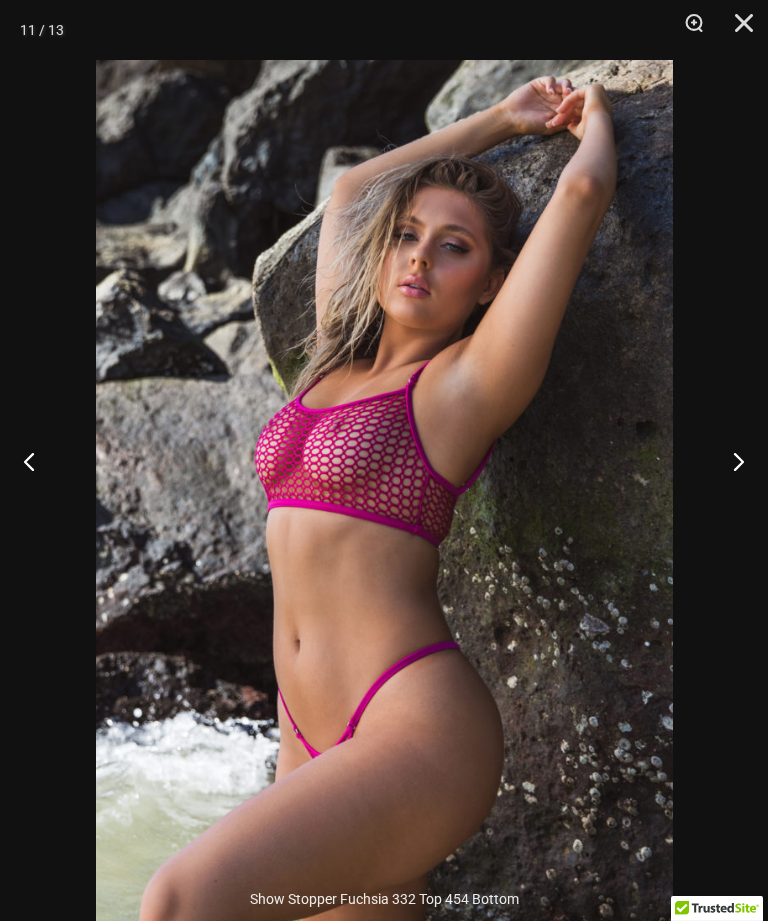 click at bounding box center (730, 461) 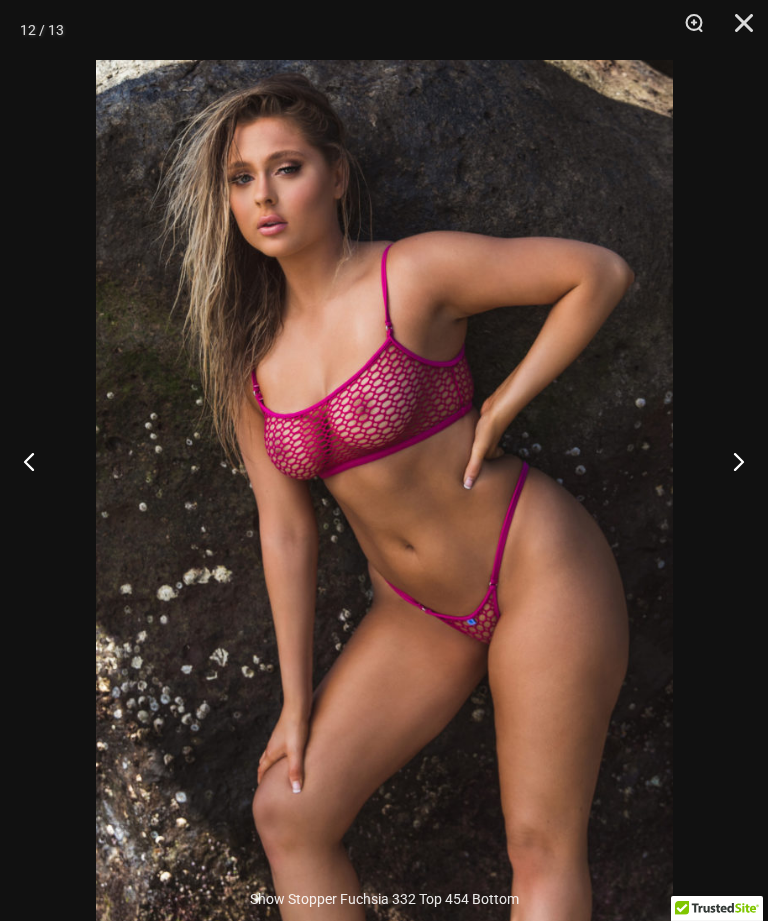 click at bounding box center [730, 461] 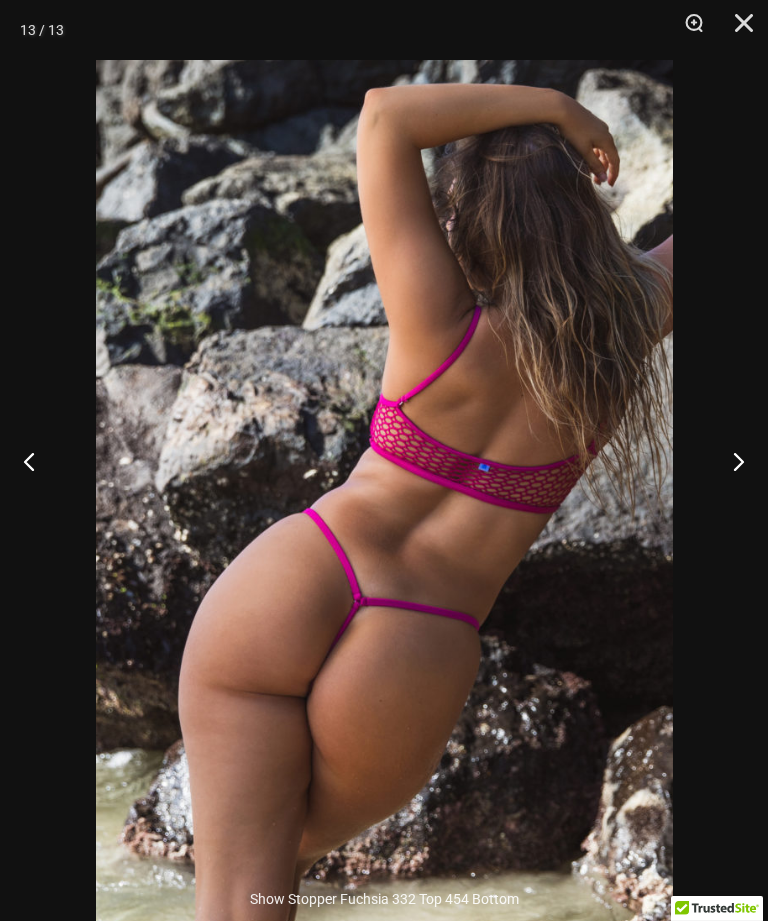 click at bounding box center [730, 461] 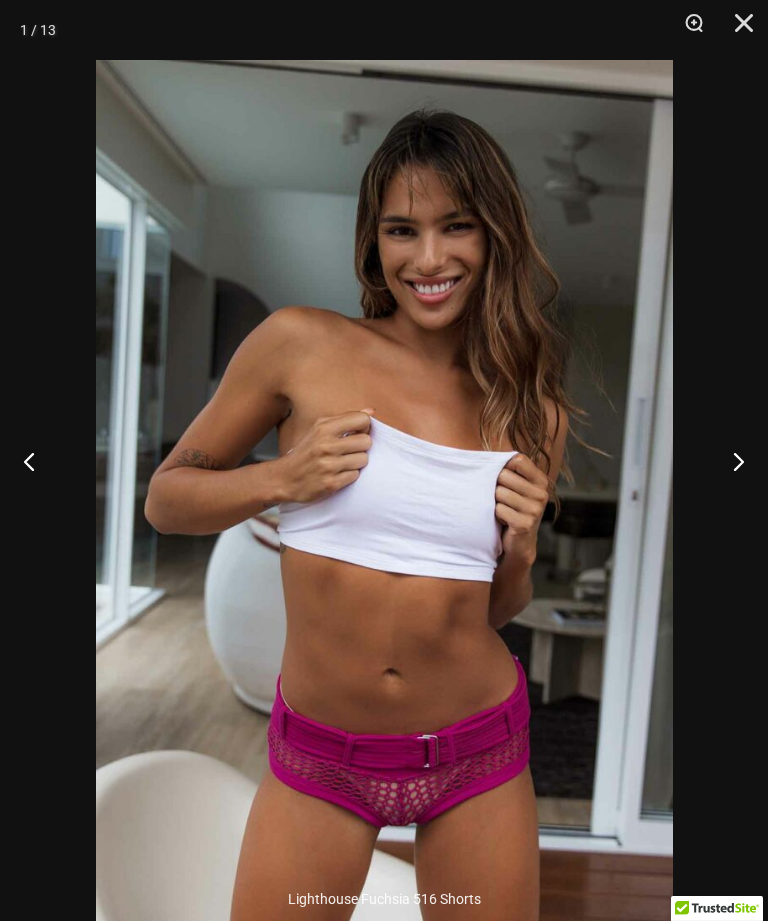 click at bounding box center [730, 461] 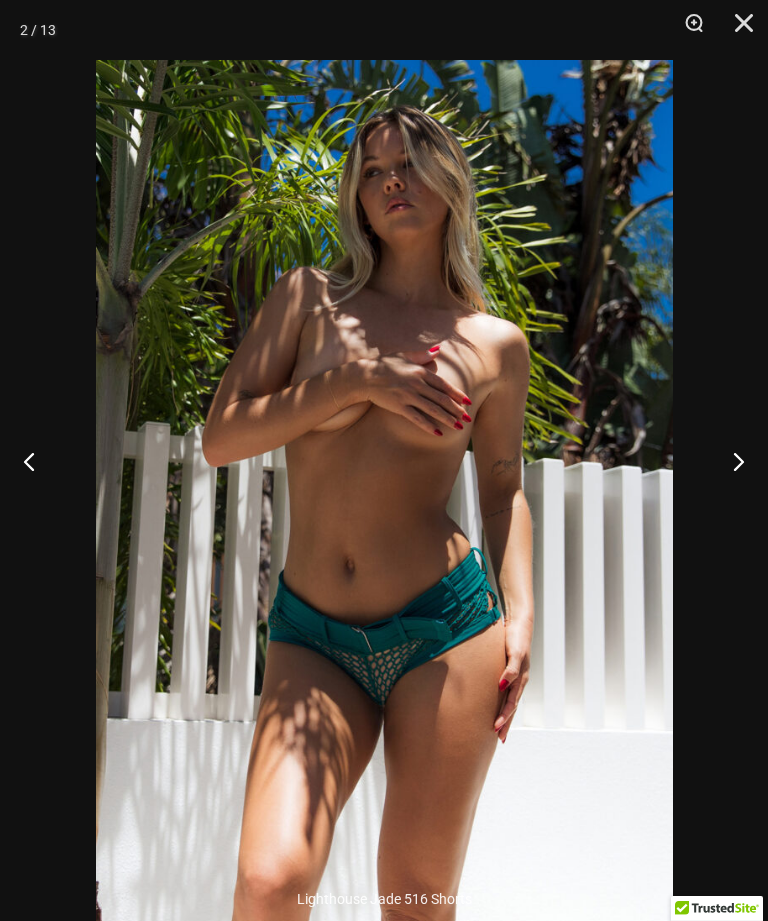 click at bounding box center (737, 30) 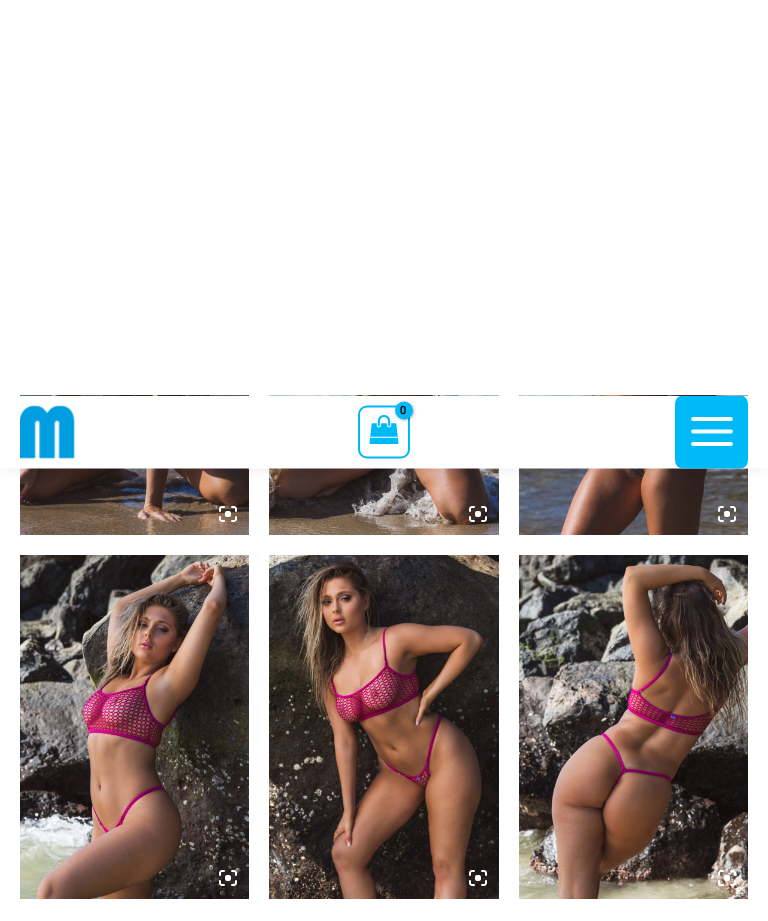scroll, scrollTop: 382, scrollLeft: 0, axis: vertical 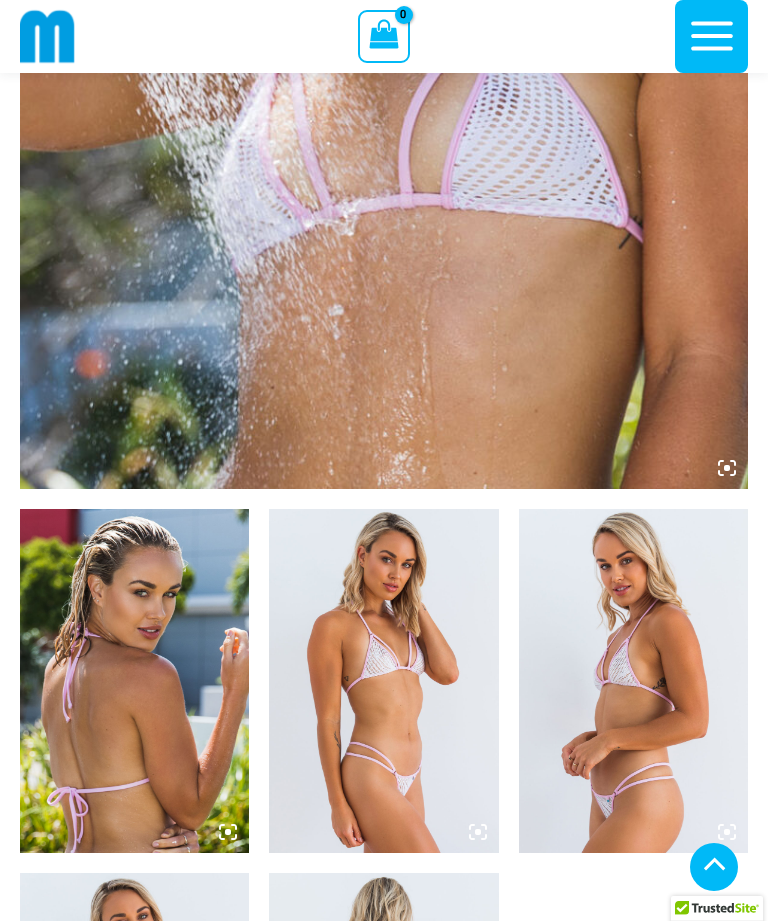 click at bounding box center [384, -57] 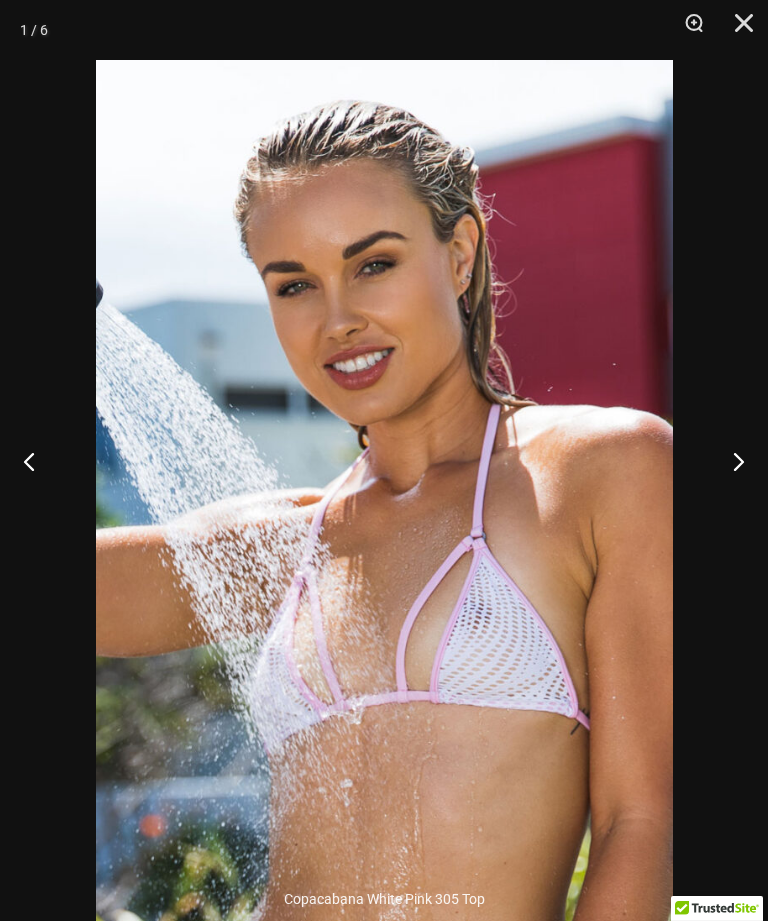 click at bounding box center (730, 461) 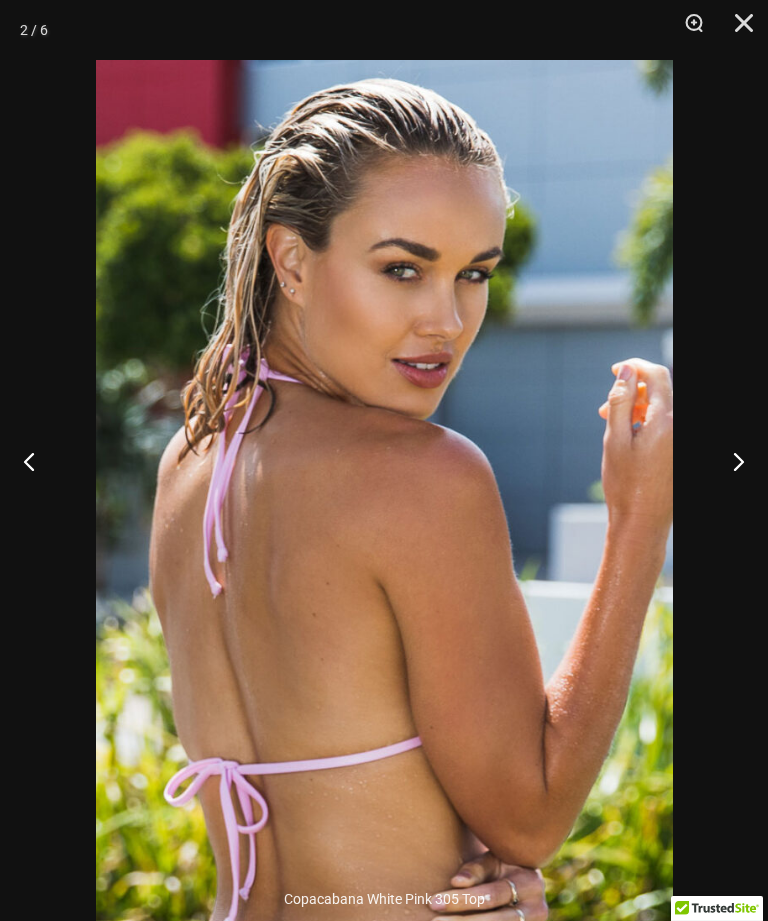 click at bounding box center [730, 461] 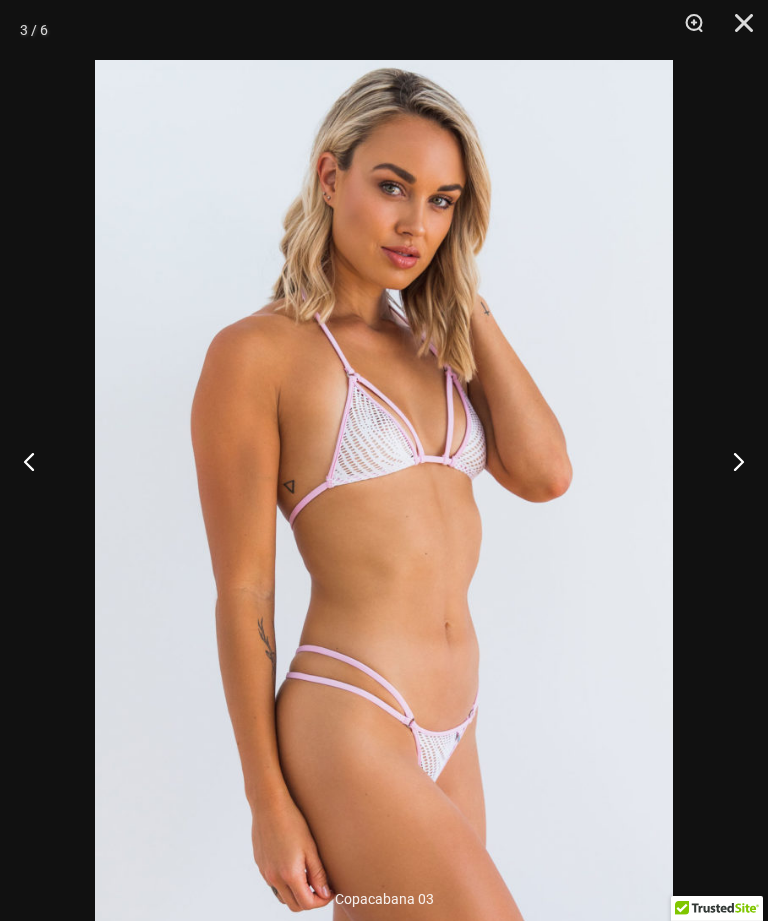 click at bounding box center [730, 461] 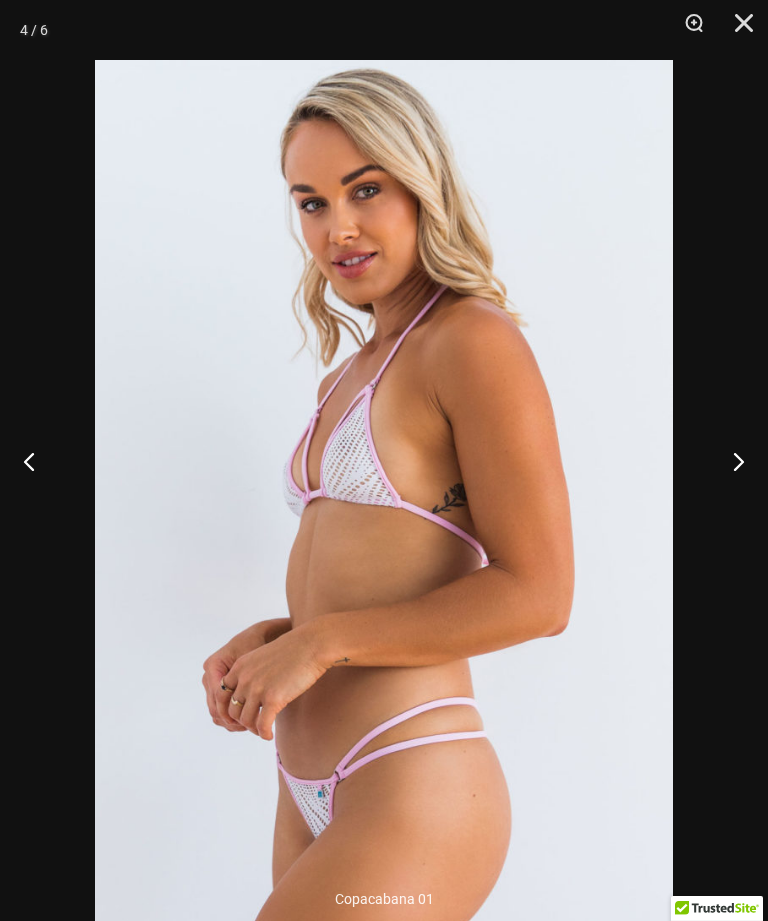 click at bounding box center (730, 461) 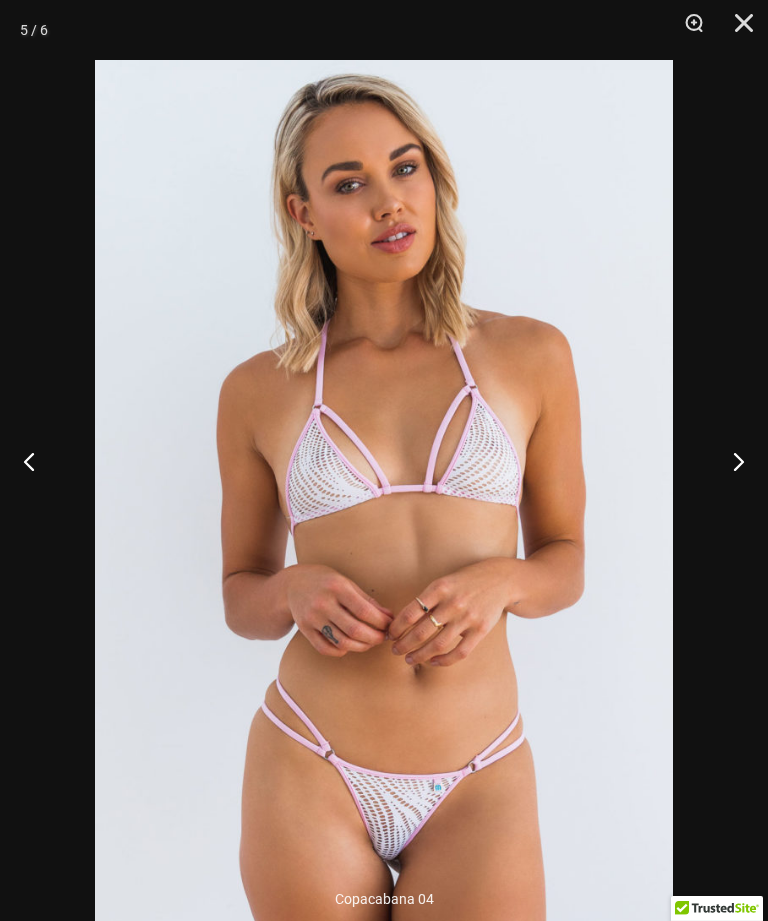 click at bounding box center [730, 461] 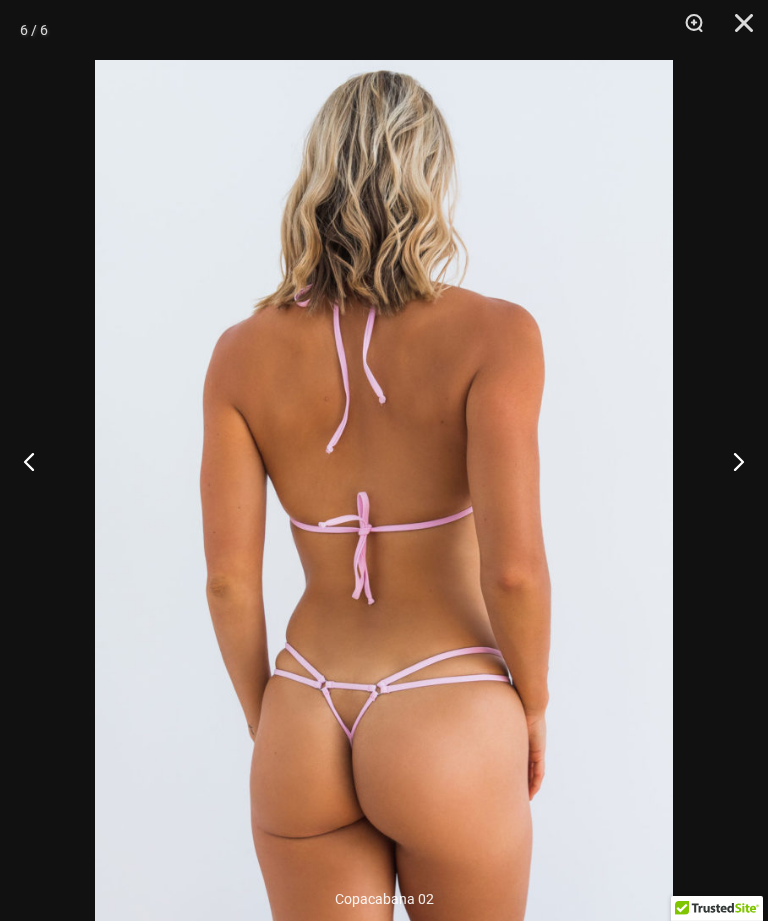 click at bounding box center (730, 461) 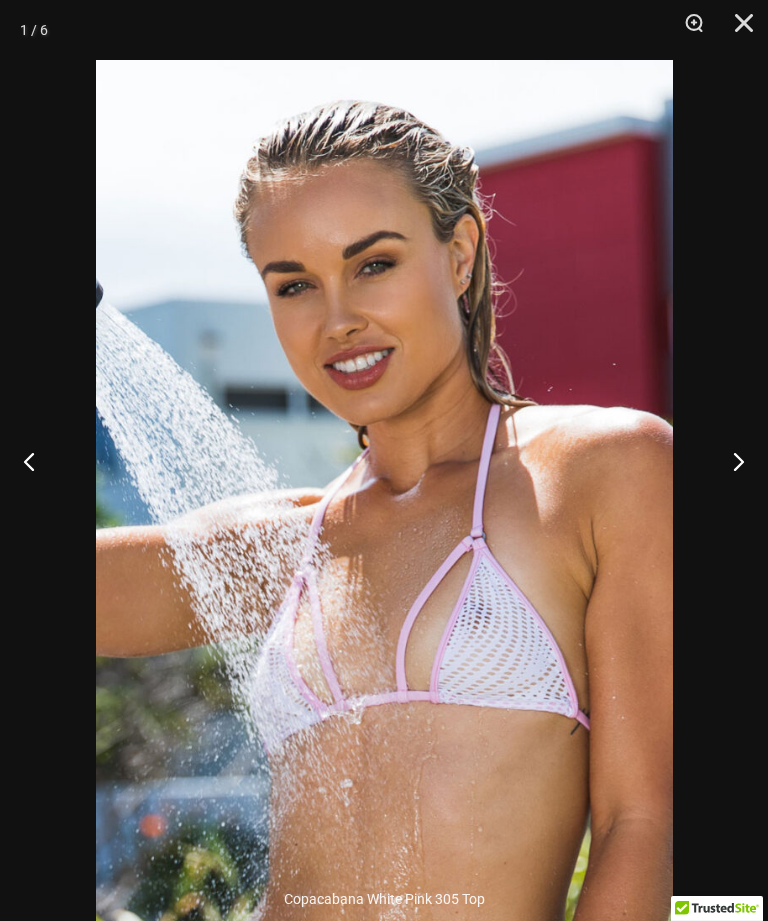 click at bounding box center (730, 461) 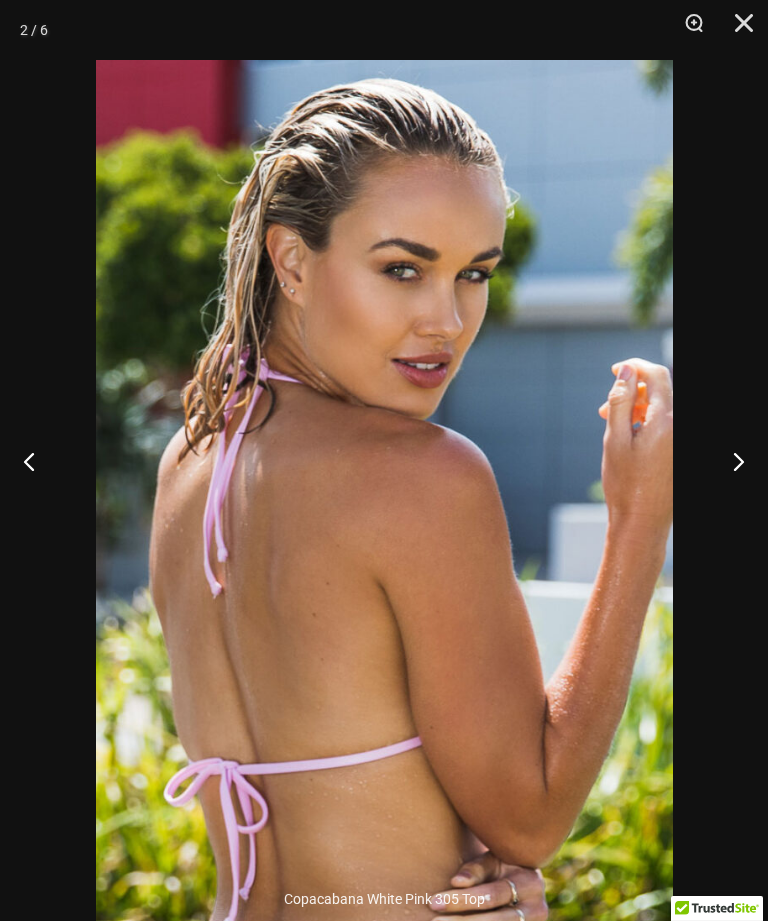 click at bounding box center (730, 461) 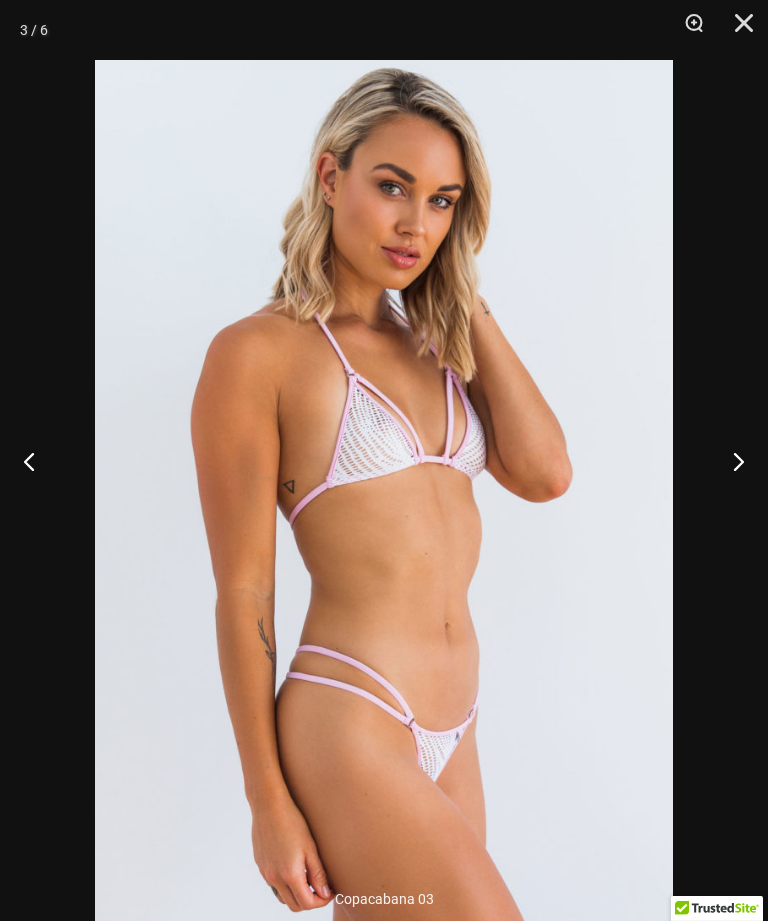 click at bounding box center [737, 30] 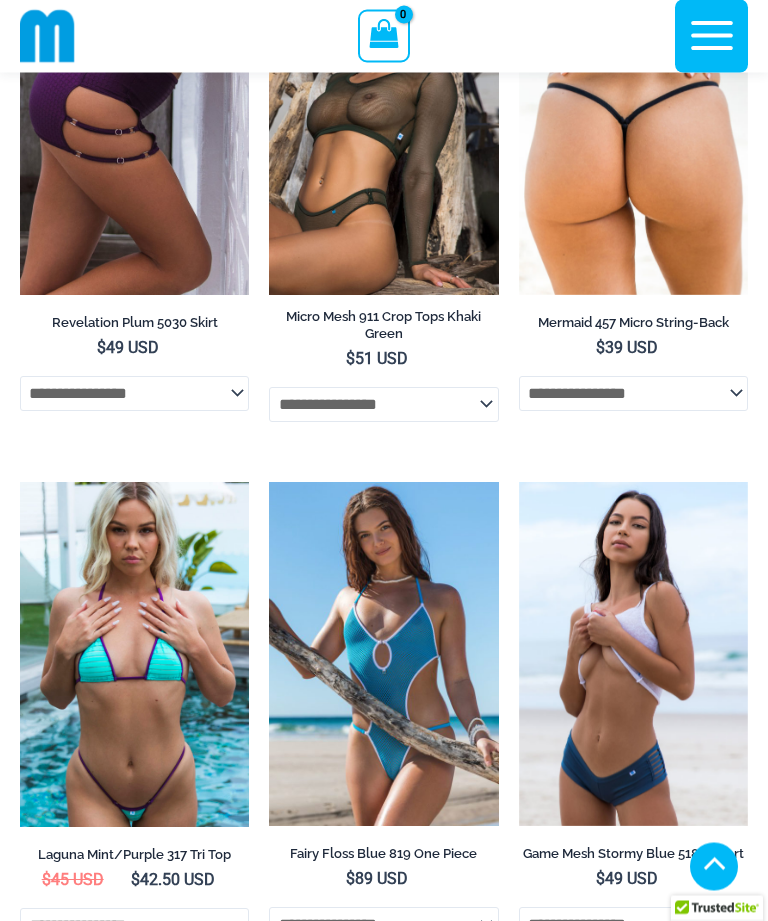 scroll, scrollTop: 3738, scrollLeft: 0, axis: vertical 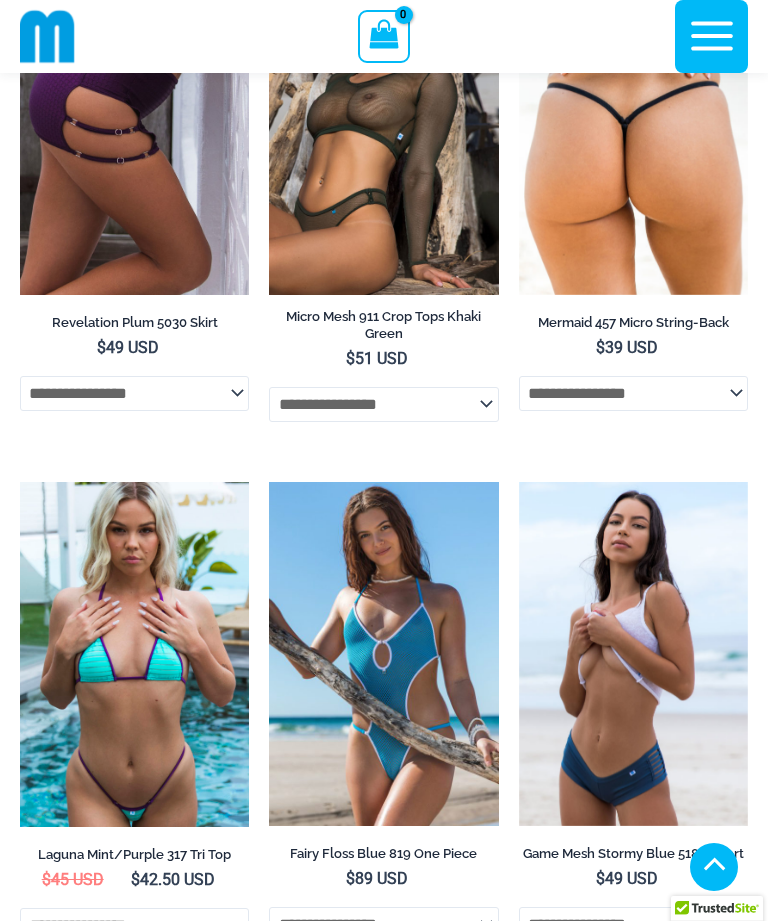 click at bounding box center [269, 482] 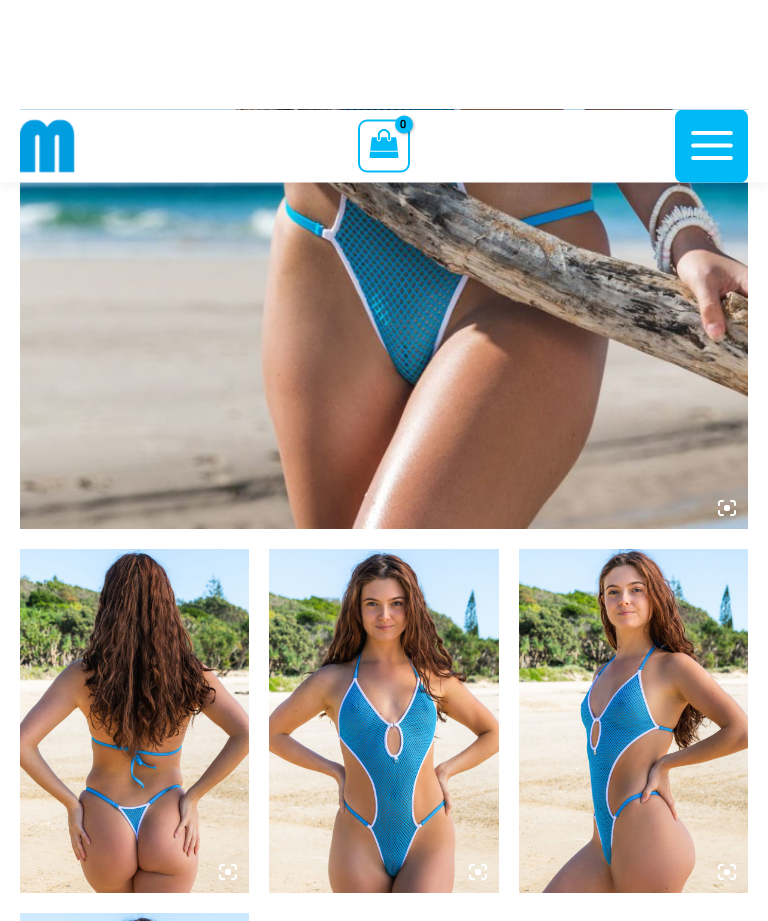 scroll, scrollTop: 446, scrollLeft: 0, axis: vertical 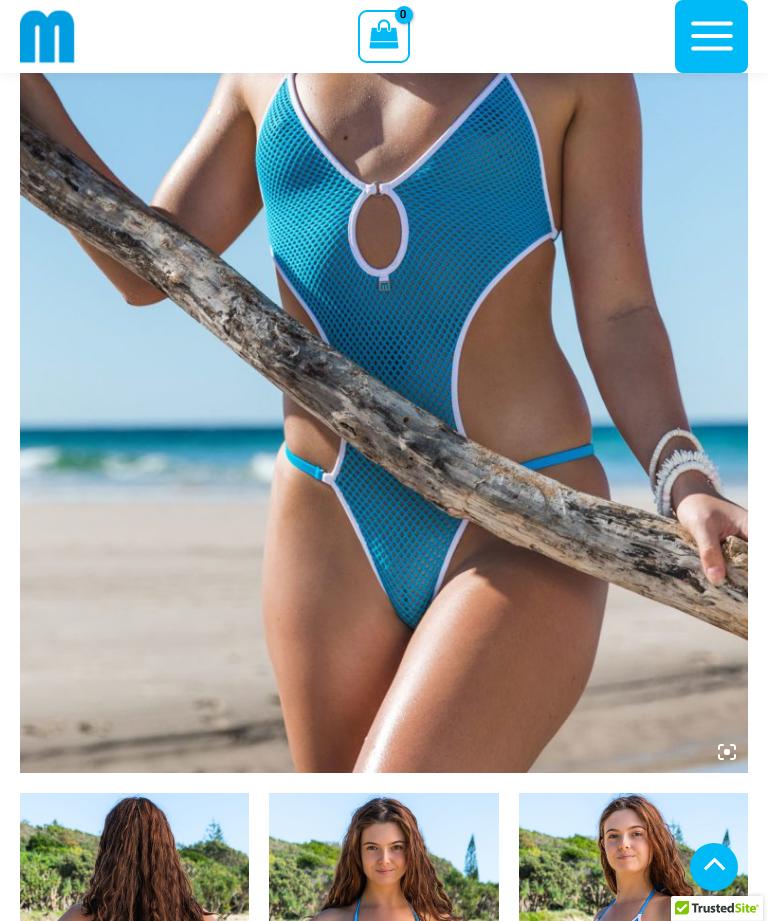 click at bounding box center [384, 227] 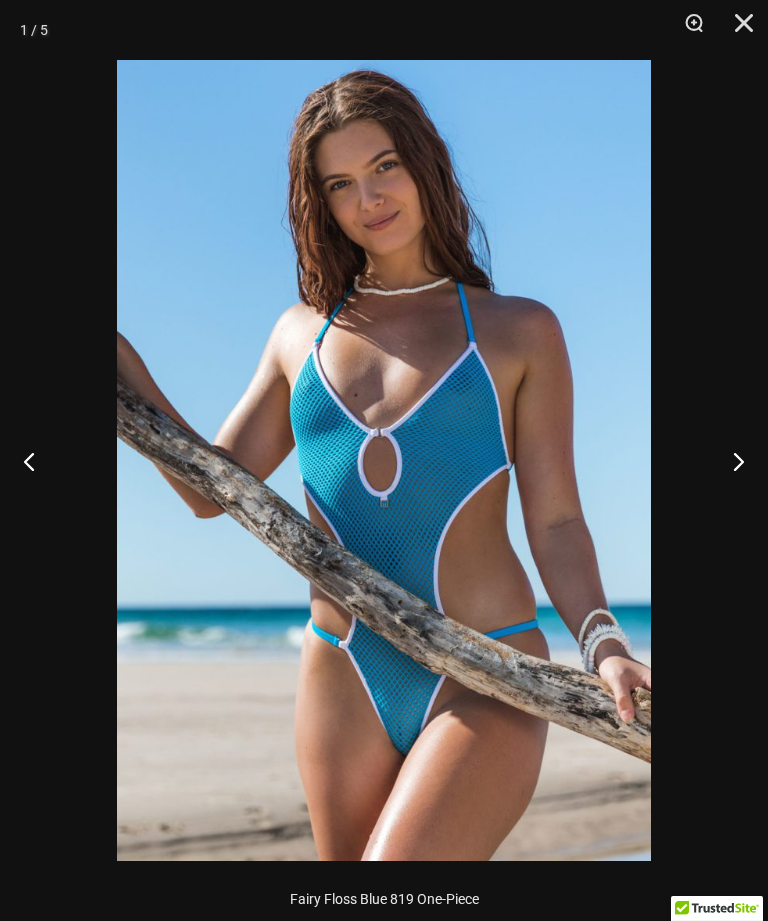 click at bounding box center (730, 461) 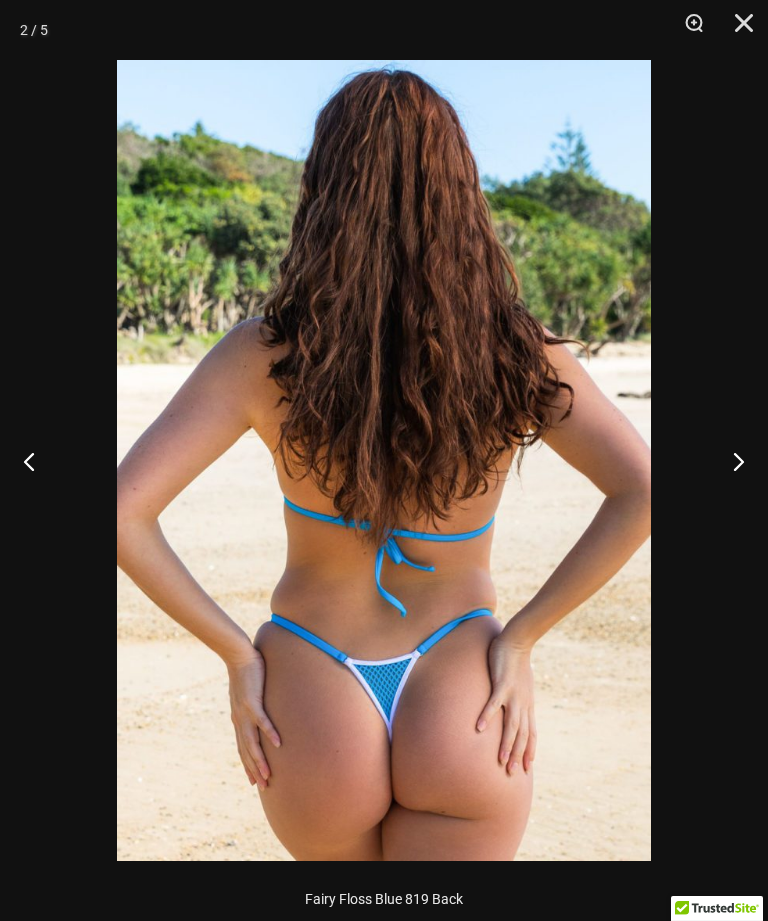 click at bounding box center (730, 461) 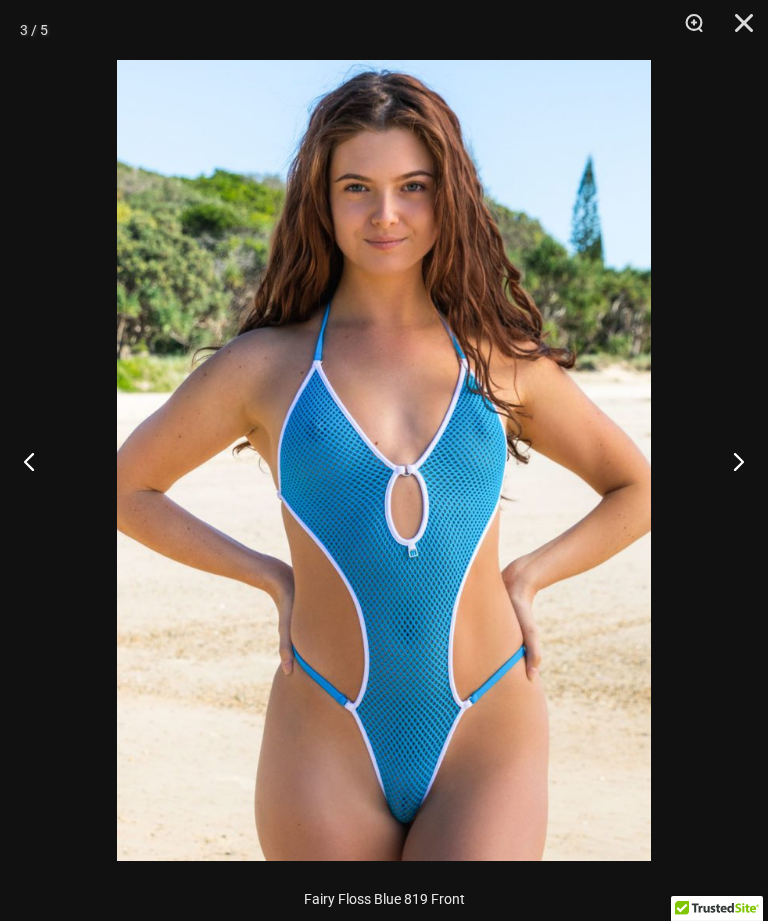 click at bounding box center (730, 461) 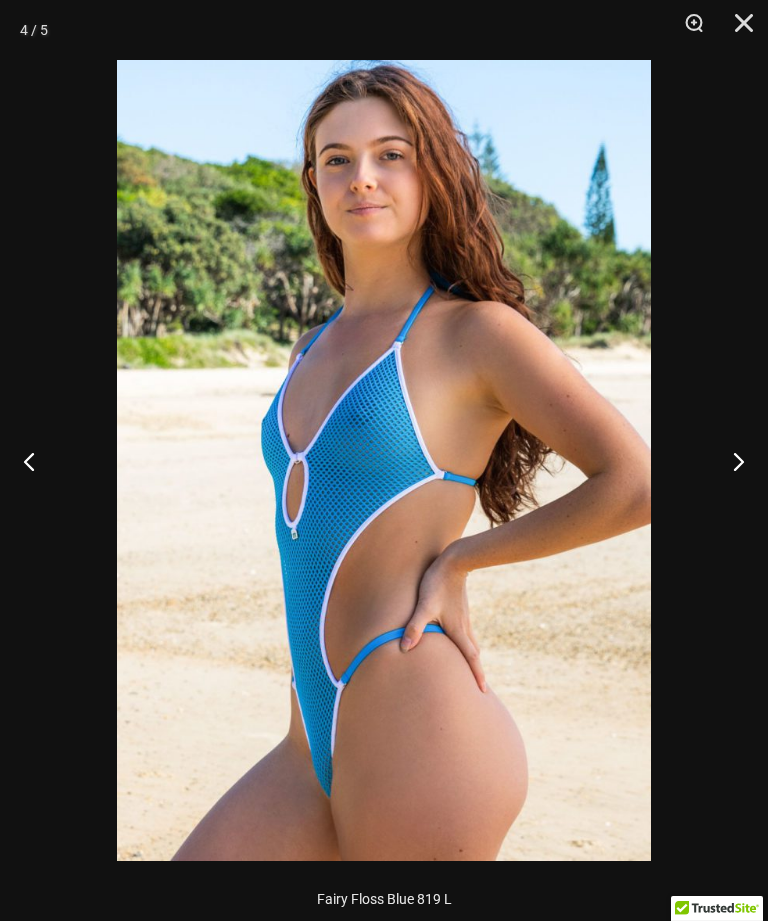 click at bounding box center [730, 461] 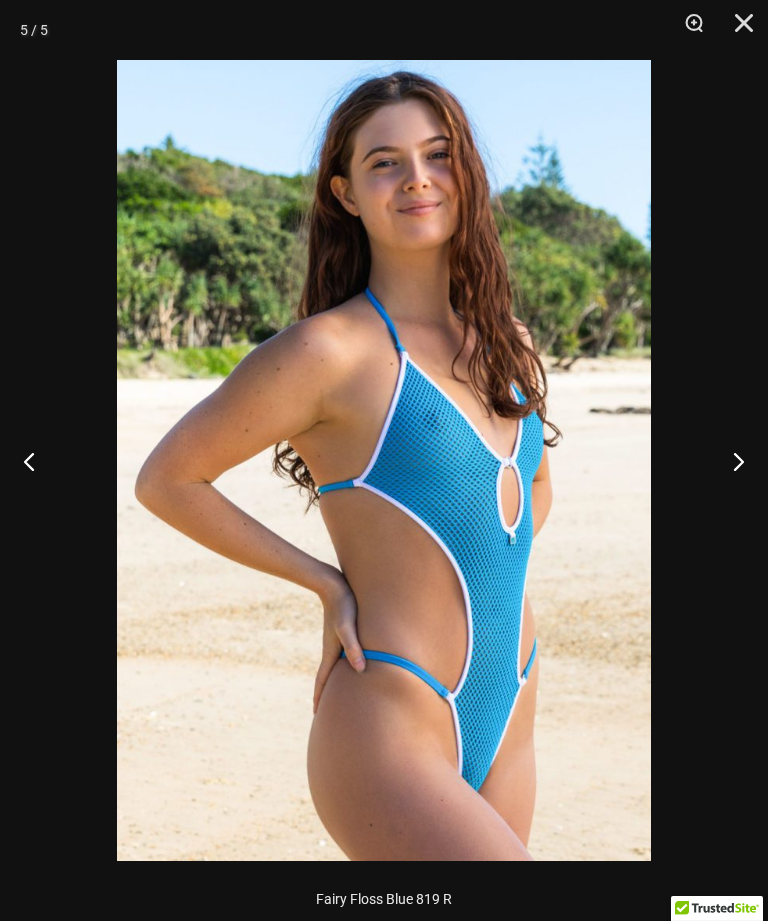 click at bounding box center [730, 461] 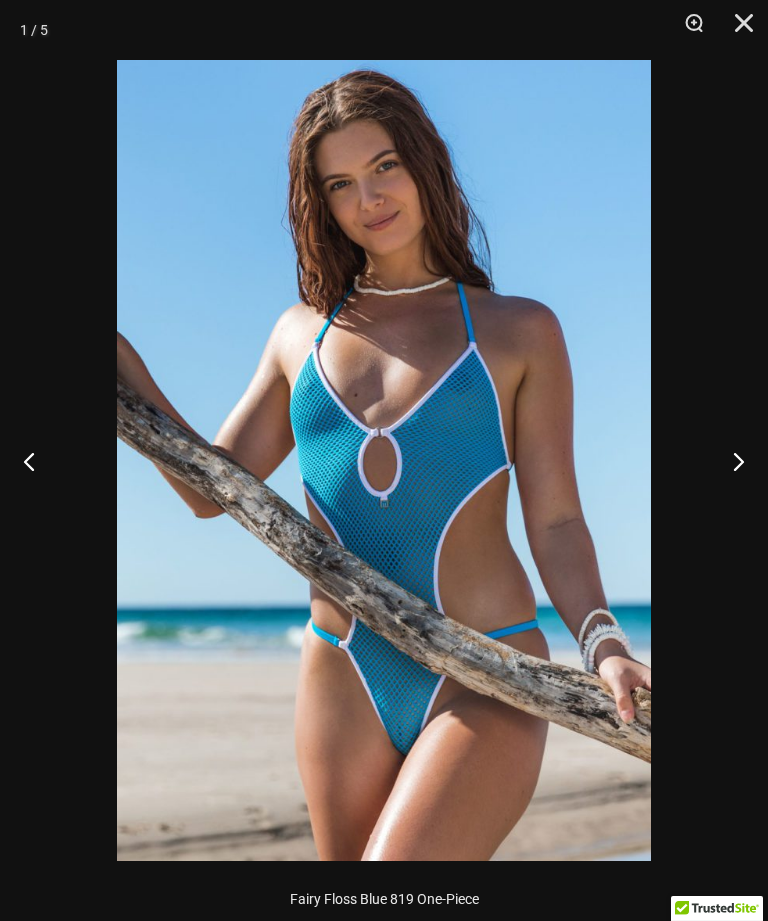 click at bounding box center (730, 461) 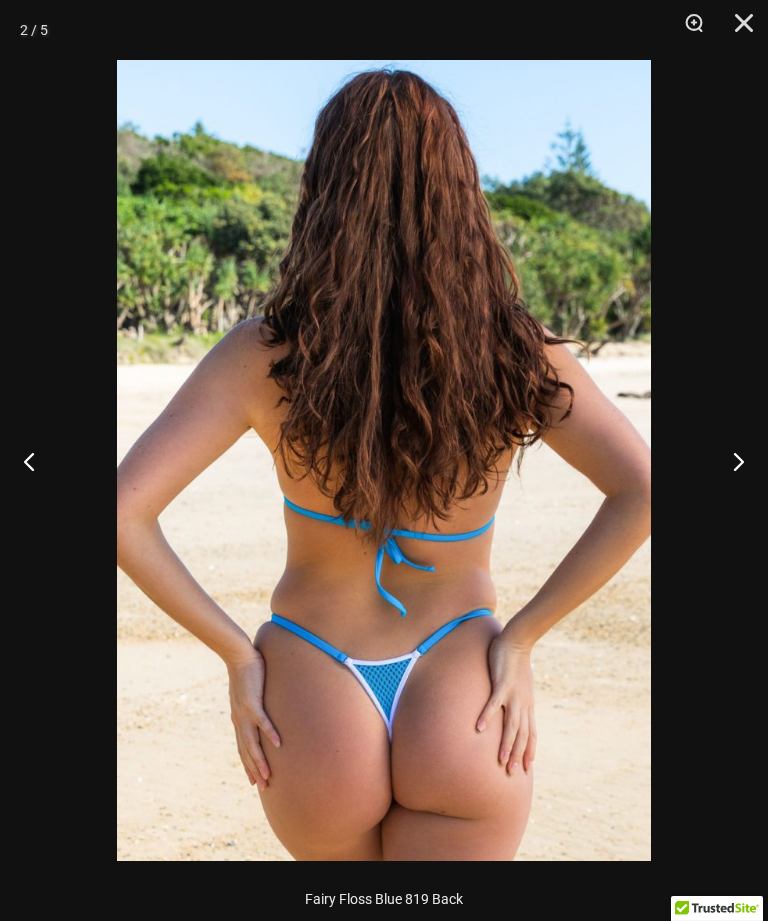 click at bounding box center [730, 461] 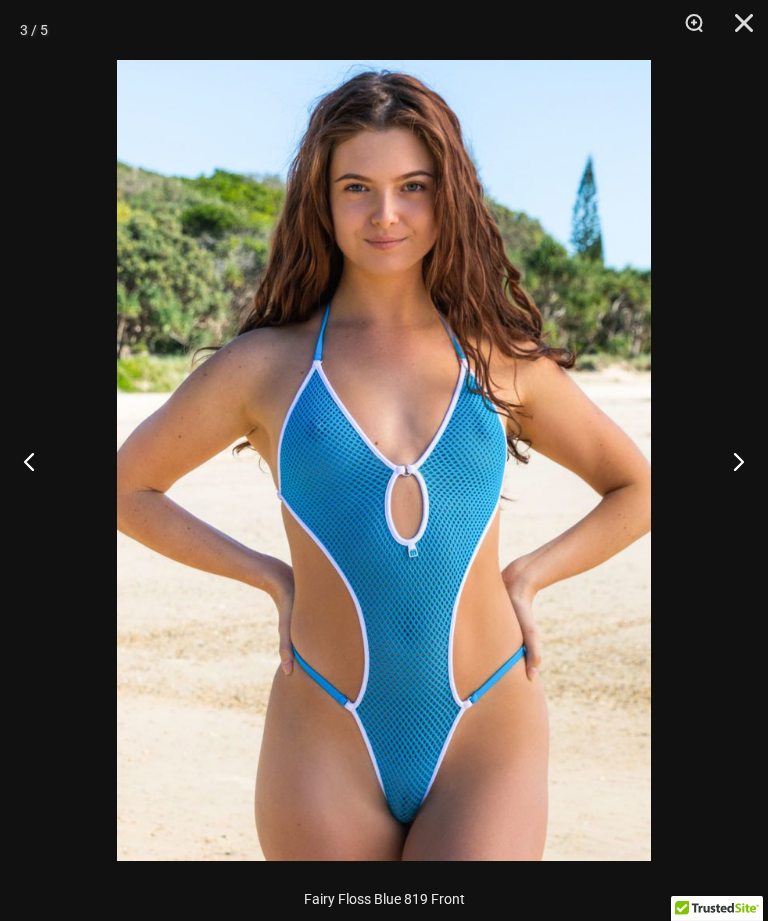 click at bounding box center [730, 461] 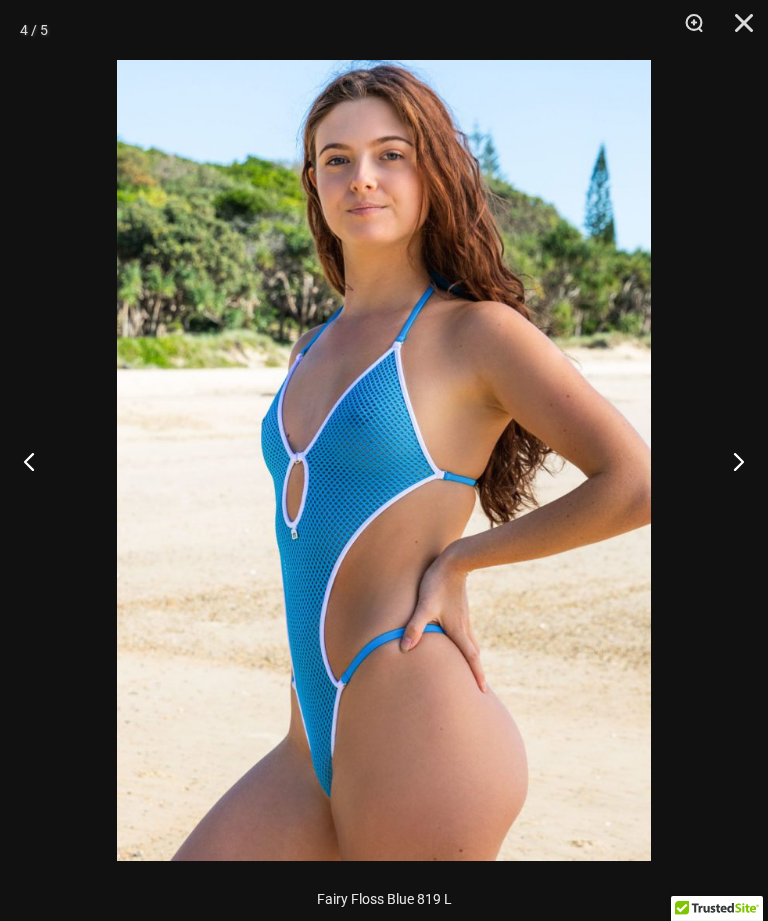 click at bounding box center (730, 461) 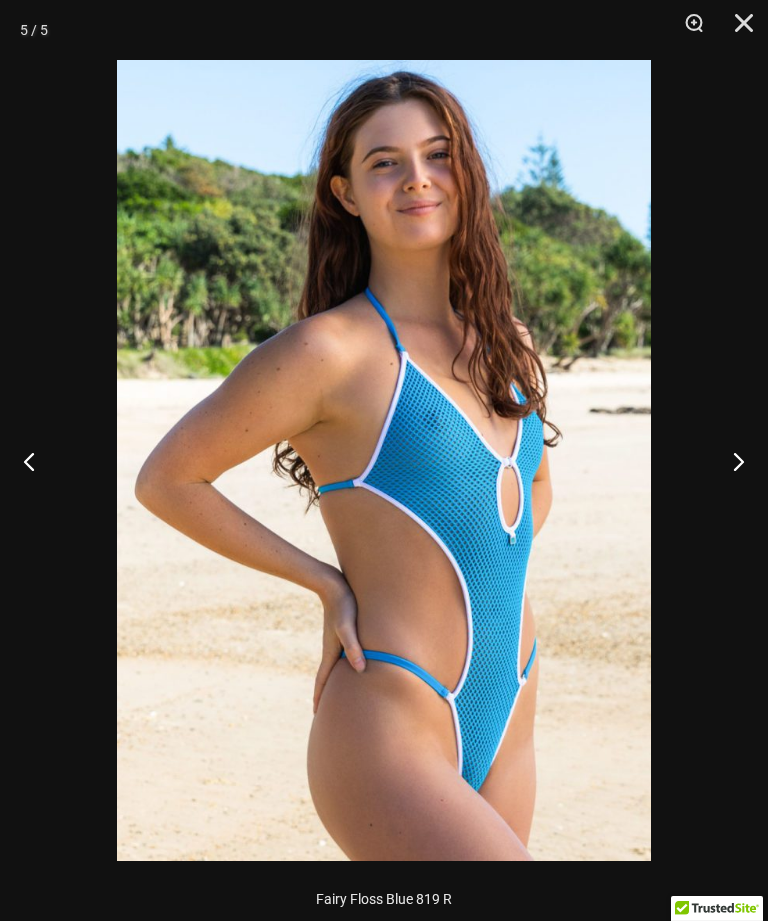 click at bounding box center (737, 30) 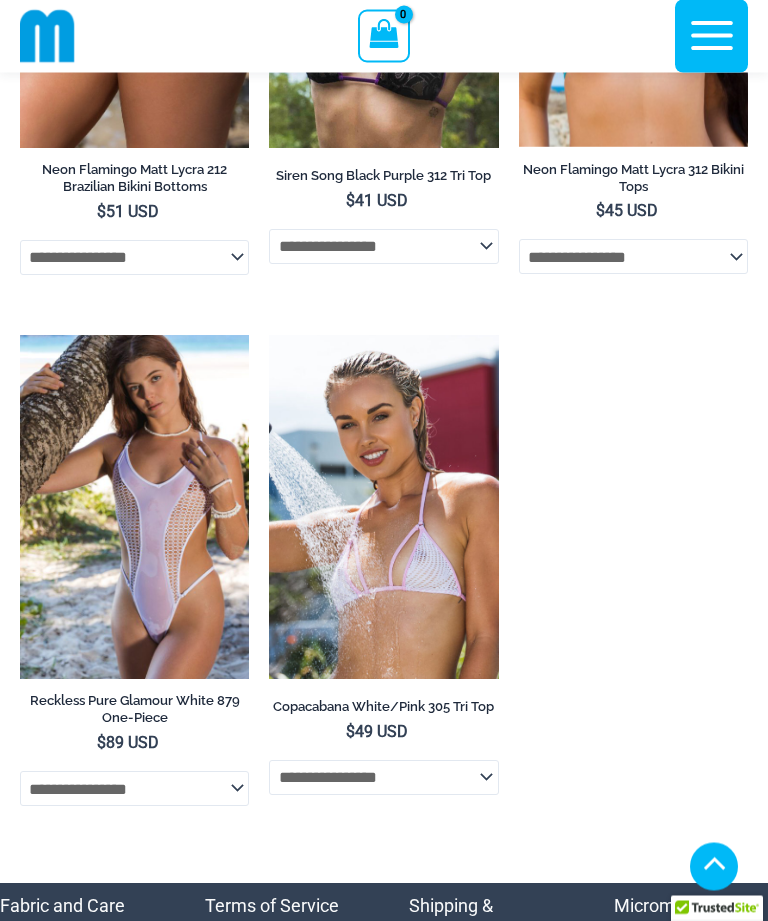 scroll, scrollTop: 5732, scrollLeft: 0, axis: vertical 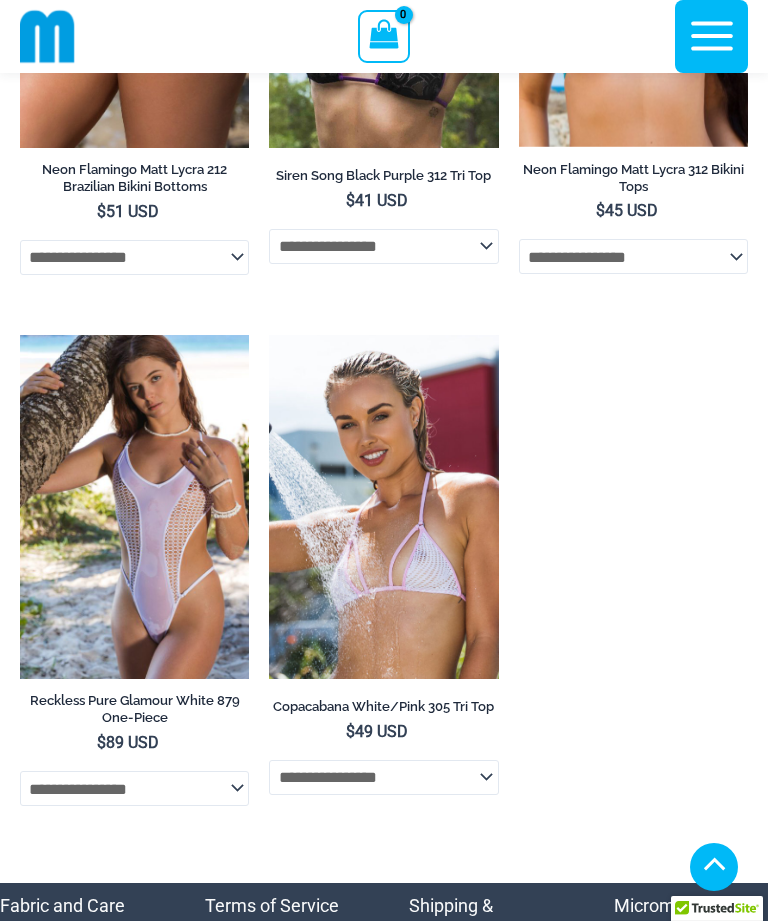 click at bounding box center (20, 335) 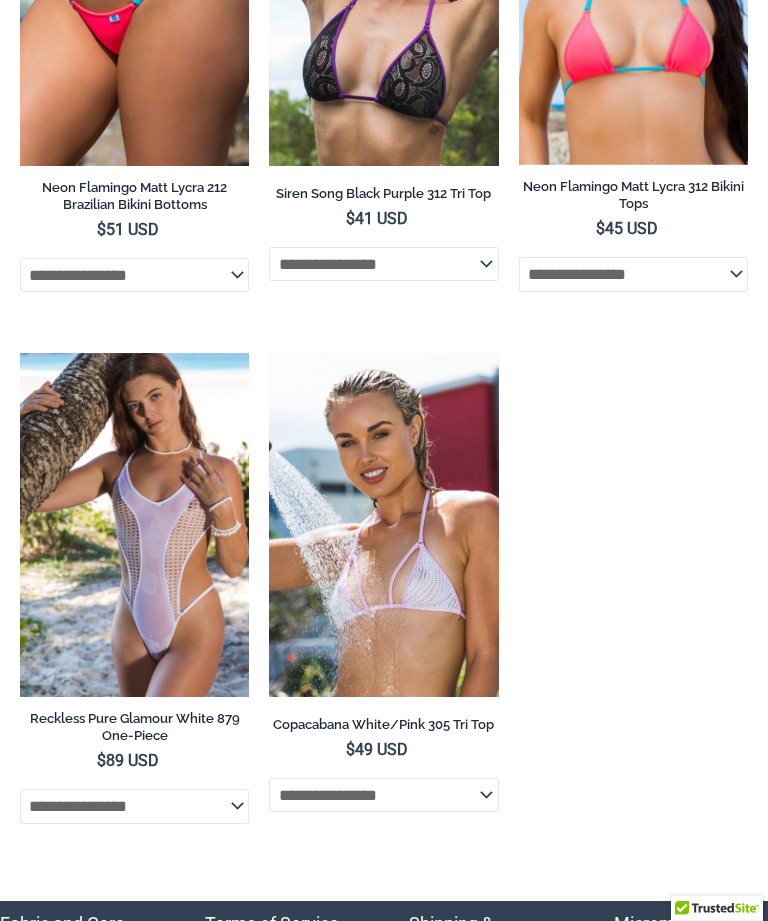 scroll, scrollTop: 0, scrollLeft: 0, axis: both 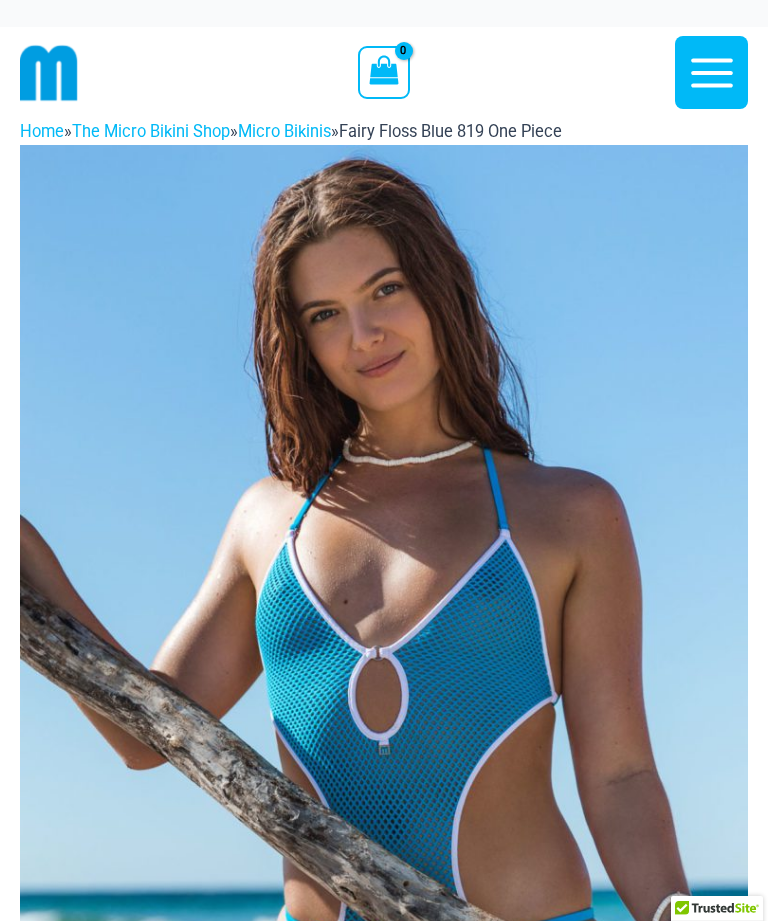 click on "Home  »  The Micro Bikini Shop  »  Micro Bikinis  »  Fairy Floss Blue 819 One Piece
Fairy Floss Blue 819 One Piece
Home
>
Shop
>
Fairy Floss
Home  /  Micro Bikinis  / Fairy Floss Blue 819 One Piece Micro Bikinis ,  Vault Fairy Floss Blue 819 One Piece
:" at bounding box center (384, 3367) 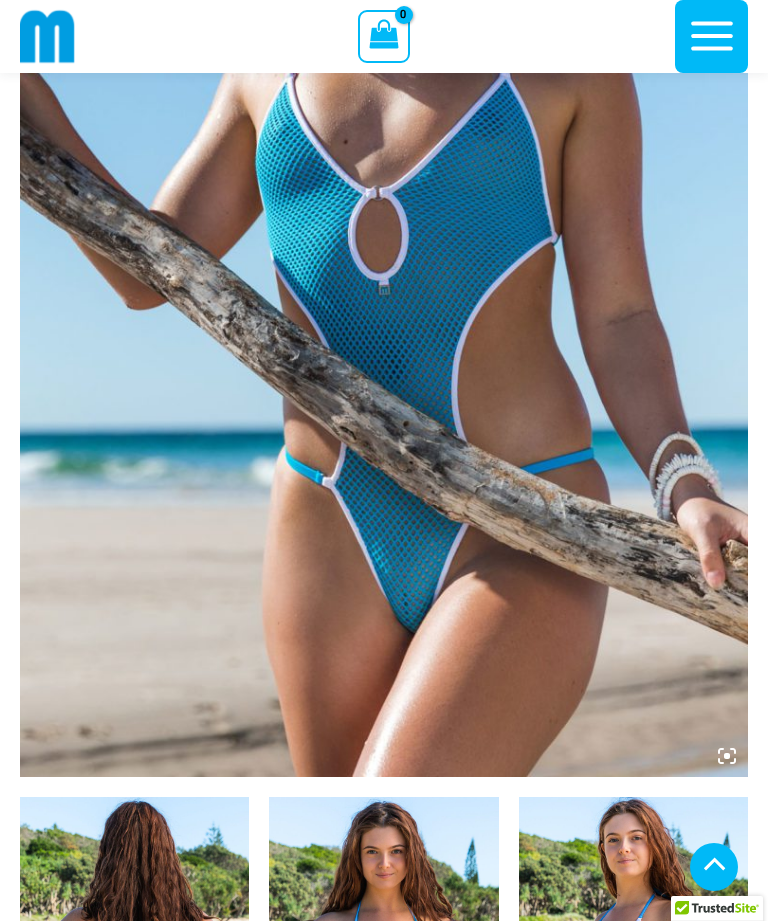 scroll, scrollTop: 0, scrollLeft: 0, axis: both 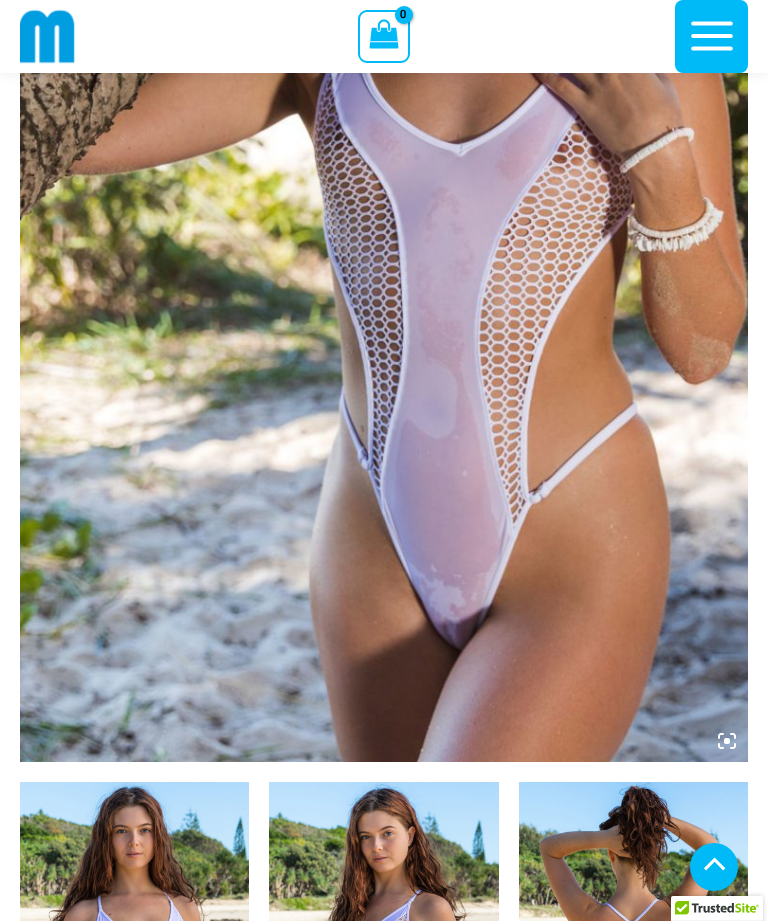 click at bounding box center [384, 216] 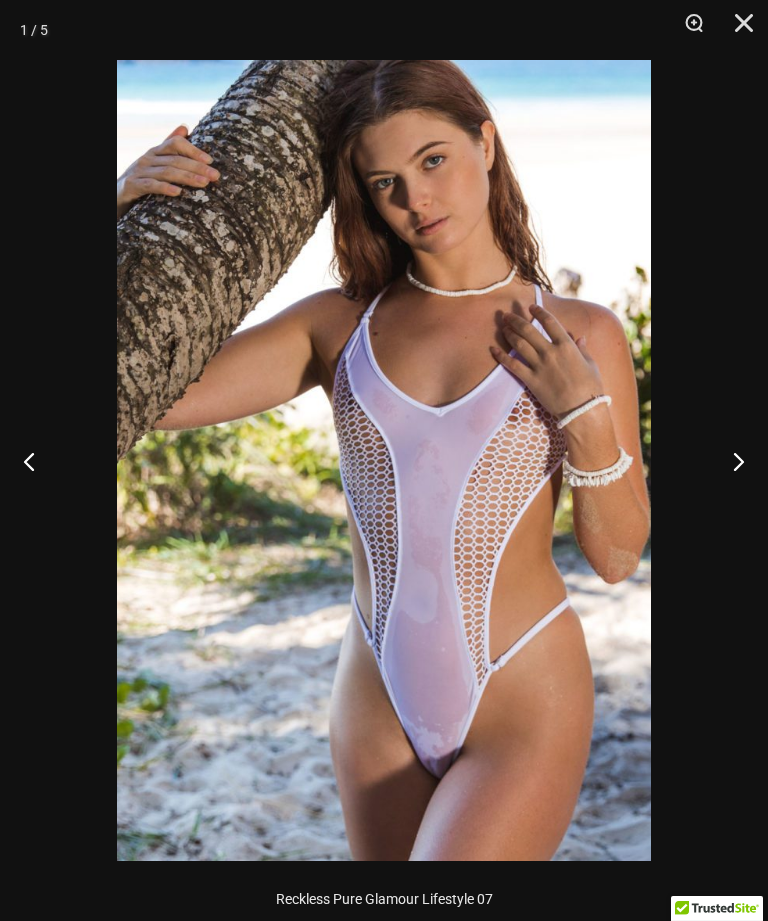 click at bounding box center (730, 461) 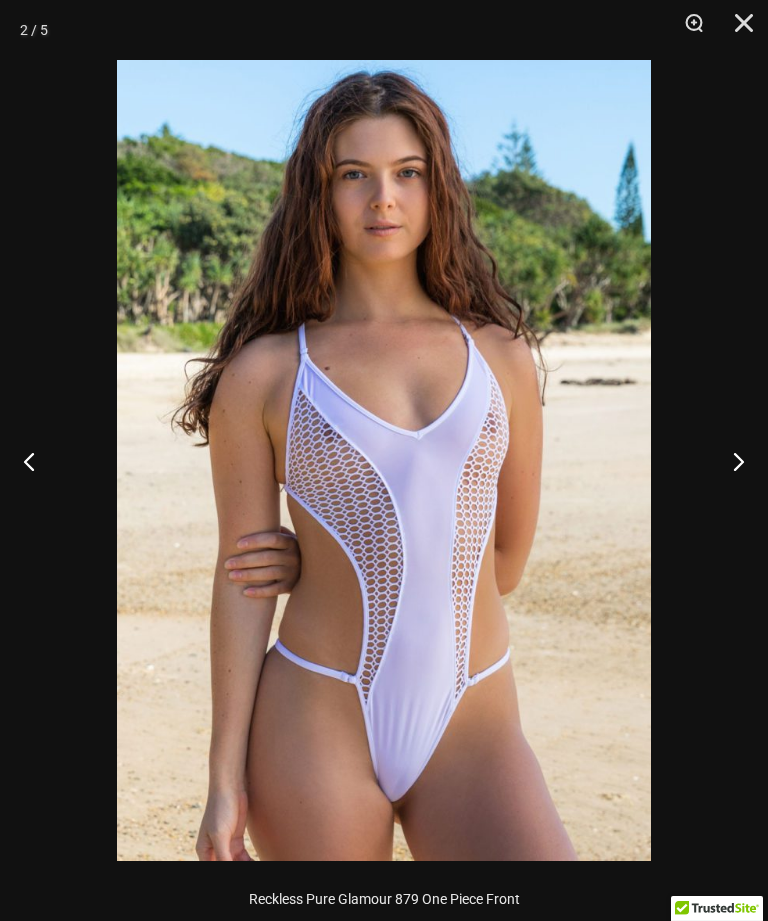 click at bounding box center [730, 461] 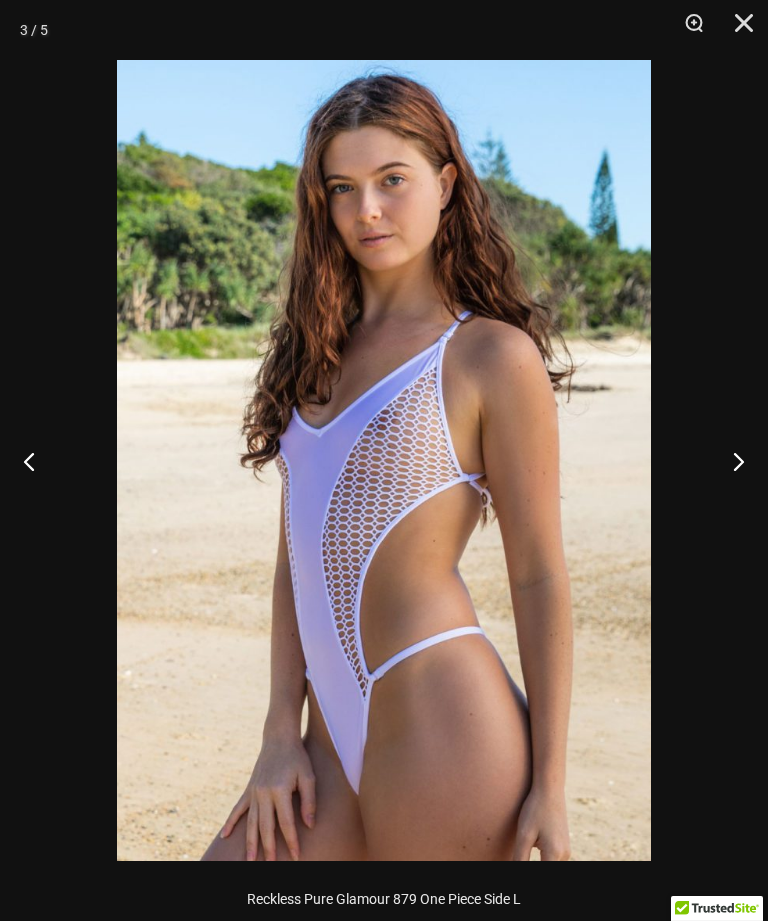 click at bounding box center (730, 461) 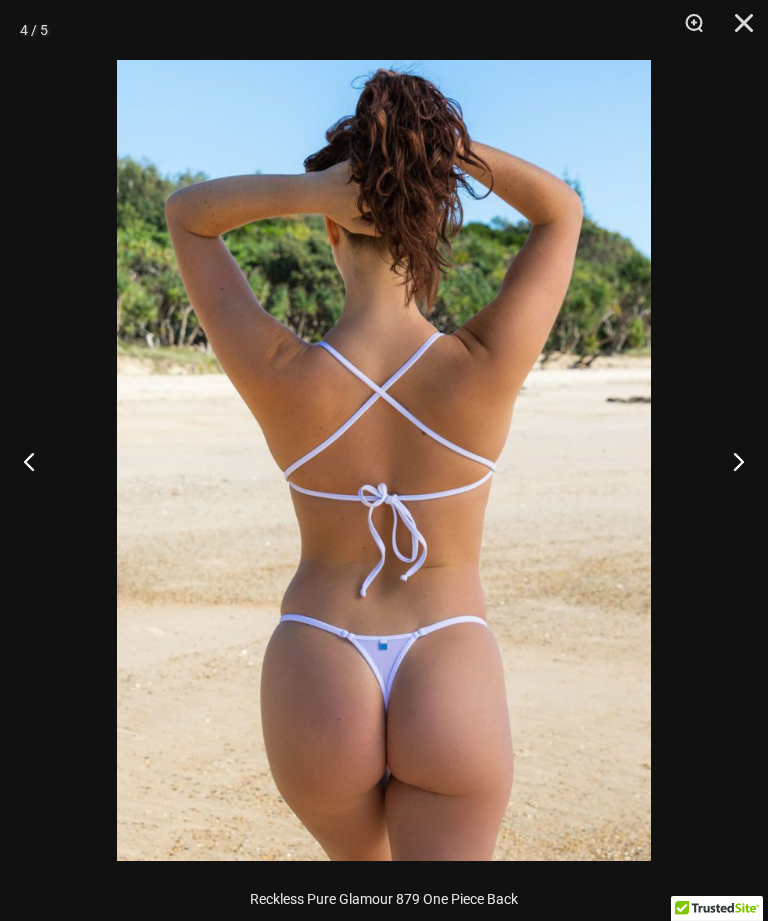 click at bounding box center (730, 461) 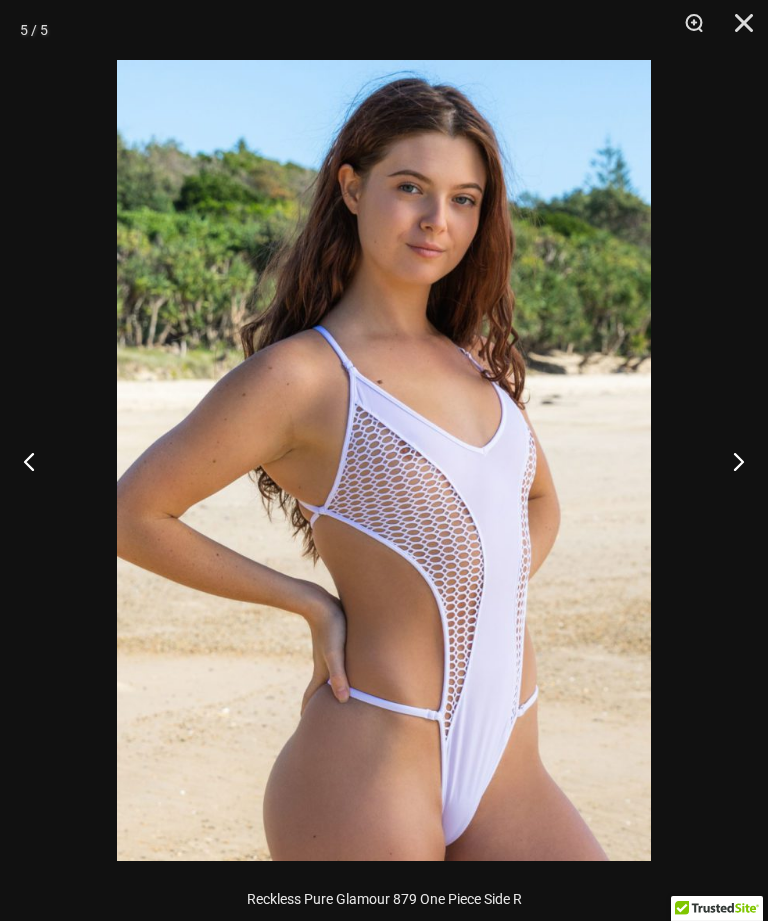 click at bounding box center (730, 461) 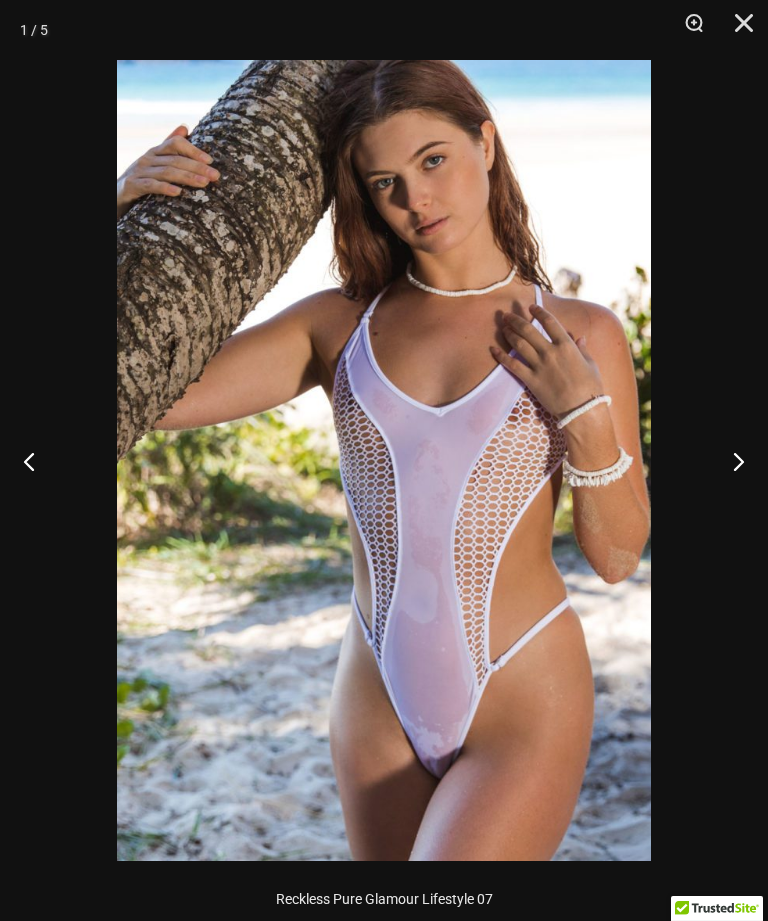 click at bounding box center (730, 461) 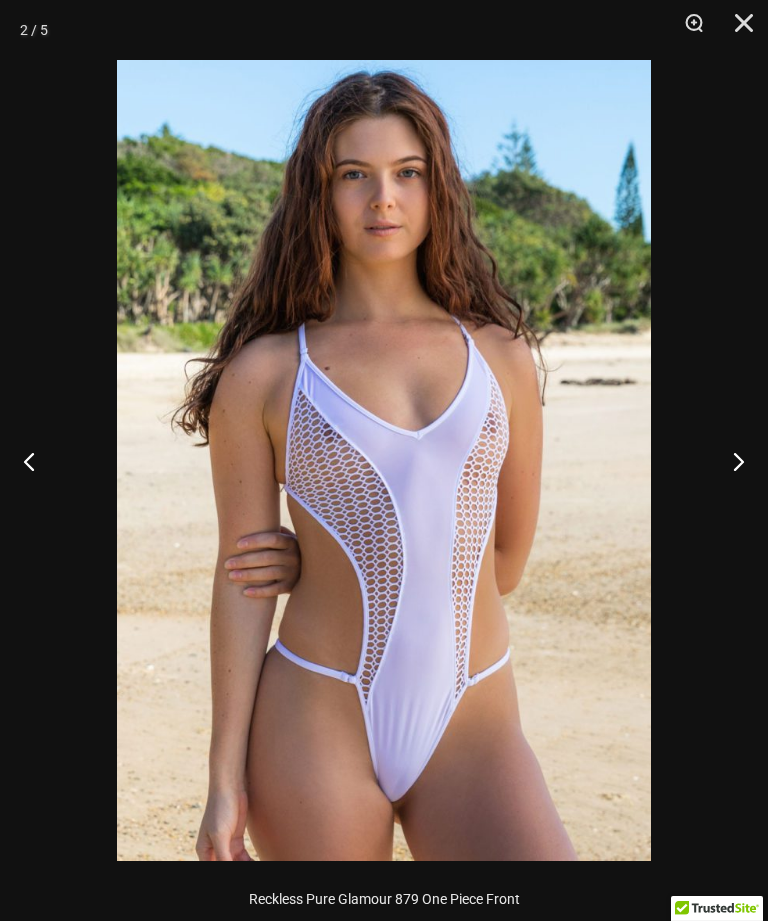 click at bounding box center [730, 461] 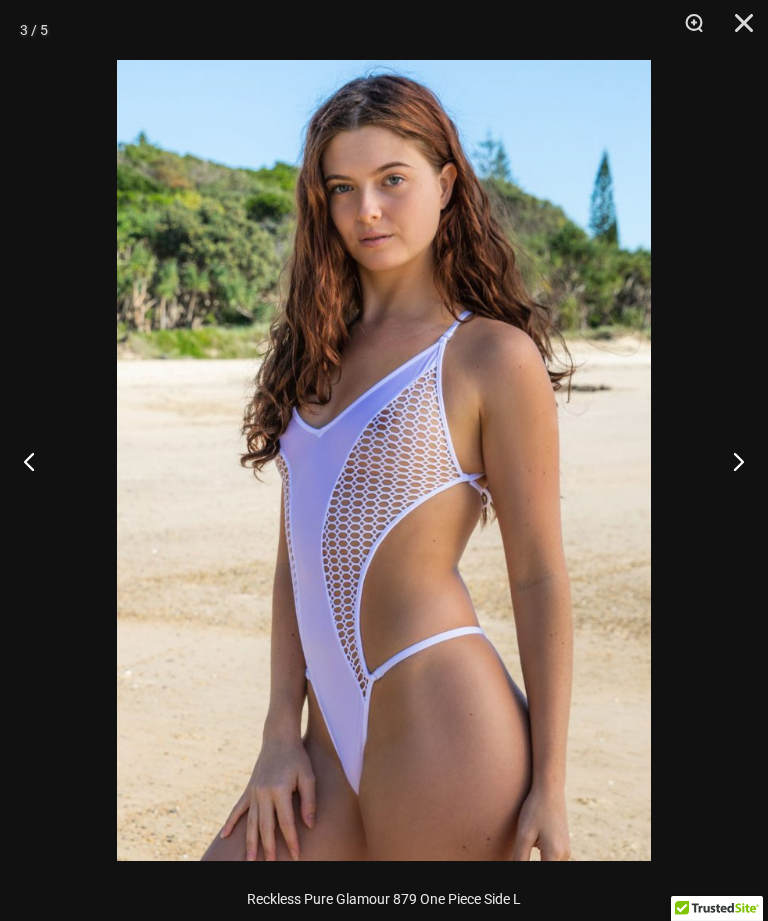 click at bounding box center (730, 461) 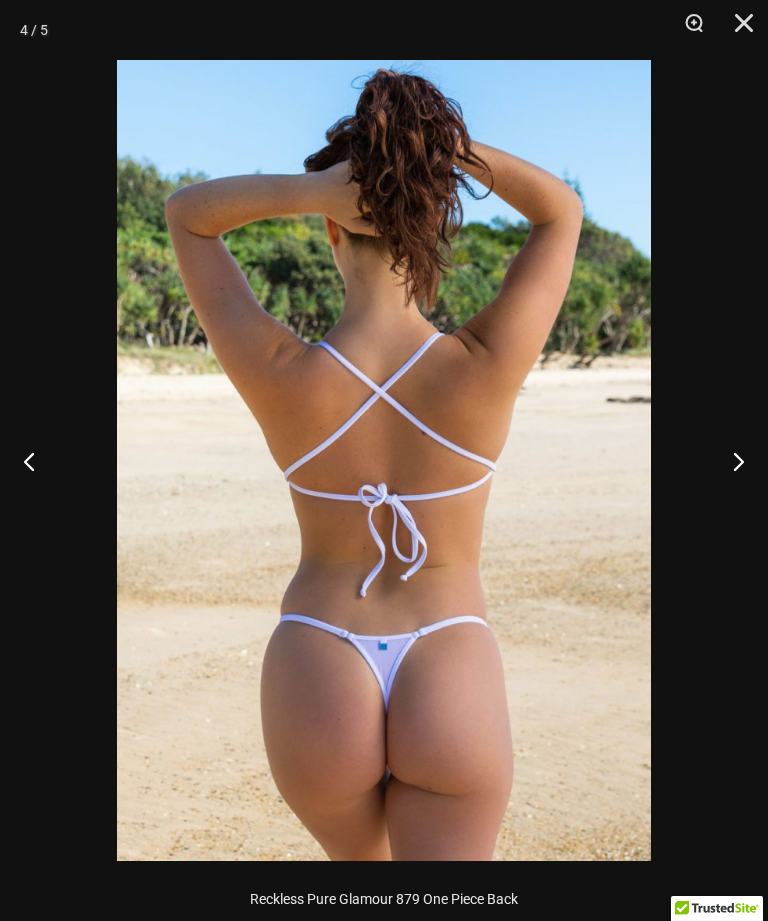 click at bounding box center [730, 461] 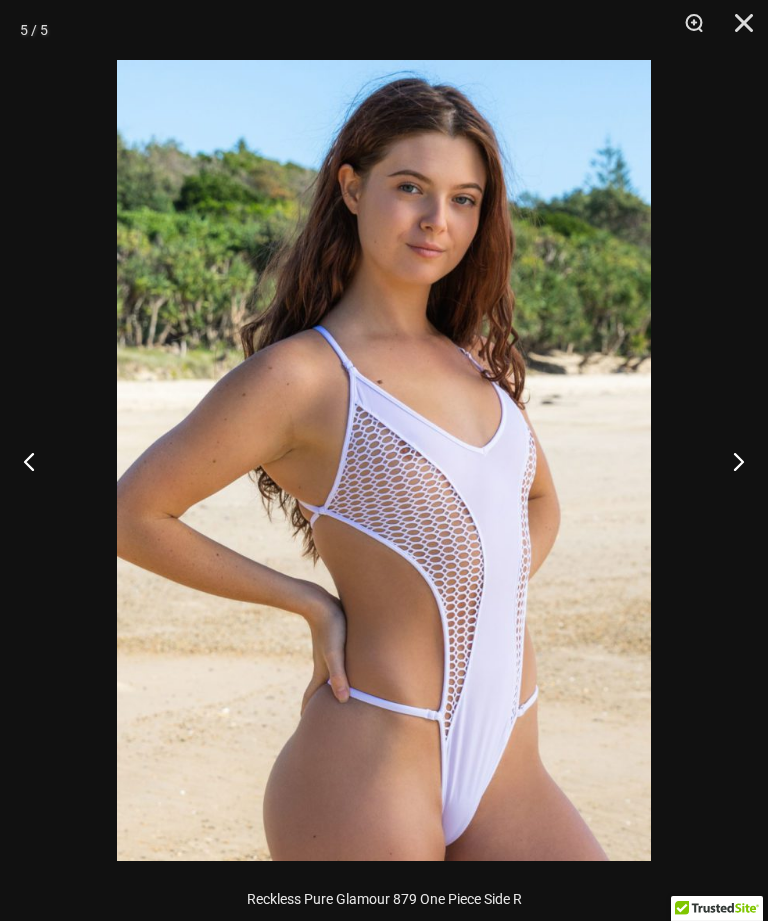 click at bounding box center [737, 30] 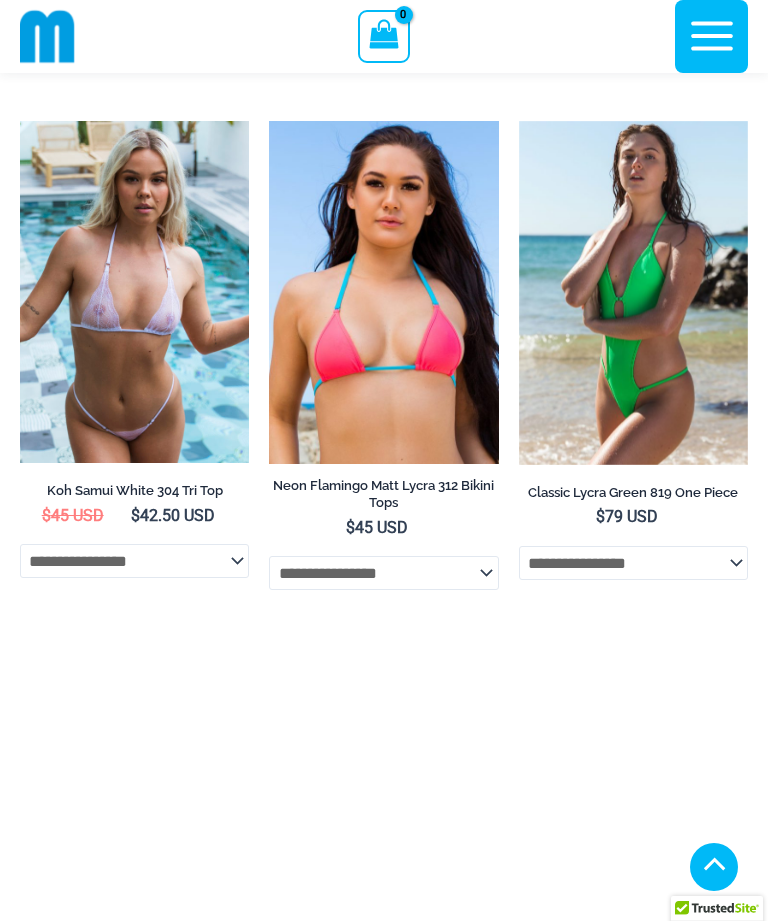 scroll, scrollTop: 5425, scrollLeft: 0, axis: vertical 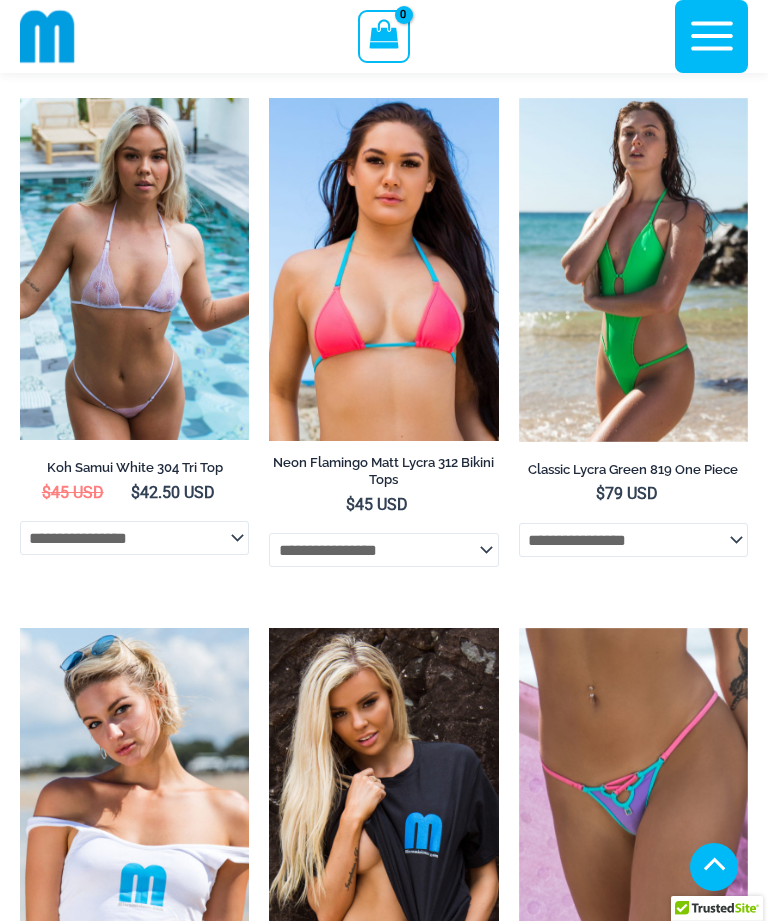 click at bounding box center (519, 98) 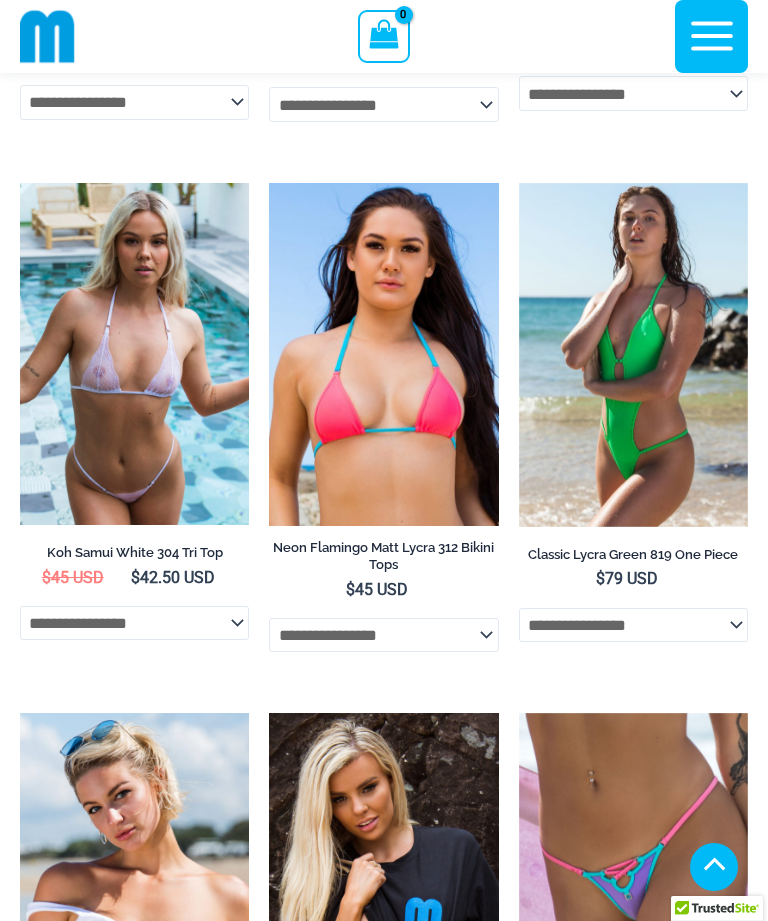 scroll, scrollTop: 5331, scrollLeft: 0, axis: vertical 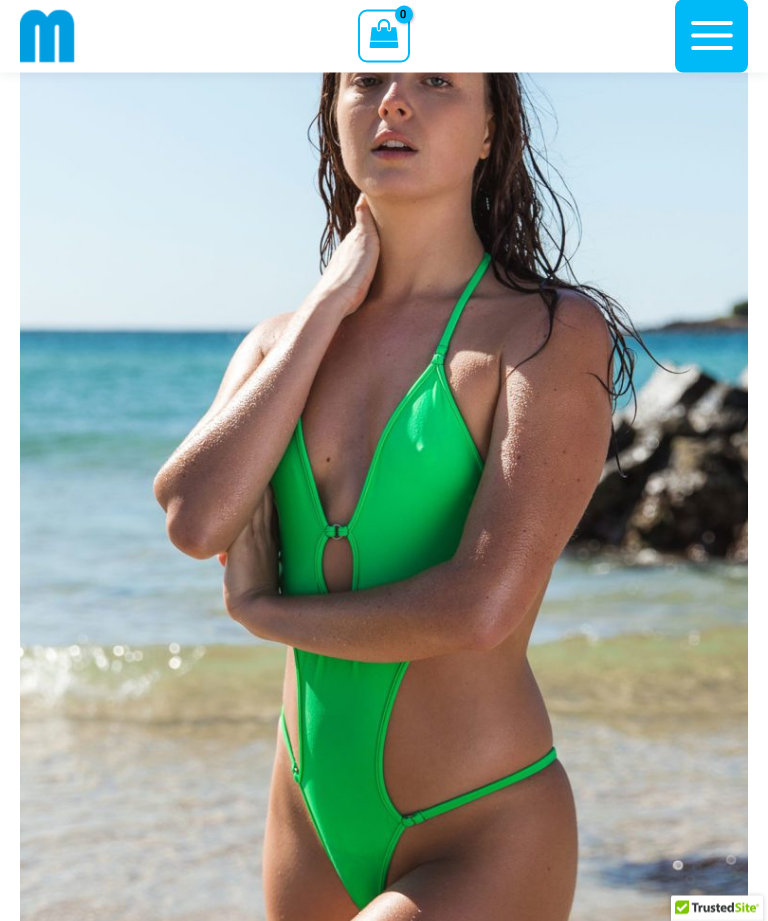 click at bounding box center (384, 514) 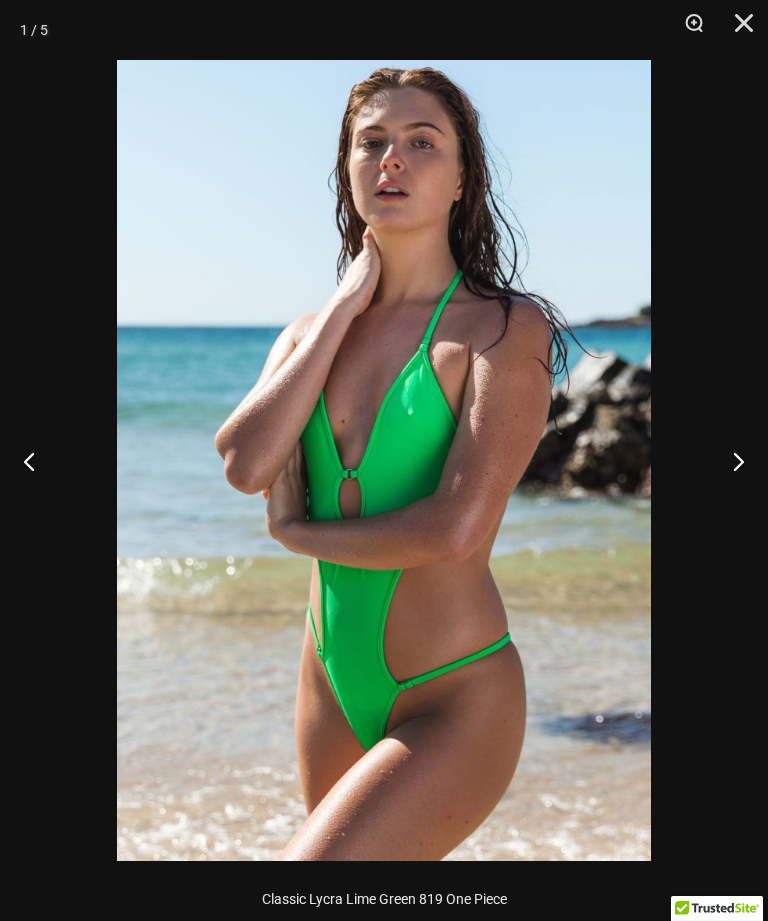 click at bounding box center [730, 461] 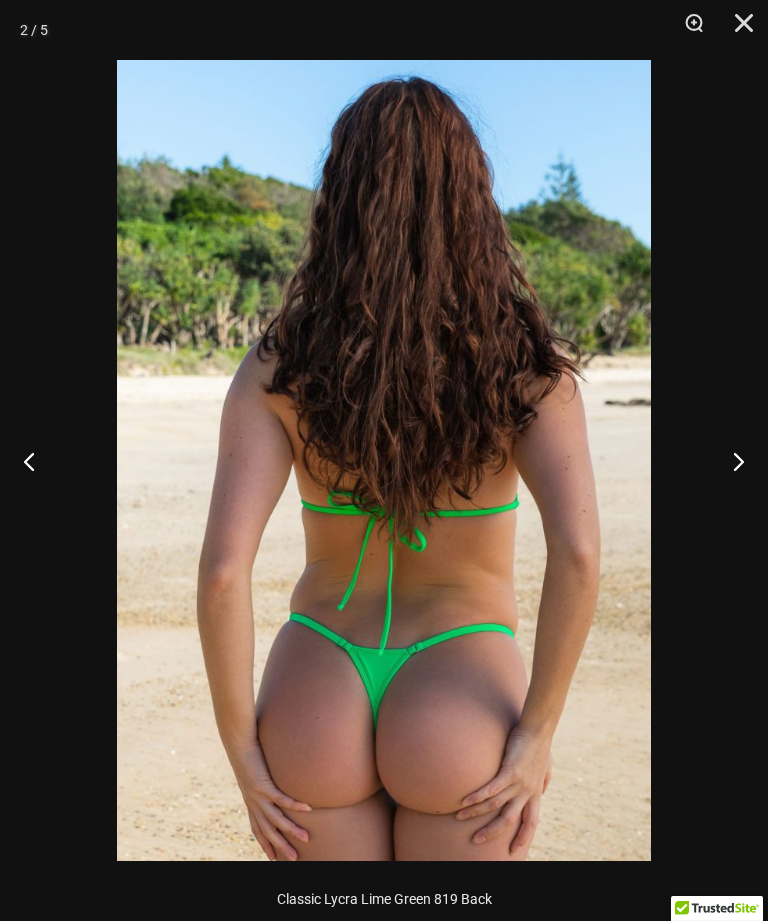click at bounding box center [730, 461] 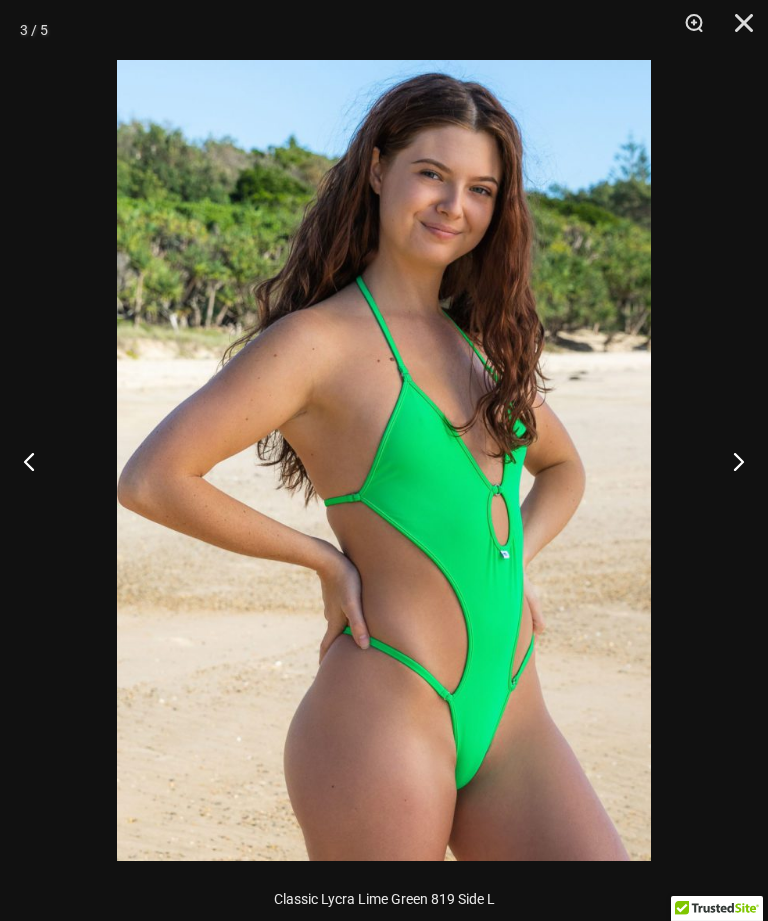 click at bounding box center [730, 461] 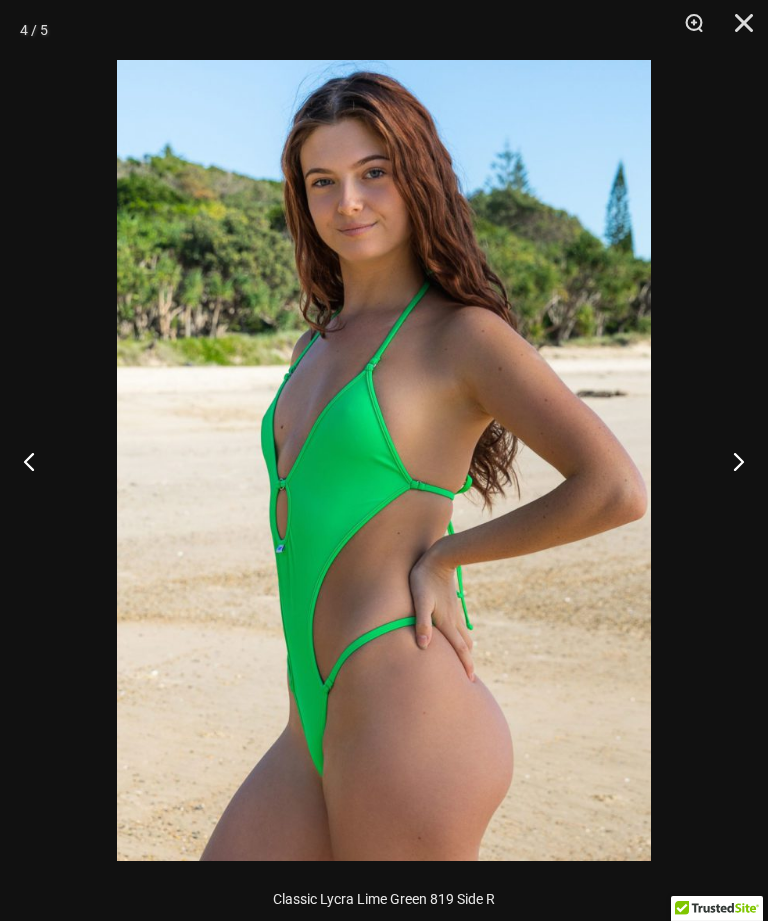 click at bounding box center (730, 461) 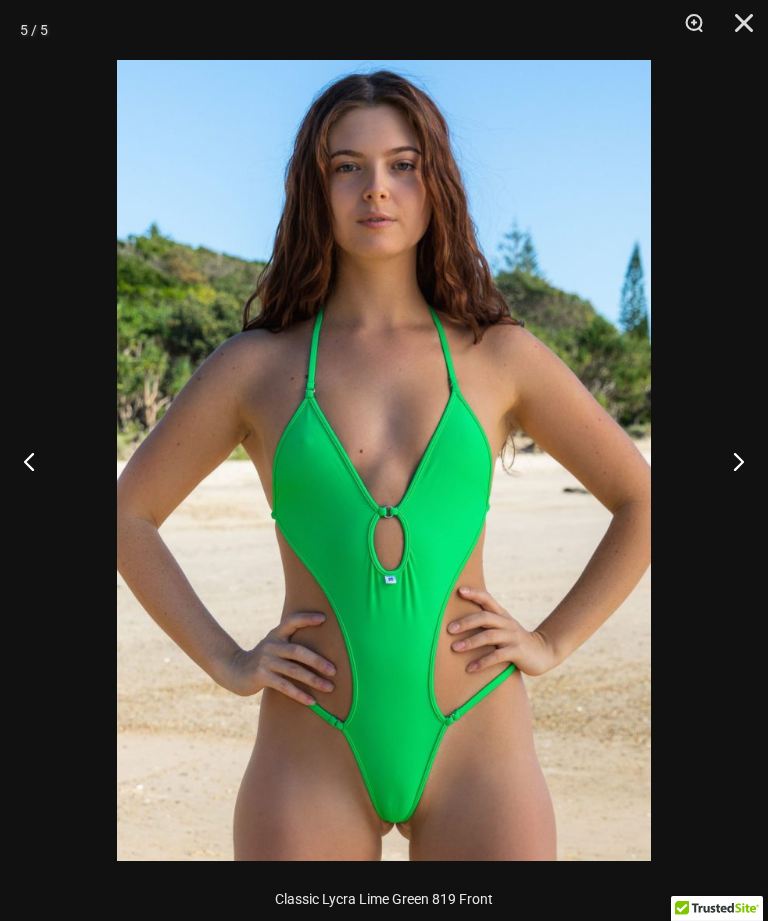 click at bounding box center [730, 461] 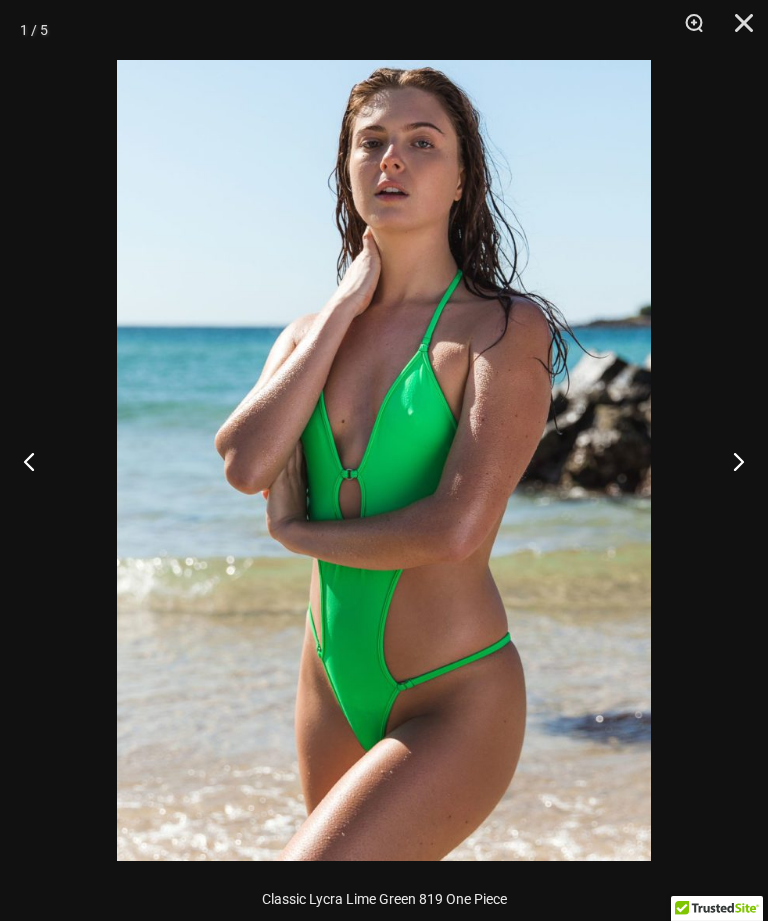 click at bounding box center (730, 461) 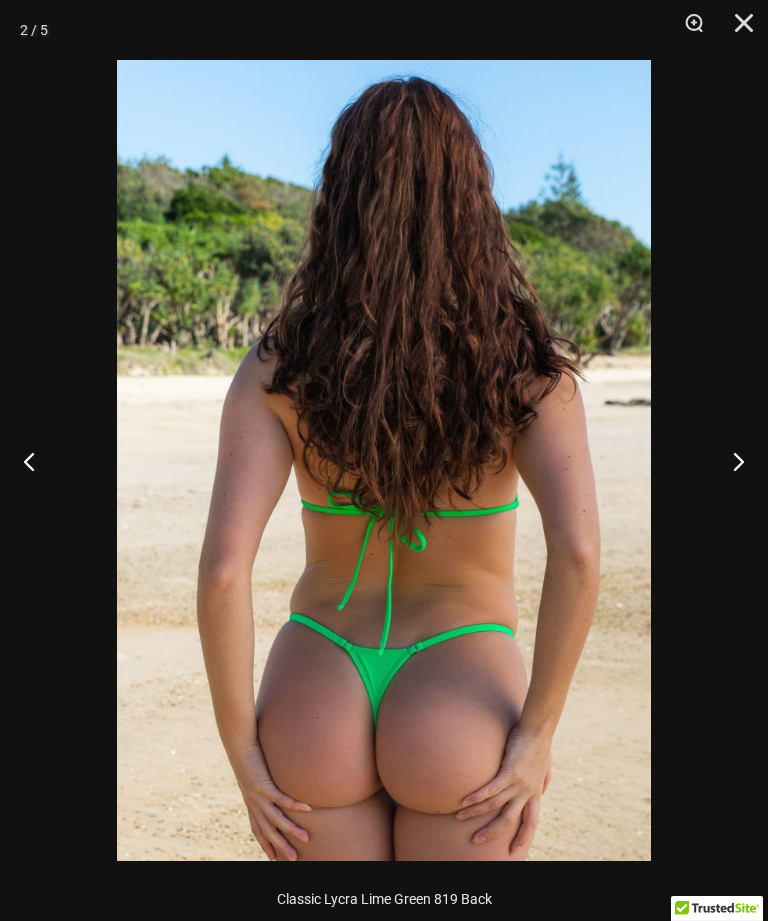 click at bounding box center [737, 30] 